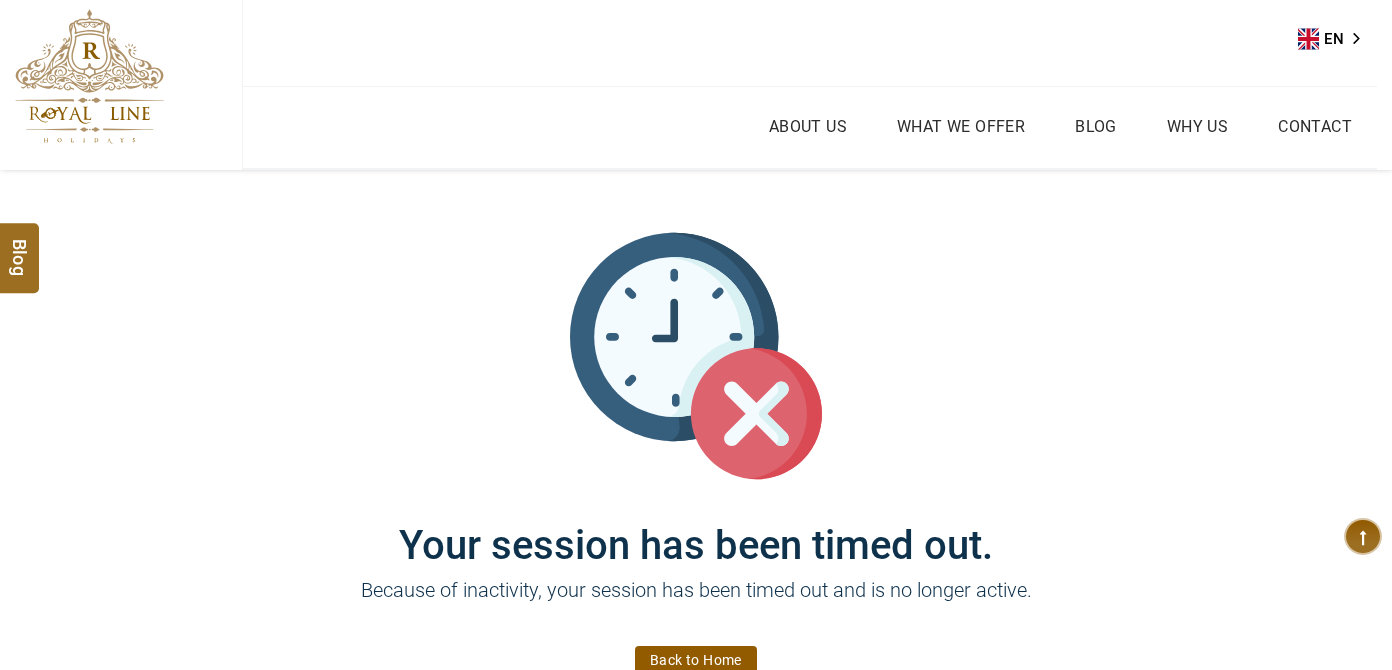 scroll, scrollTop: 0, scrollLeft: 0, axis: both 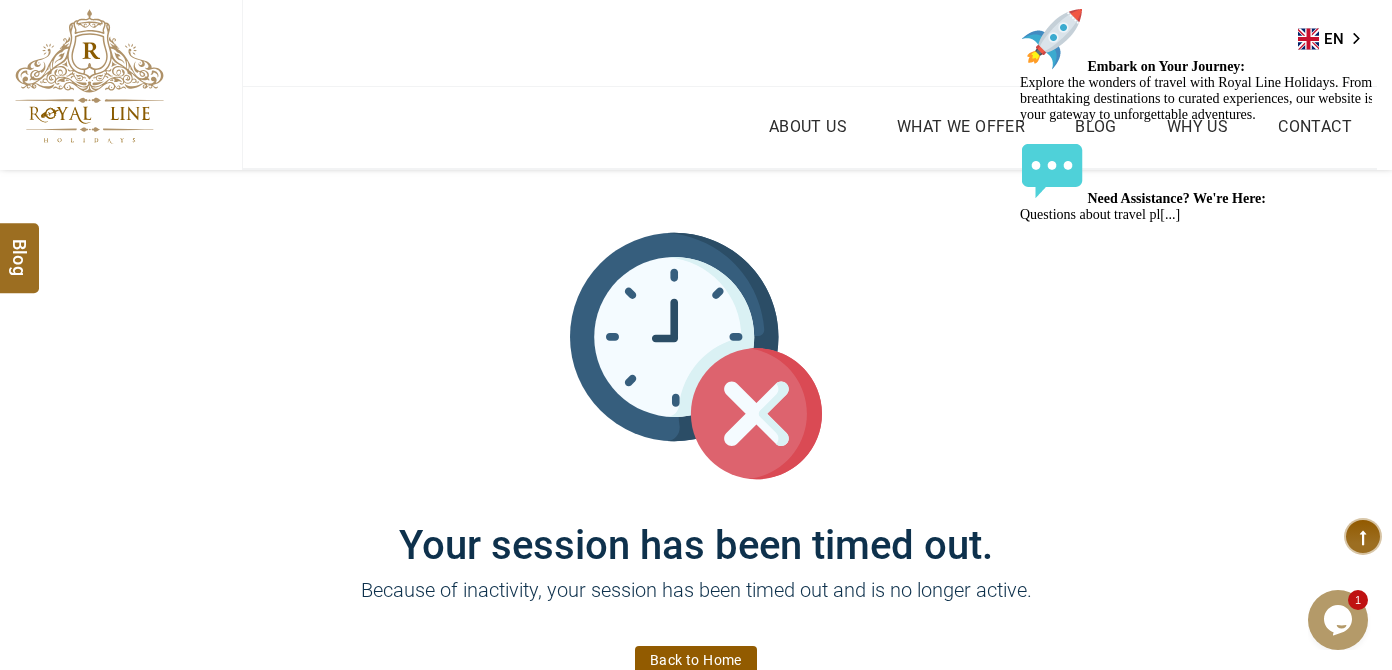 click at bounding box center [1020, -141] 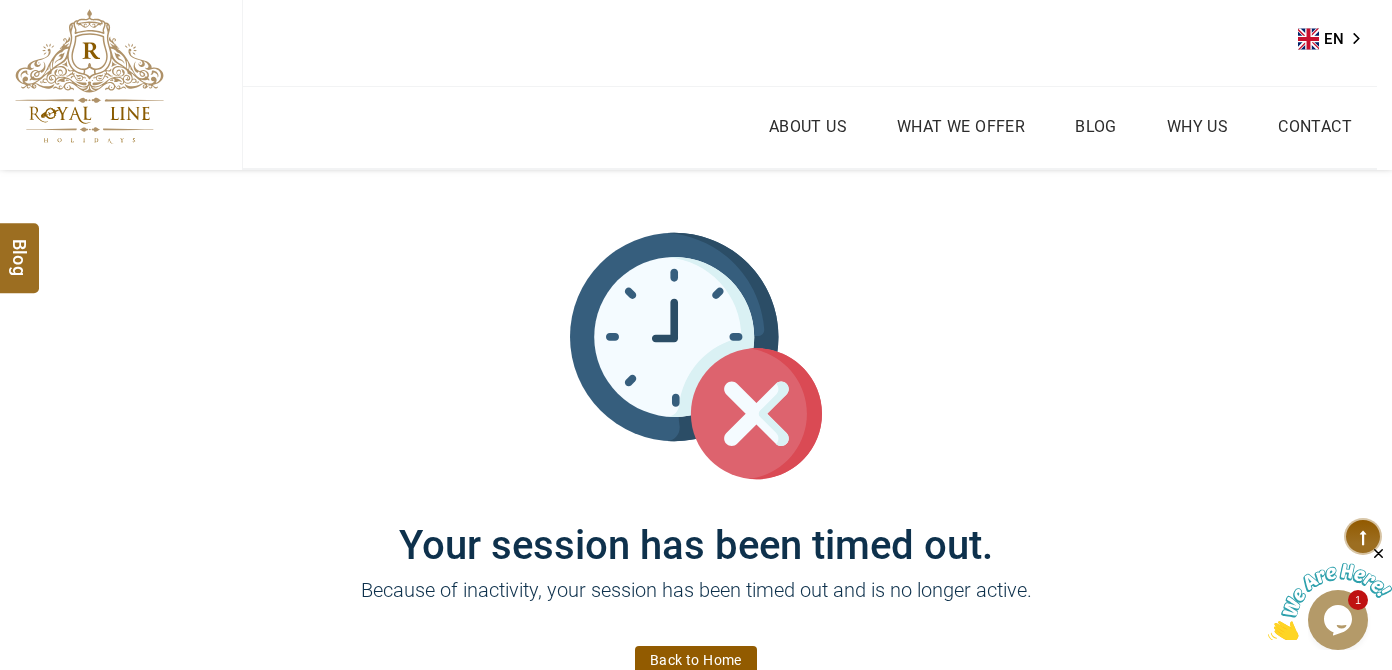 click at bounding box center (89, 76) 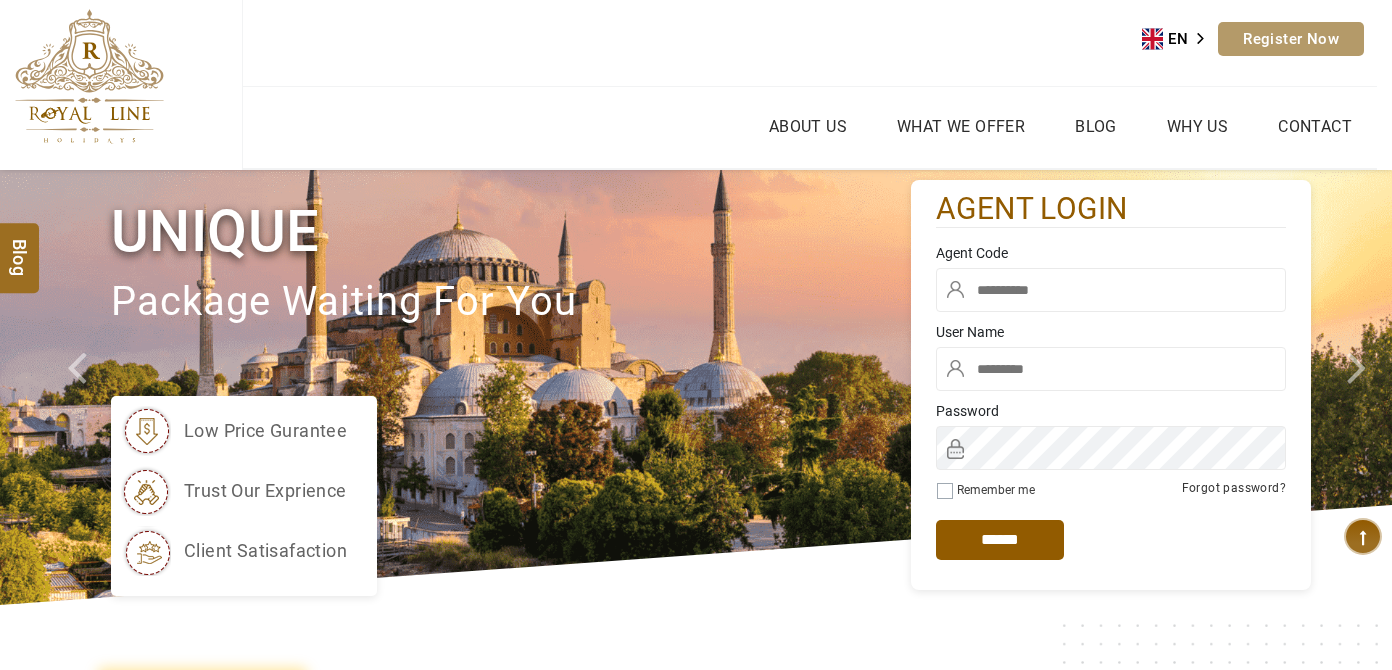 scroll, scrollTop: 0, scrollLeft: 0, axis: both 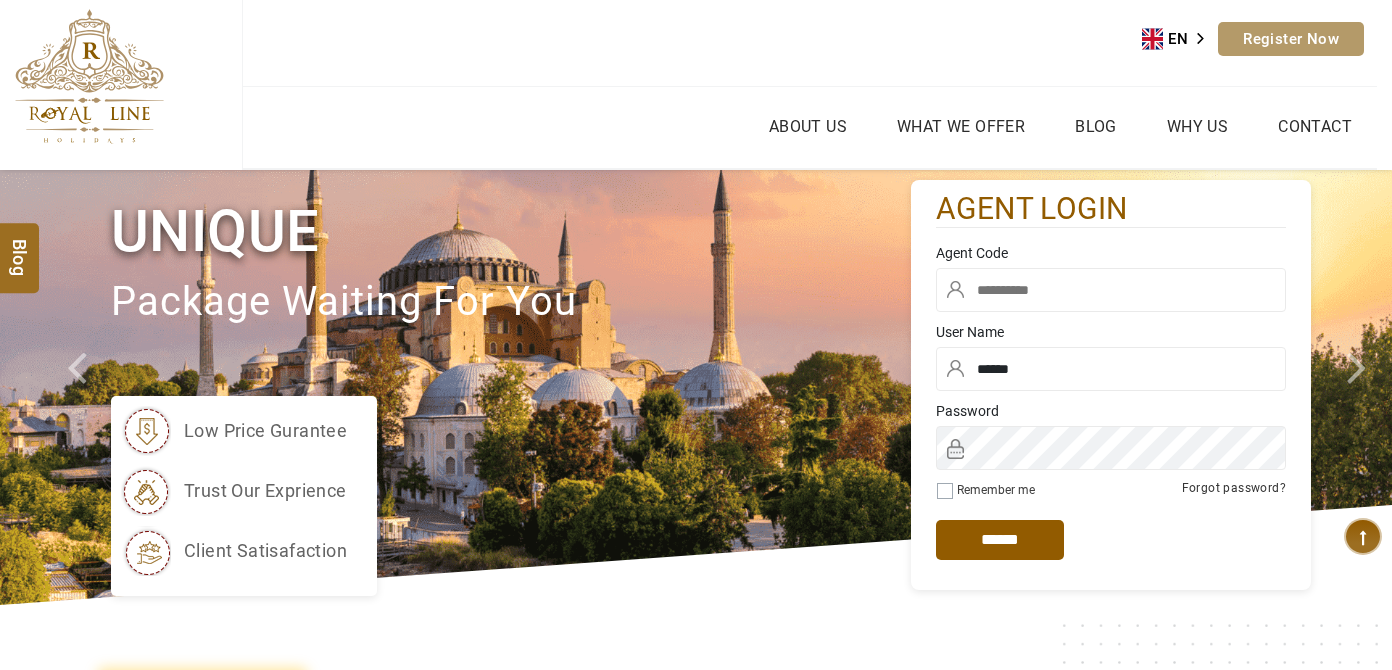 click at bounding box center (1111, 290) 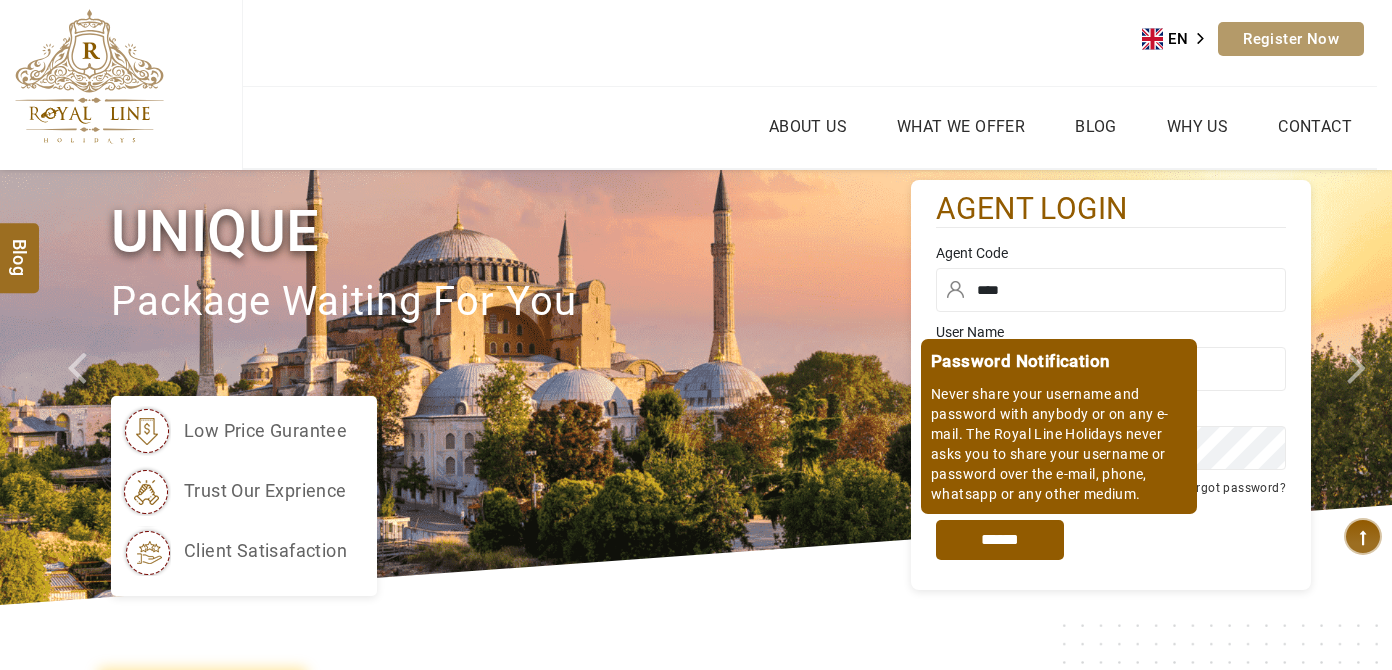 type on "****" 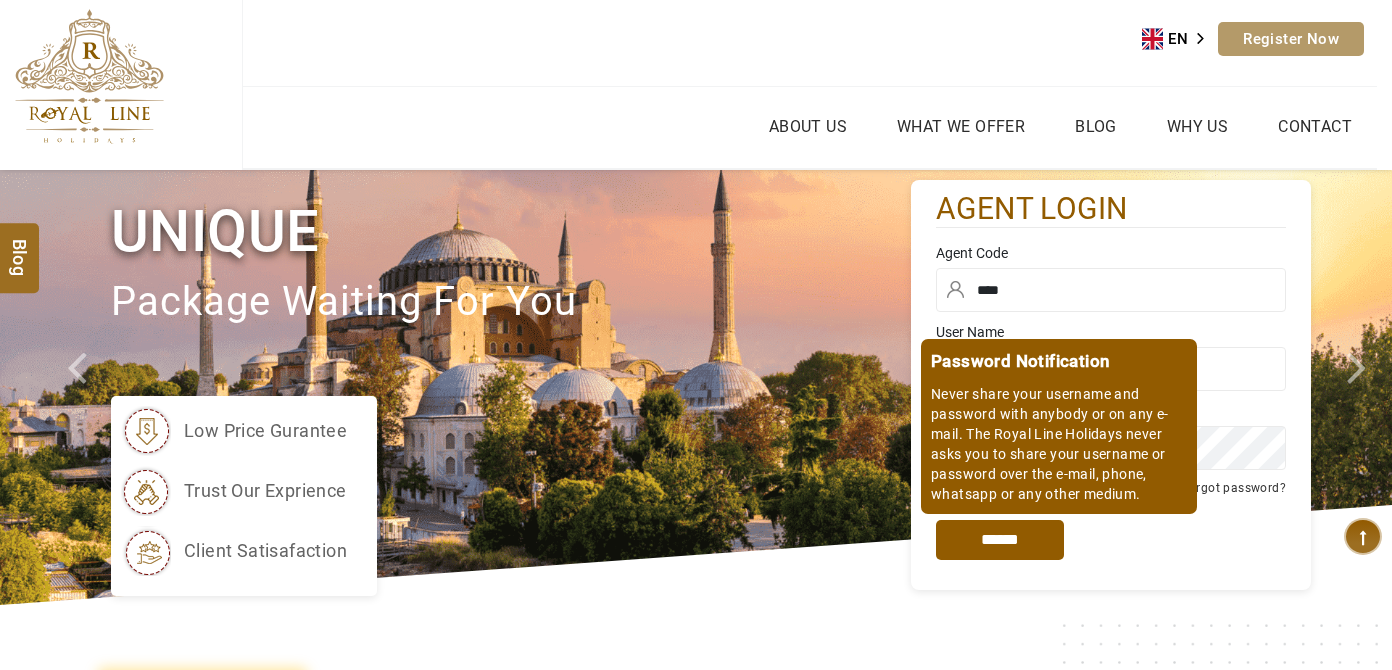 click on "*****" at bounding box center (1000, 540) 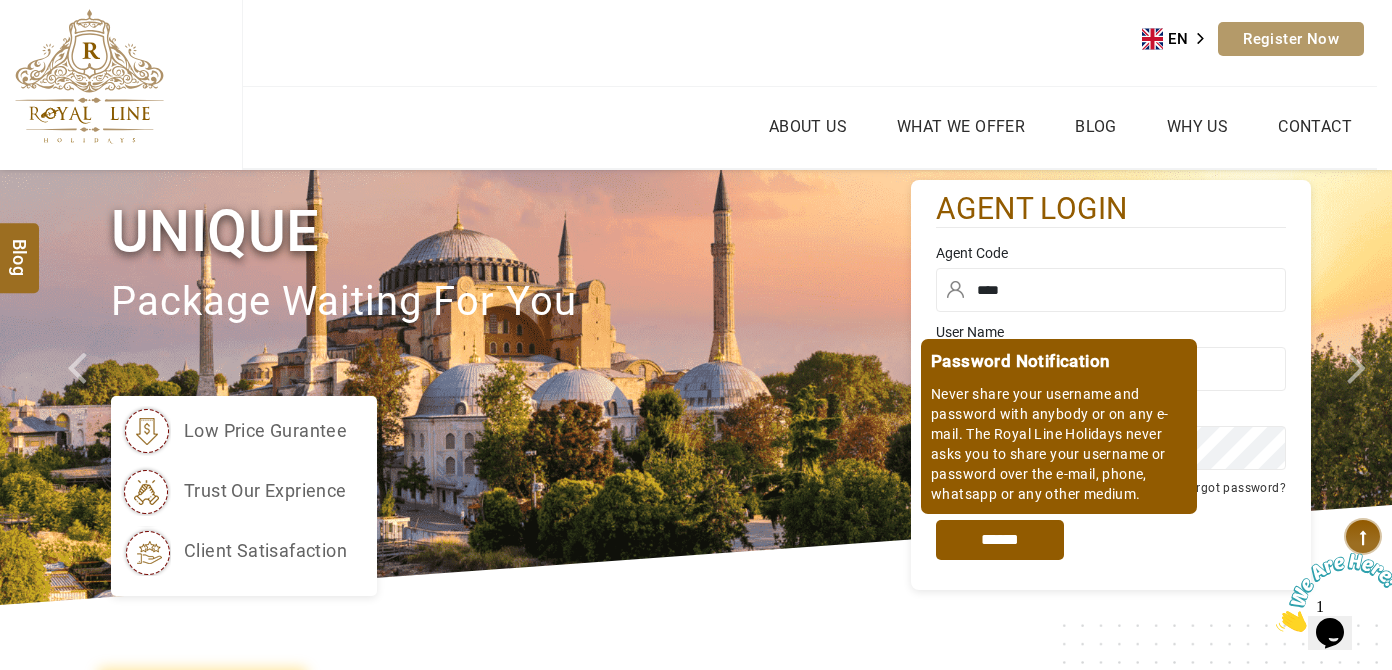 scroll, scrollTop: 0, scrollLeft: 0, axis: both 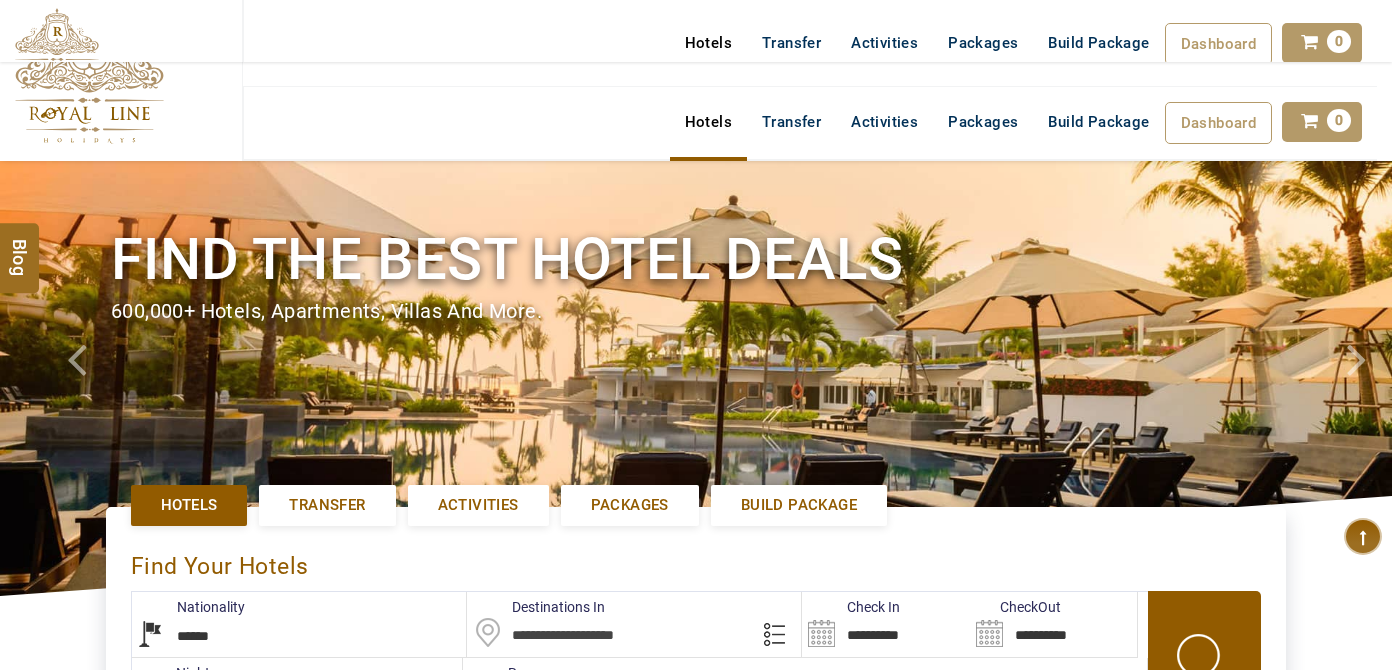 select on "******" 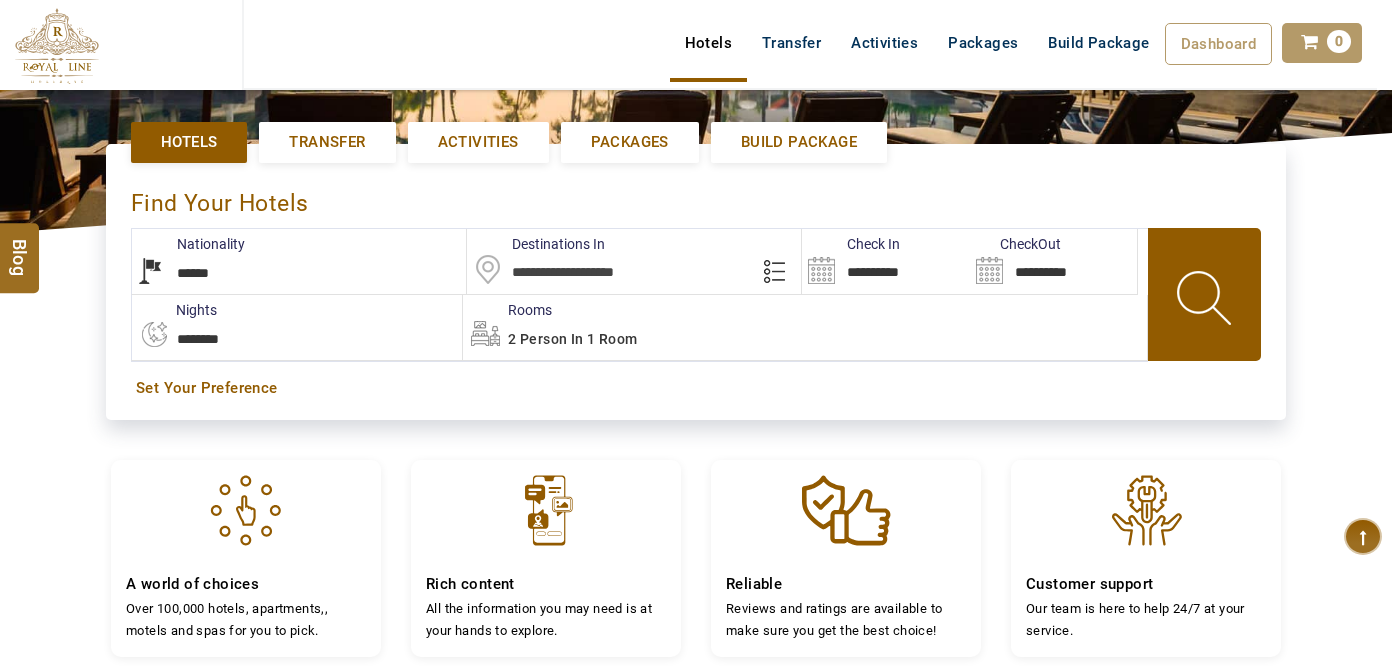 click at bounding box center [634, 261] 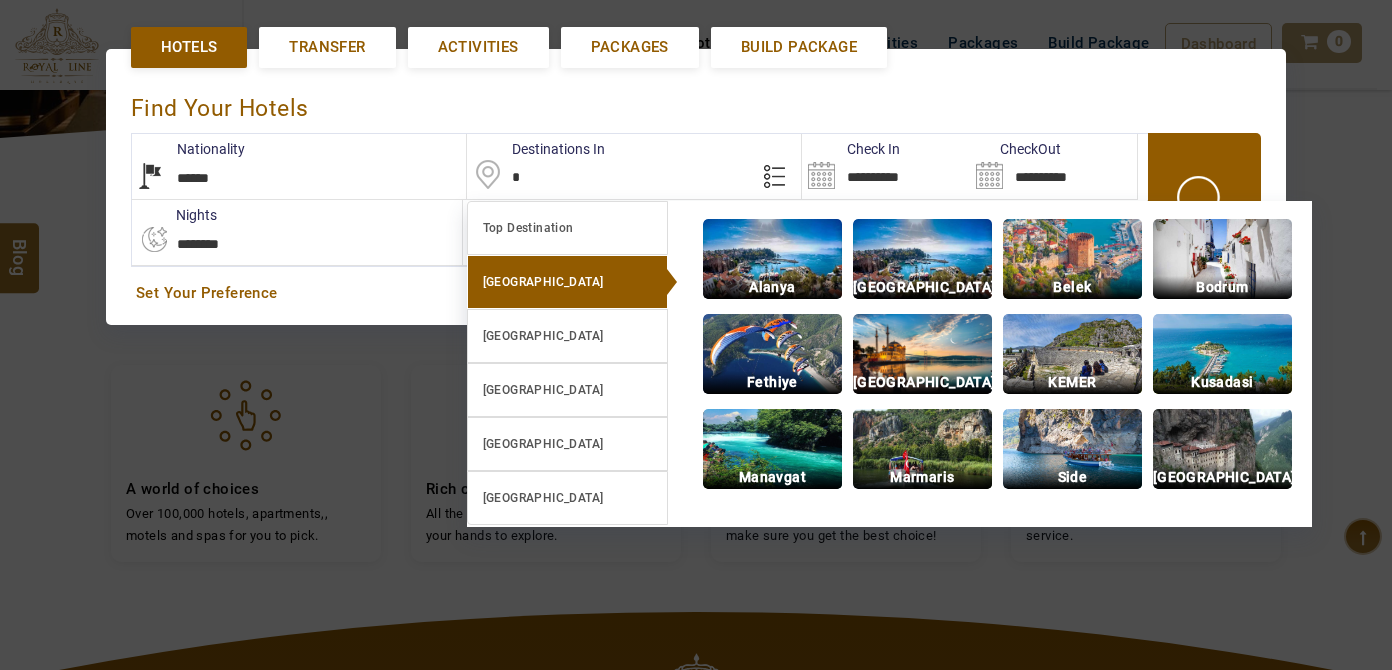 scroll, scrollTop: 458, scrollLeft: 0, axis: vertical 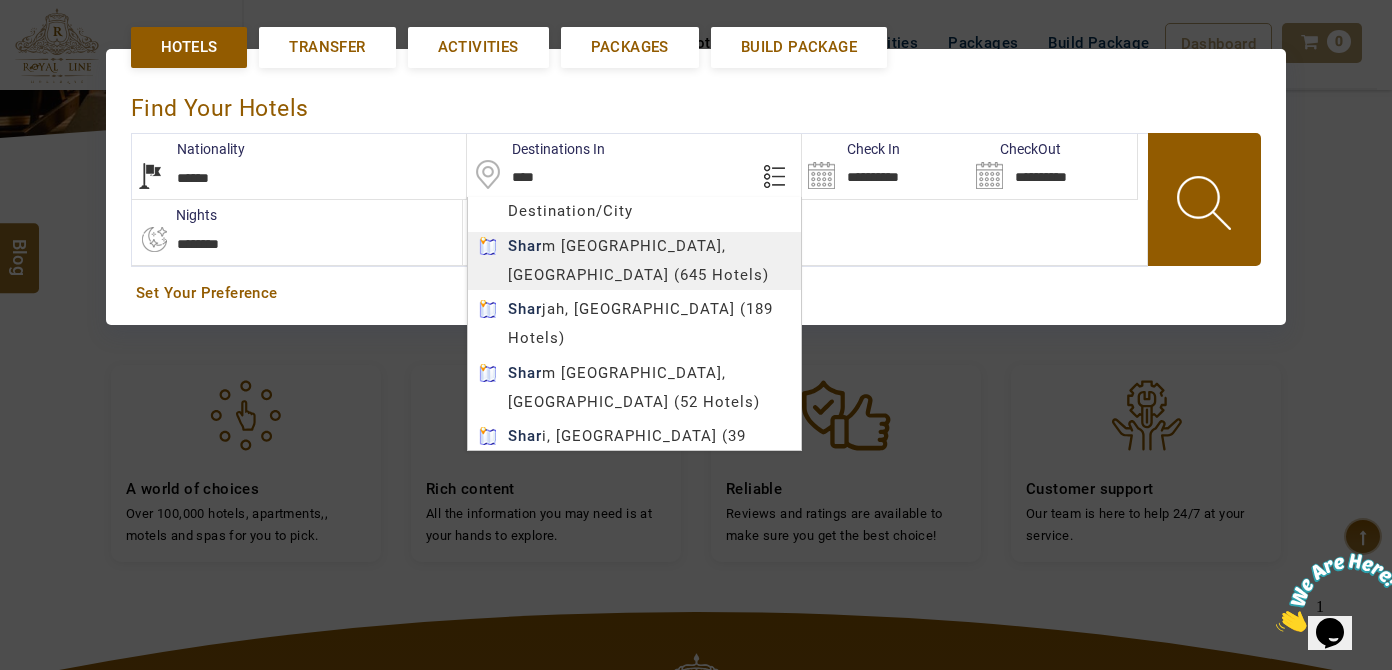 type on "**********" 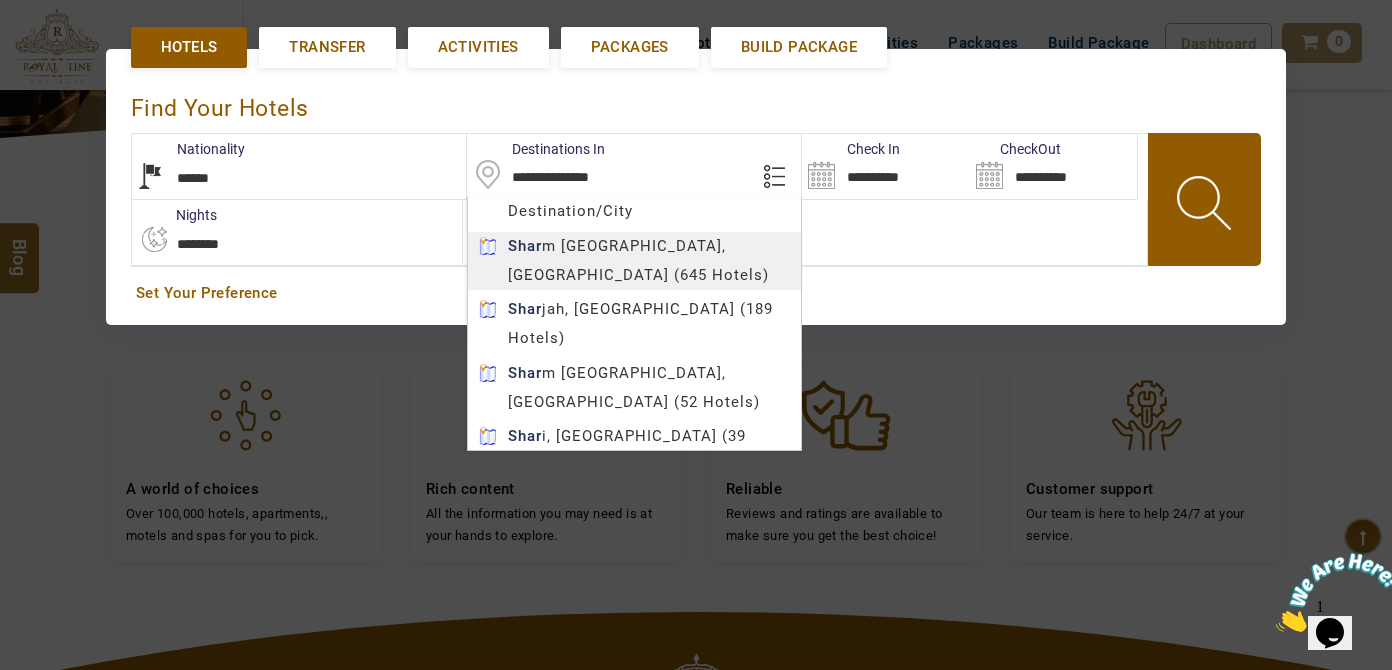 click on "LARISA HAWWARI AED AED  AED EUR  € USD  $ INR  ₹ THB  ฿ IDR  Rp BHD  BHD TRY  ₺ Credit Limit EN HE AR ES PT ZH Helpline
+971 55 344 0168 Register Now +971 55 344 0168 info@royallineholidays.com About Us What we Offer Blog Why Us Contact Hotels  Transfer Activities Packages Build Package Dashboard My Profile My Booking My Reports My Quotation Sign Out 0 Points Redeem Now To Redeem 9313 Points Future Points  3699   Points Credit Limit Credit Limit USD 25000.00 70% Complete Used USD 13654.03 Available USD 11345.97 Setting  Looks like you haven't added anything to your cart yet Countinue Shopping ****** ****** Please Wait.. Blog demo
Remember me Forgot
password? LOG IN Don't have an account?   Register Now My Booking View/ Print/Cancel Your Booking without Signing in Submit demo
In A Few Moment, You Will Be Celebrating Best Hotel options galore ! Check In   CheckOut Rooms Rooms Please Wait Find the best hotel deals 600,000+ hotels, apartments, villas and more. *****" at bounding box center [696, 339] 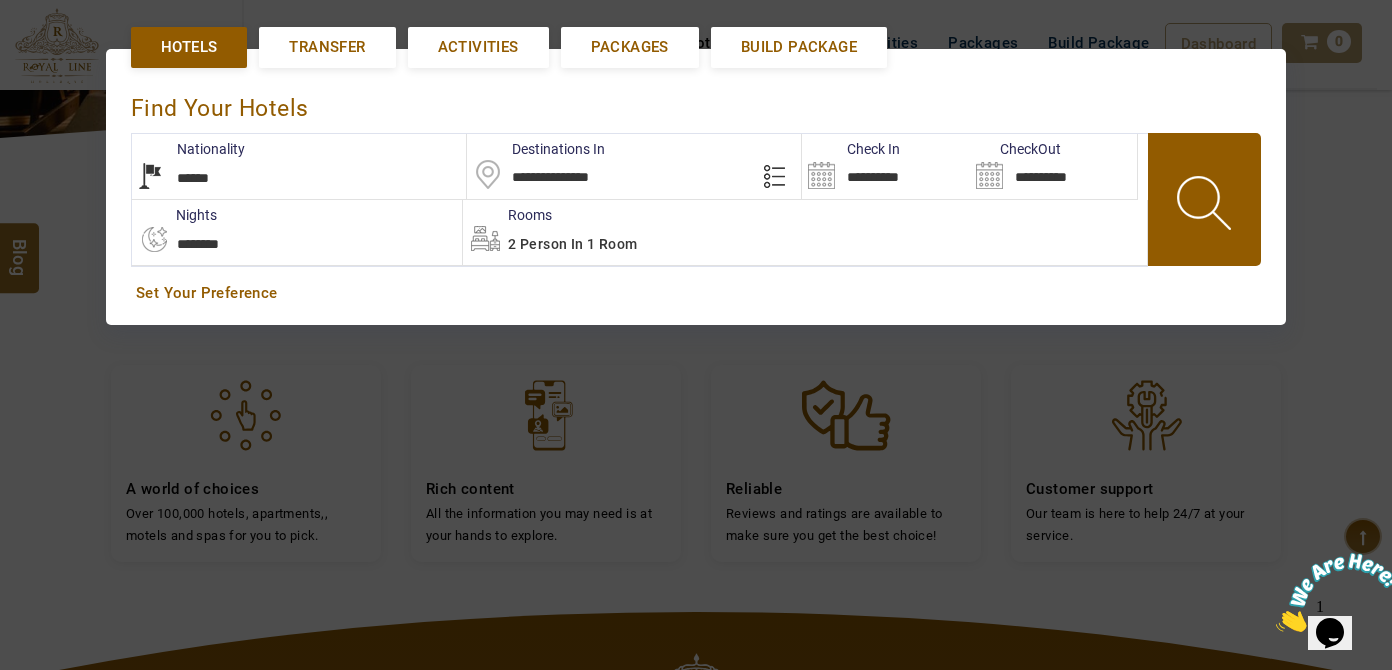 click on "**********" at bounding box center (885, 166) 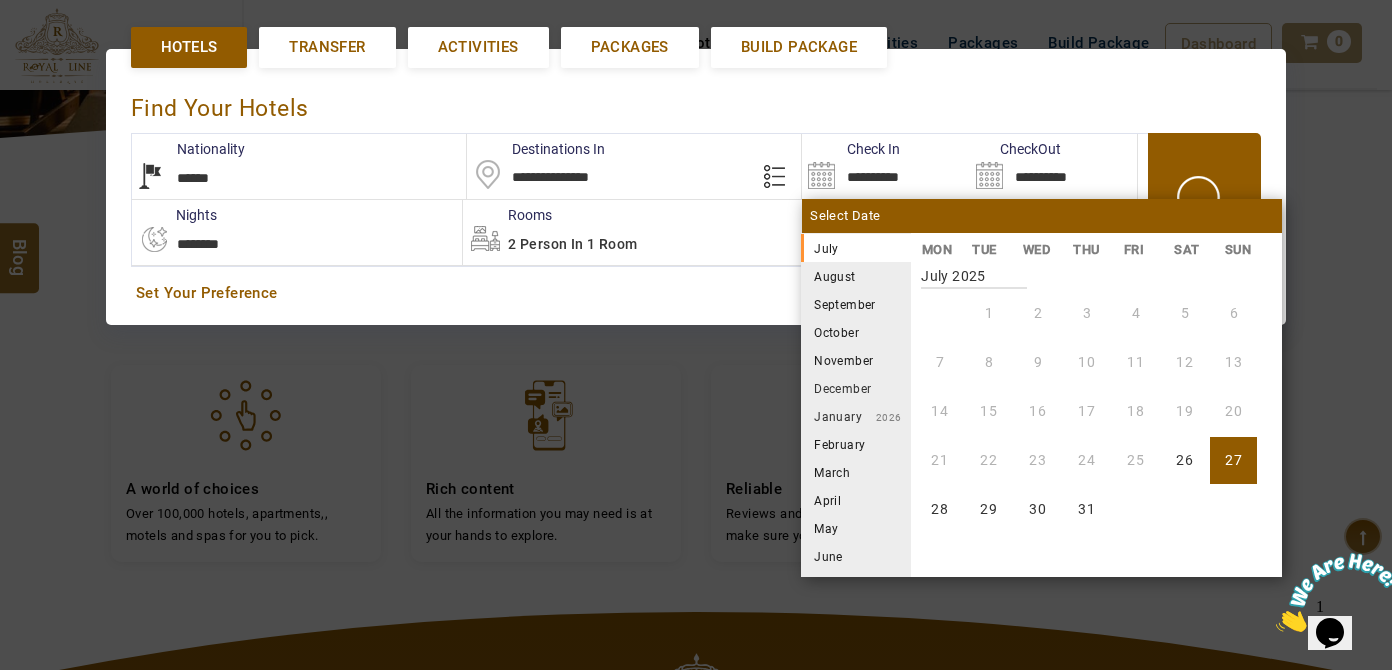 click on "August" at bounding box center [856, 276] 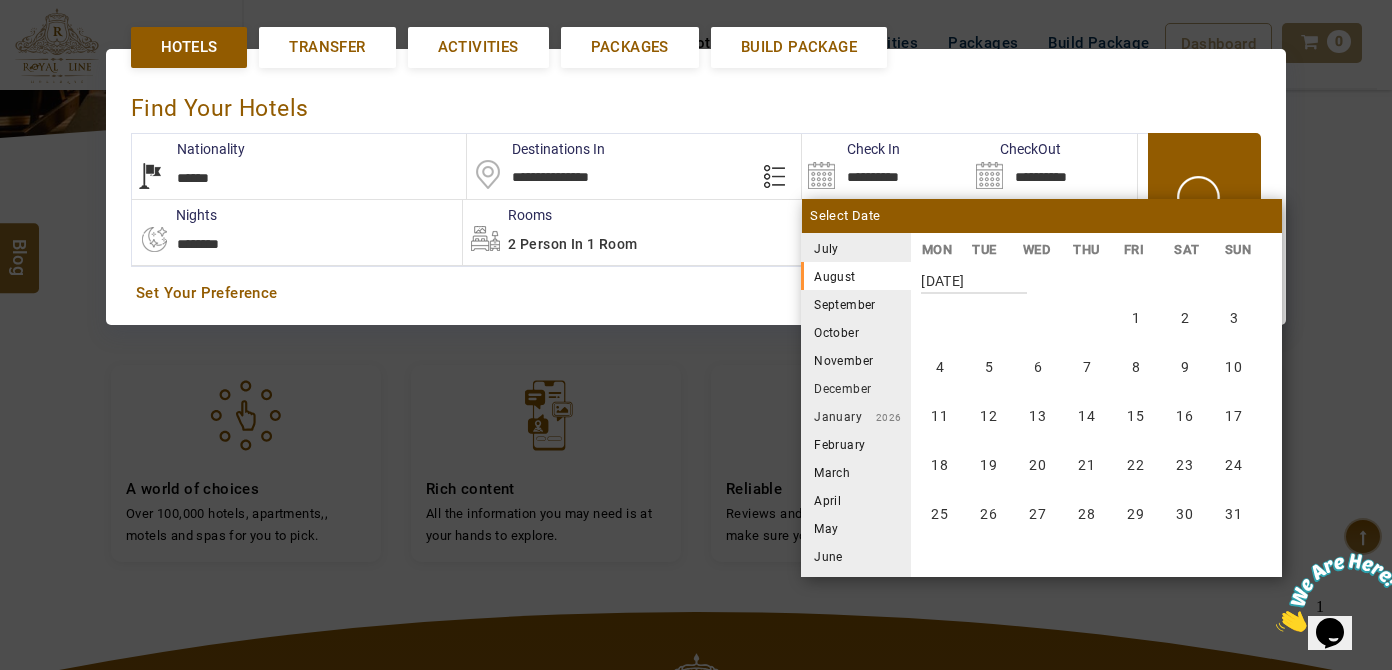 scroll, scrollTop: 370, scrollLeft: 0, axis: vertical 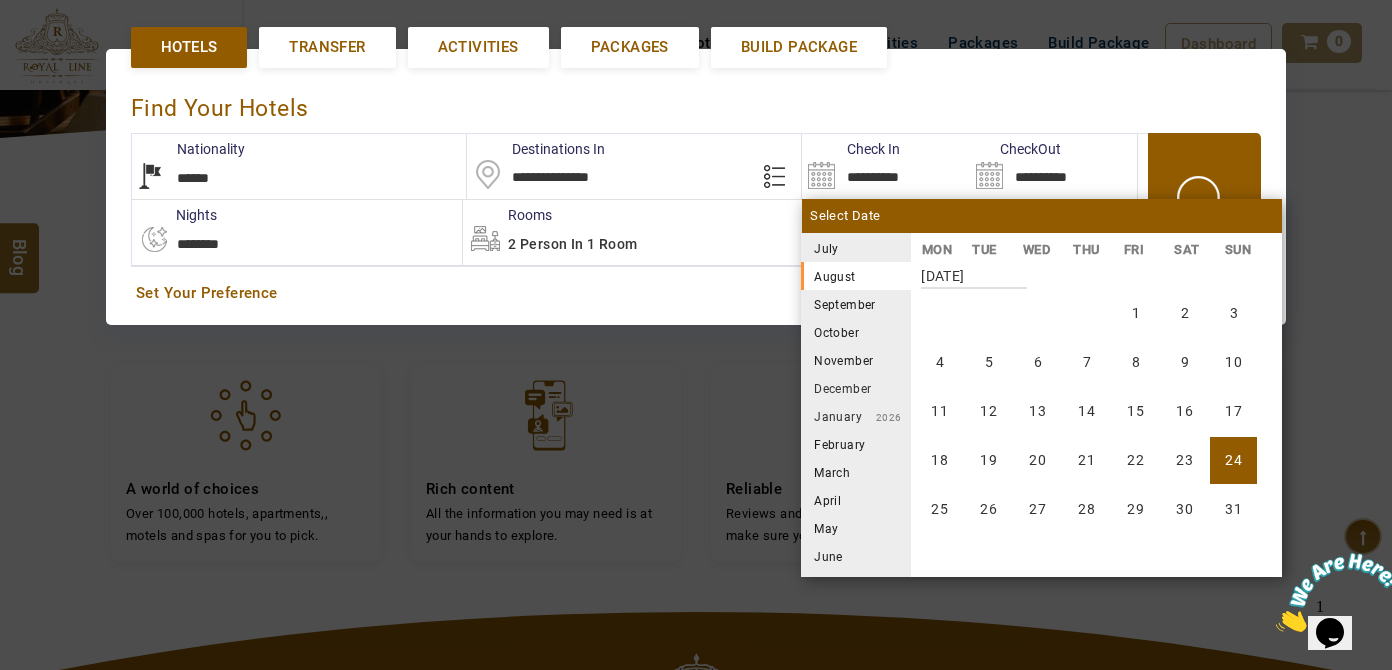 click on "24" at bounding box center [1233, 460] 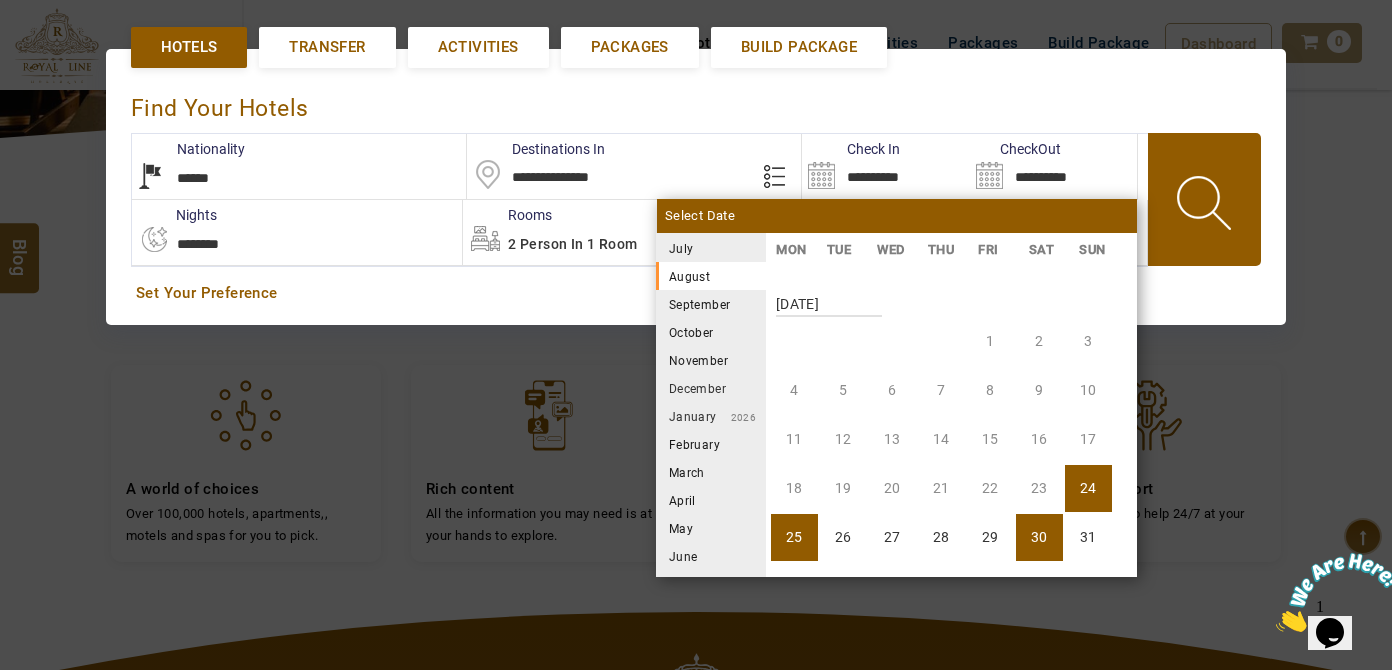 scroll, scrollTop: 370, scrollLeft: 0, axis: vertical 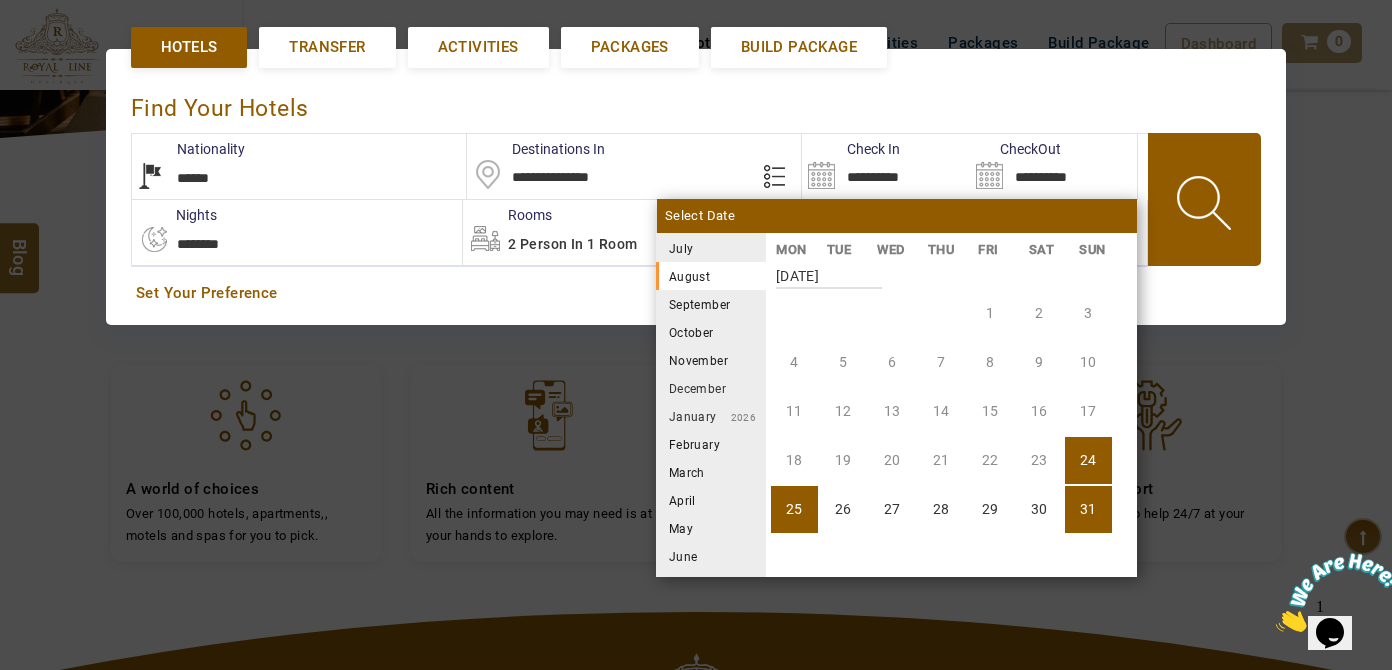 click on "31" at bounding box center (1088, 509) 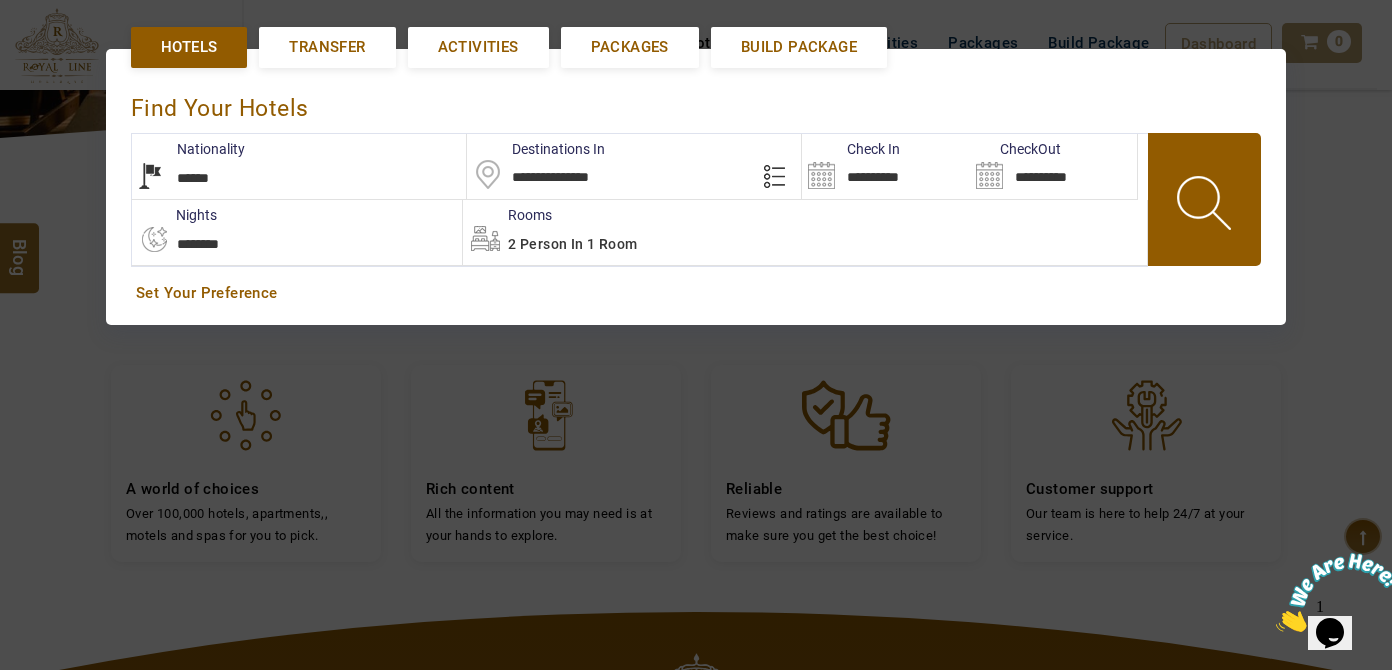 click on "2 Person in    1 Room" at bounding box center [805, 232] 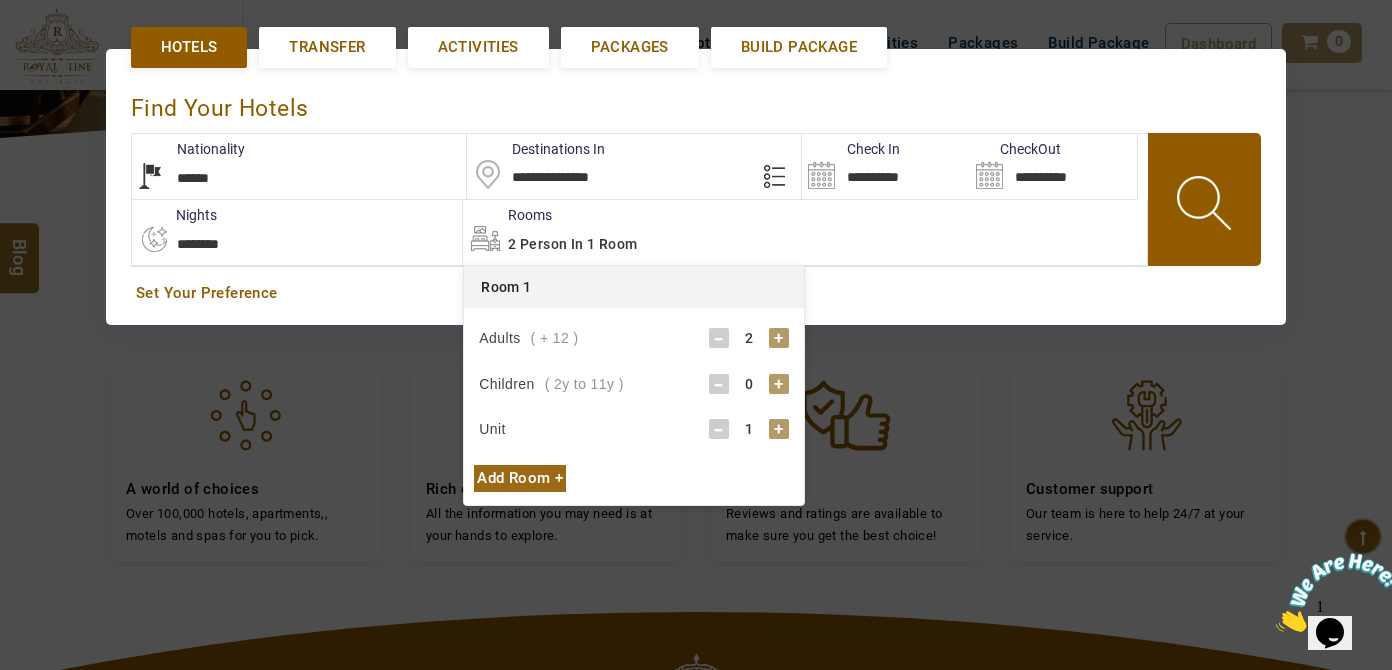 click on "Adults ( + 12 ) - 2 + Children ( 2y to 11y ) - 0 + Unit - 1 + Ages of Children - 0 + - 0 + - 0 + - 0 +" at bounding box center [634, 386] 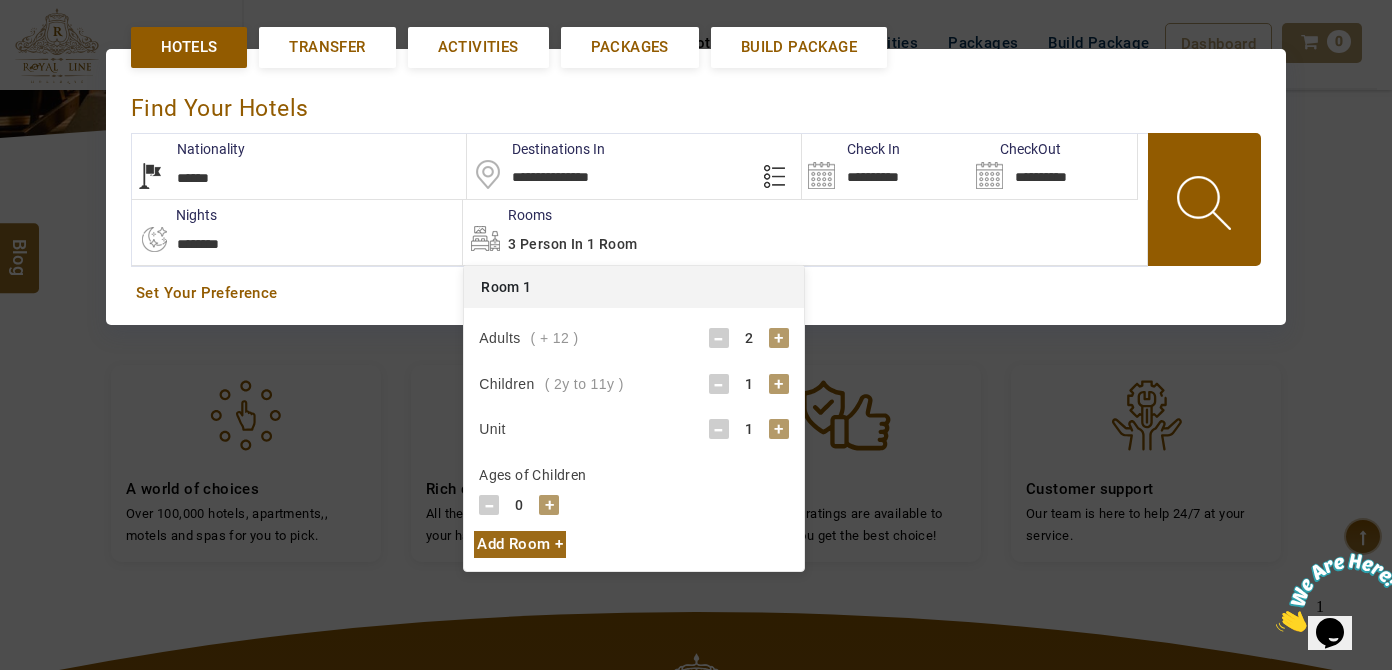 click on "+" at bounding box center (779, 384) 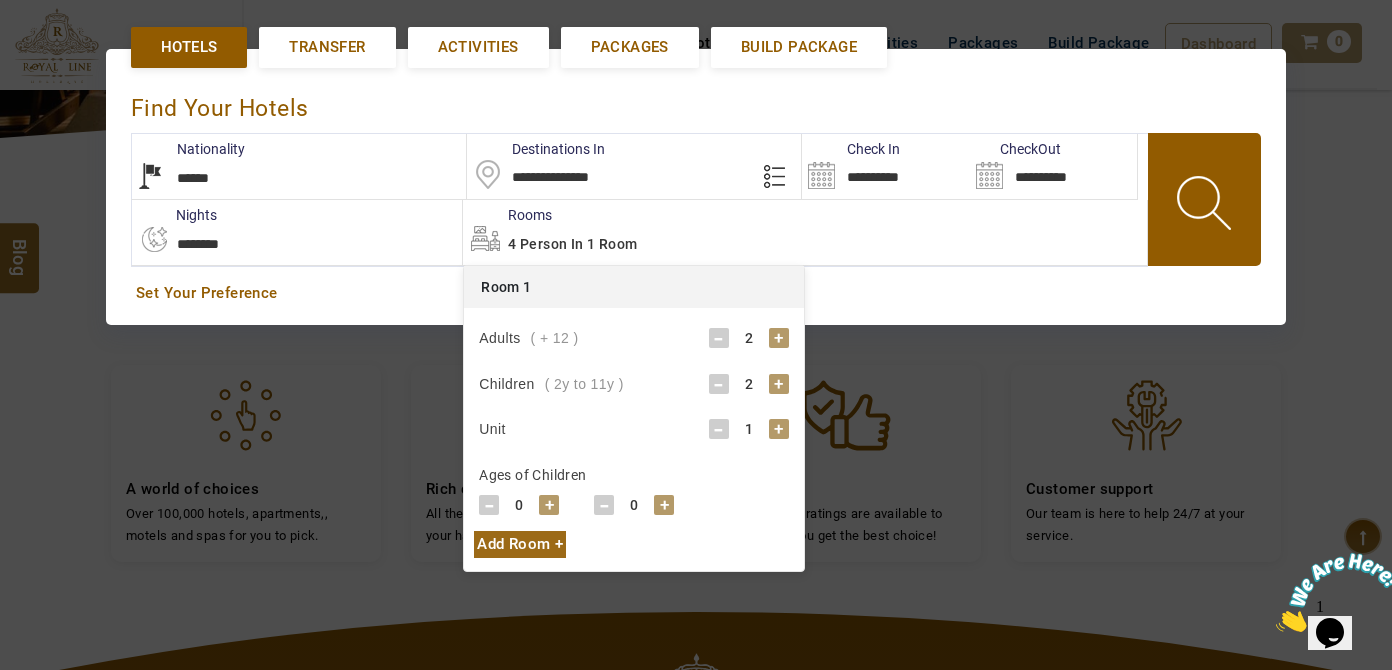 click on "+" at bounding box center (549, 505) 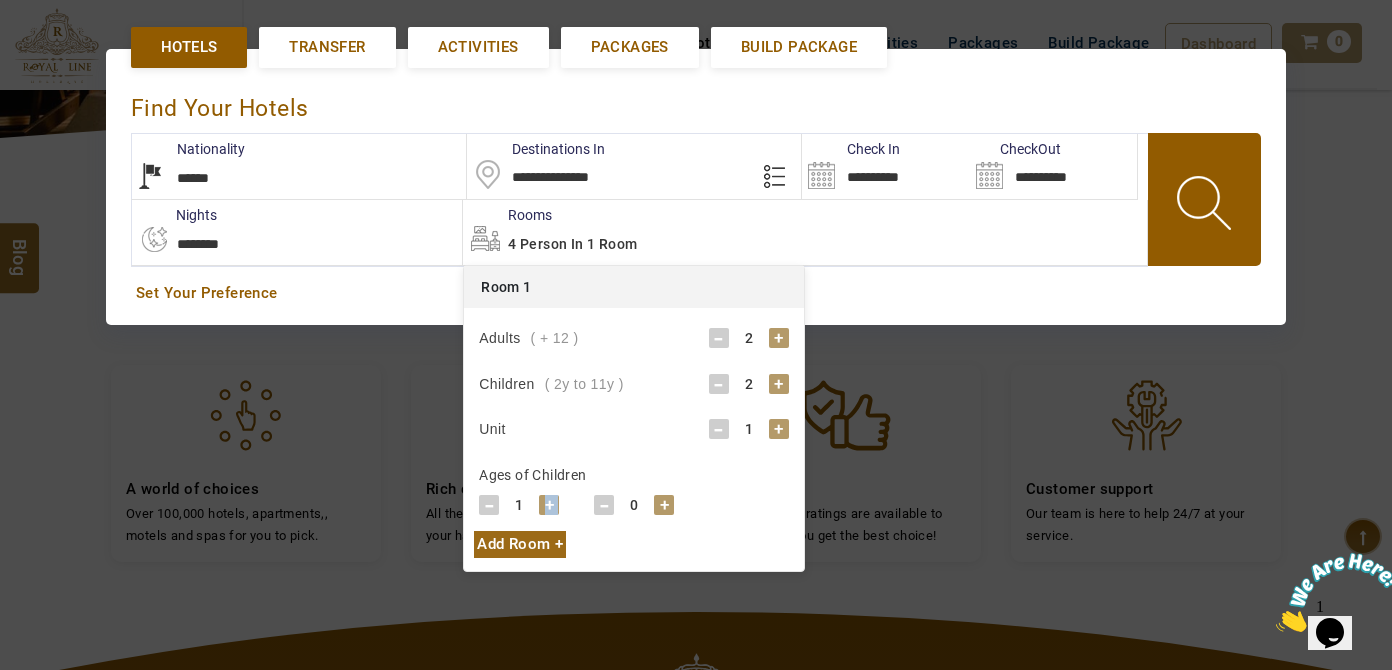 click on "+" at bounding box center (549, 505) 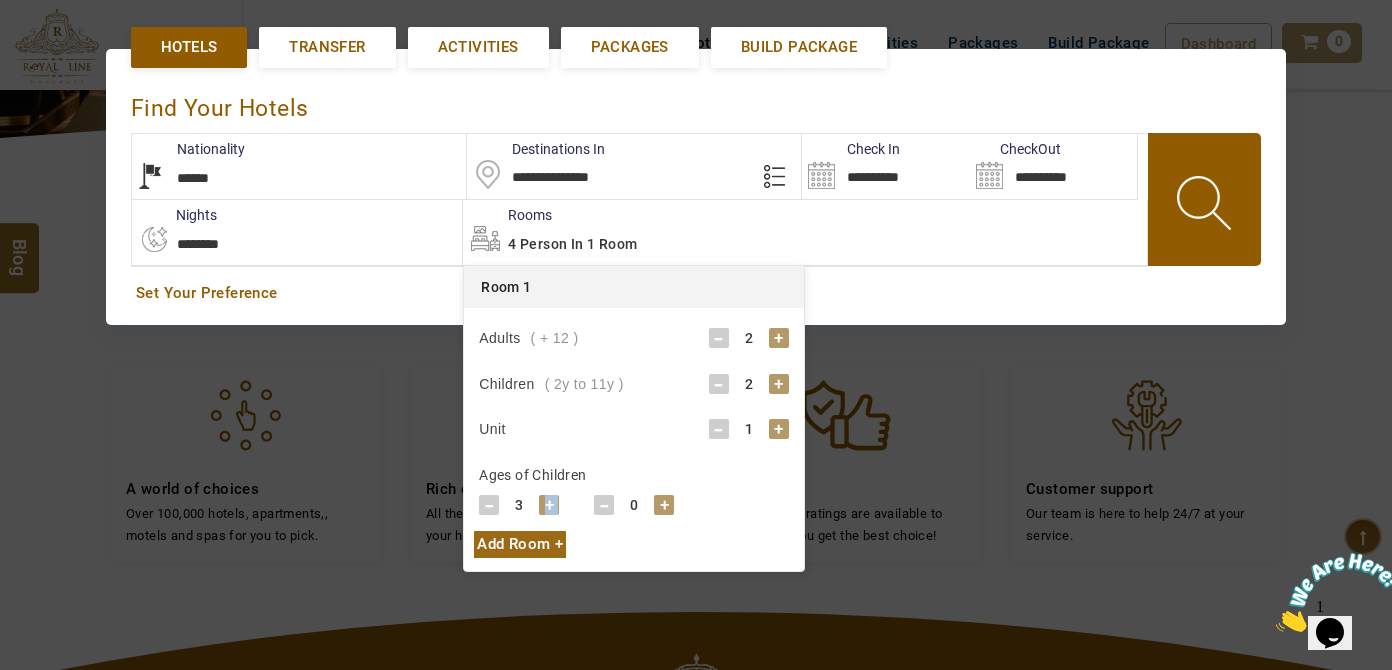 click on "+" at bounding box center (549, 505) 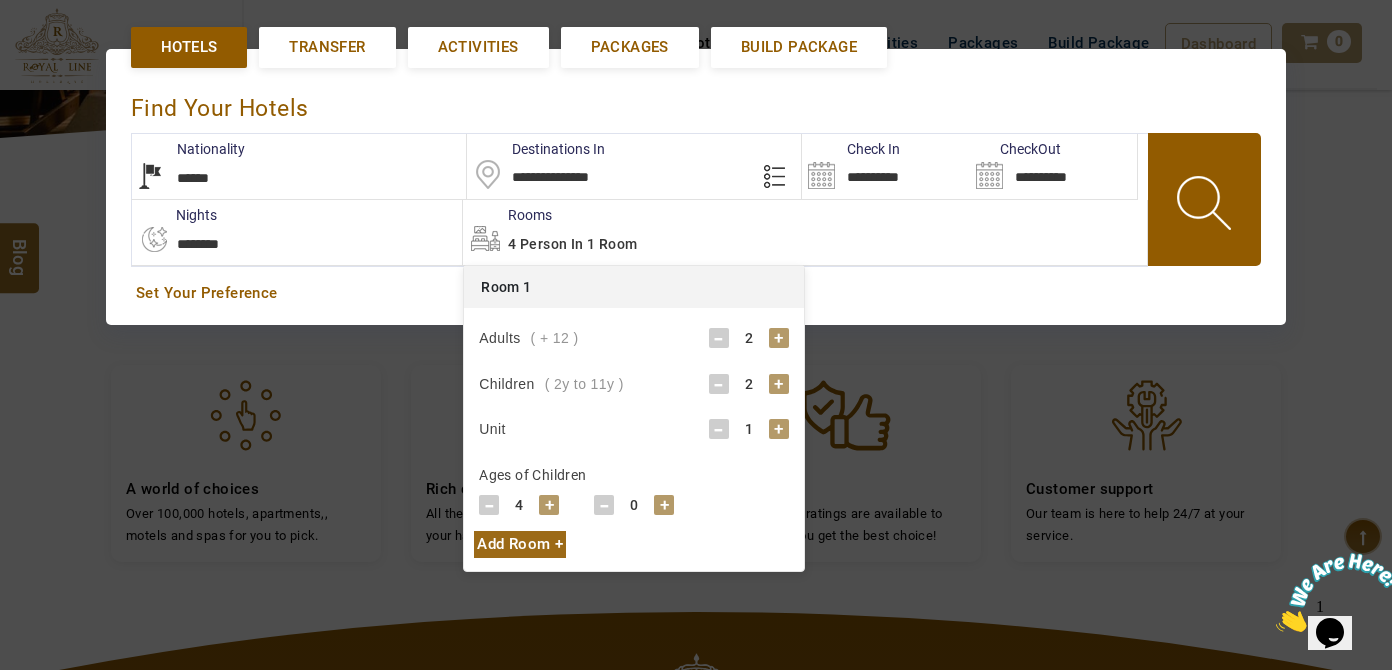 click on "Ages of Children - 4 + - 0 + - 0 + - 0 +" at bounding box center [634, 488] 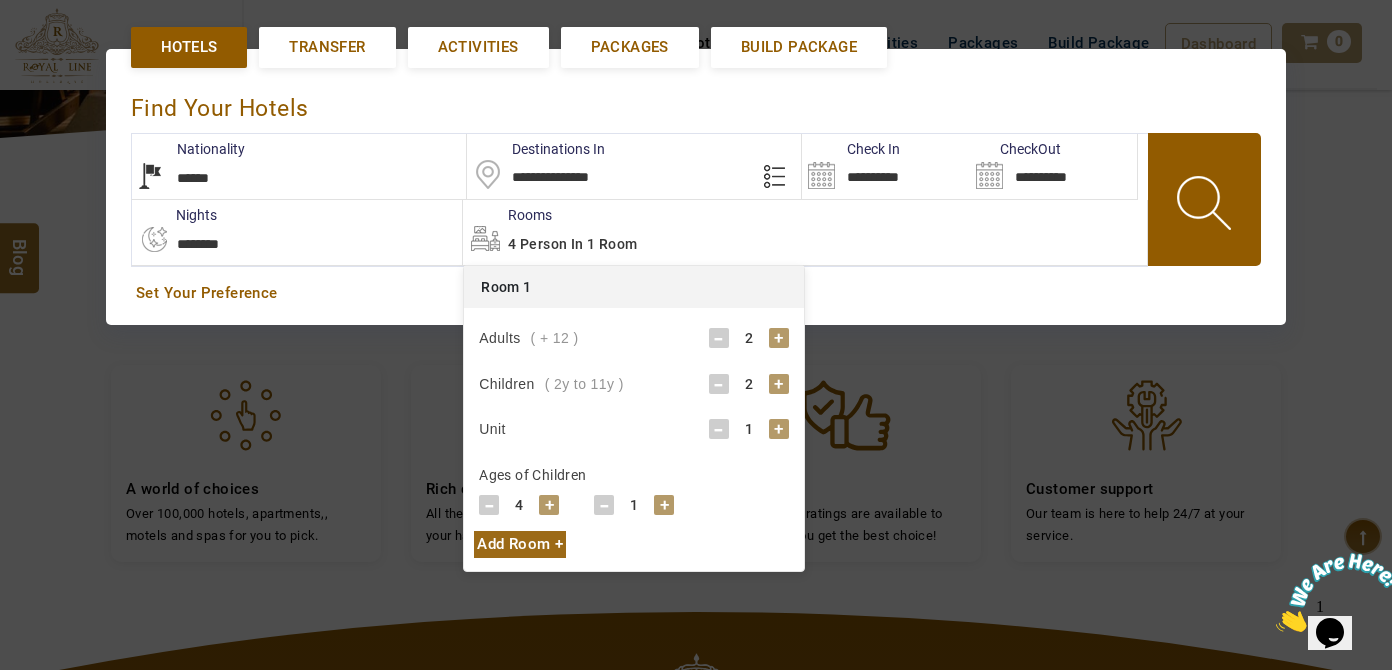 click on "+" at bounding box center (664, 505) 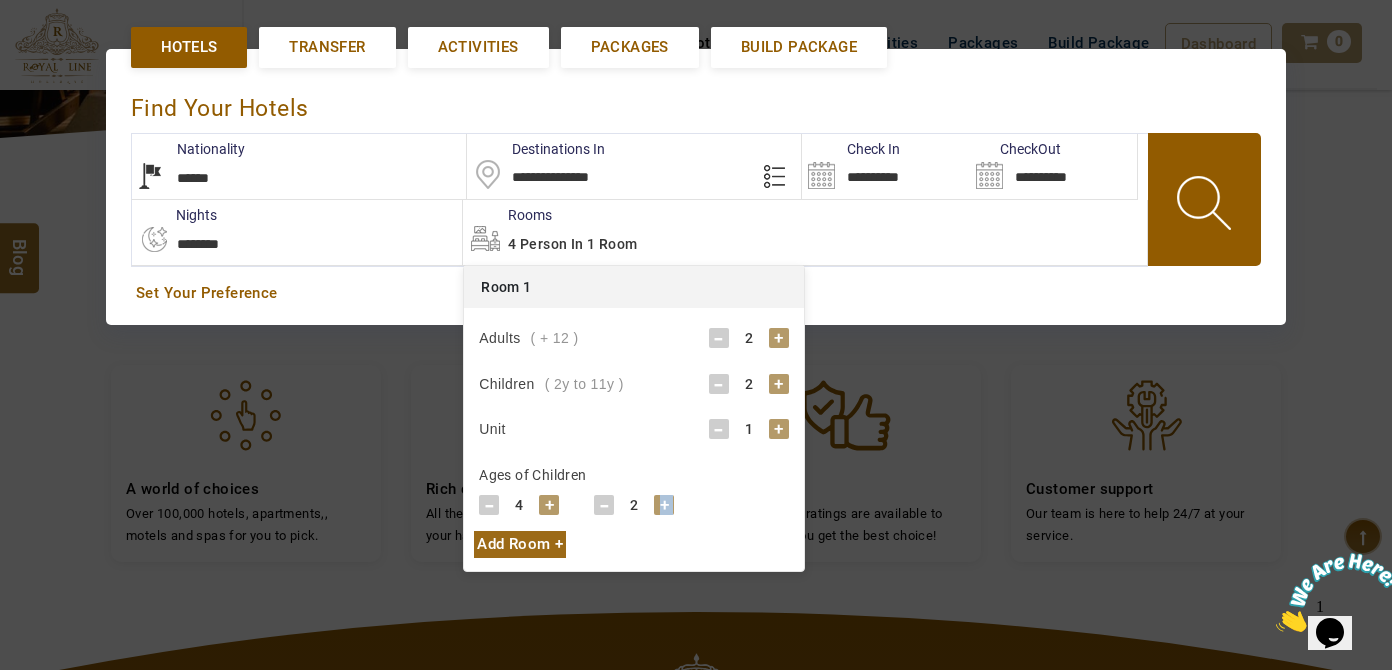 click on "+" at bounding box center [664, 505] 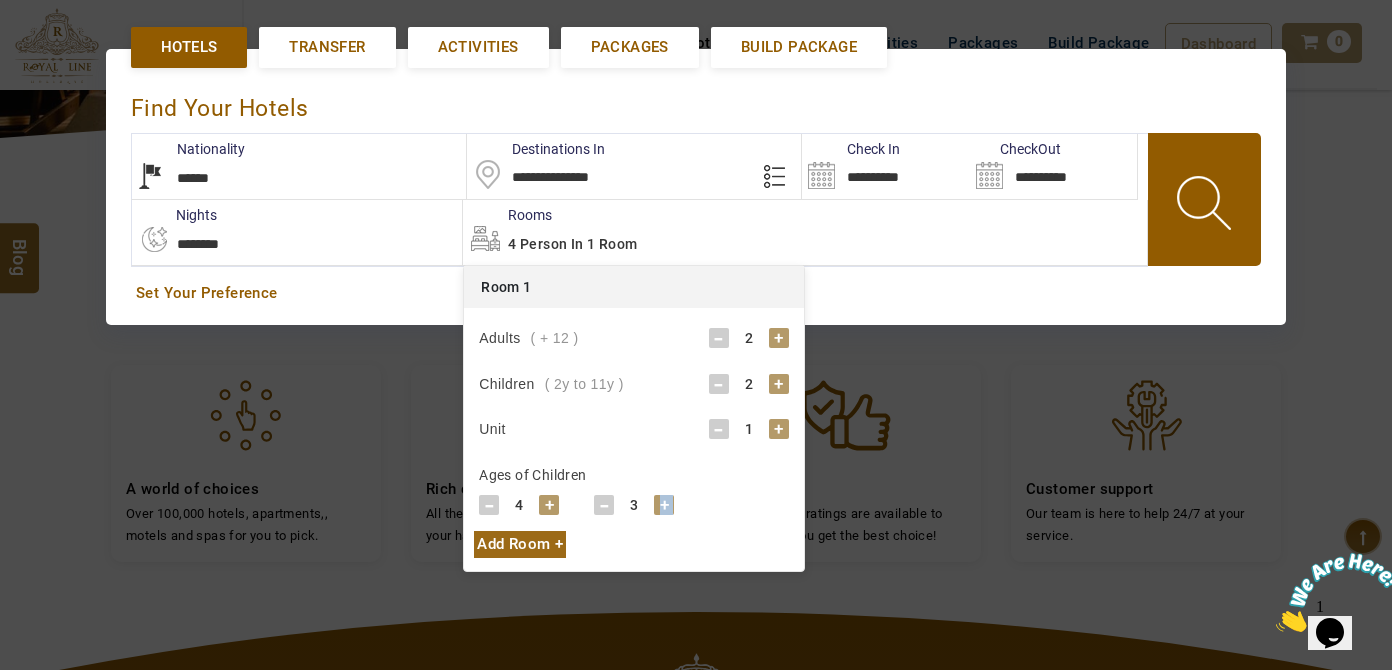 click on "+" at bounding box center (664, 505) 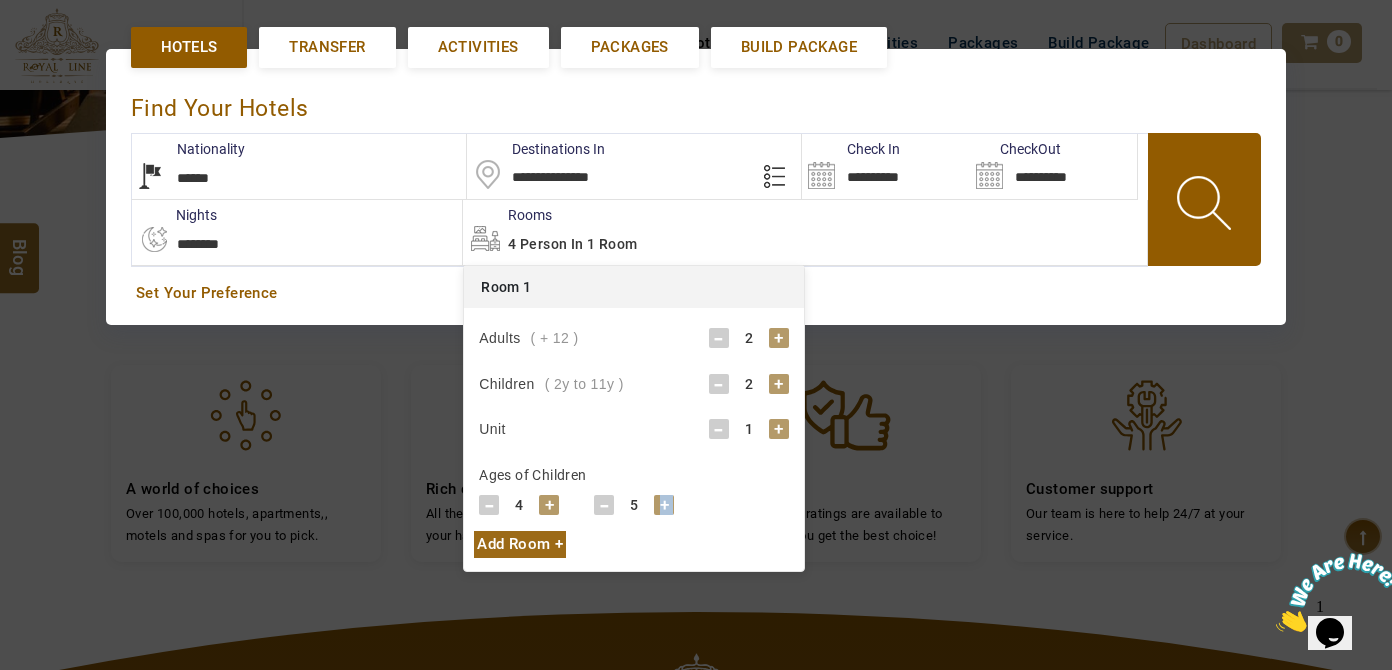 click on "+" at bounding box center (664, 505) 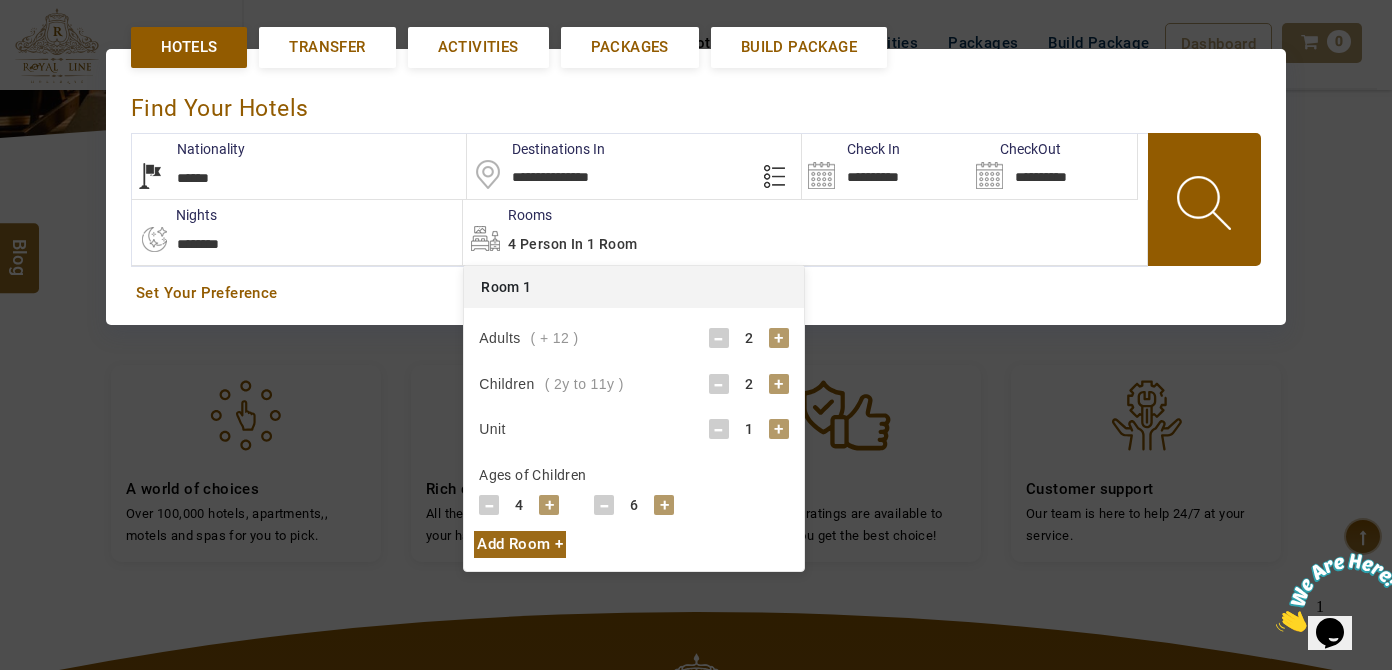 click on "-" at bounding box center (604, 505) 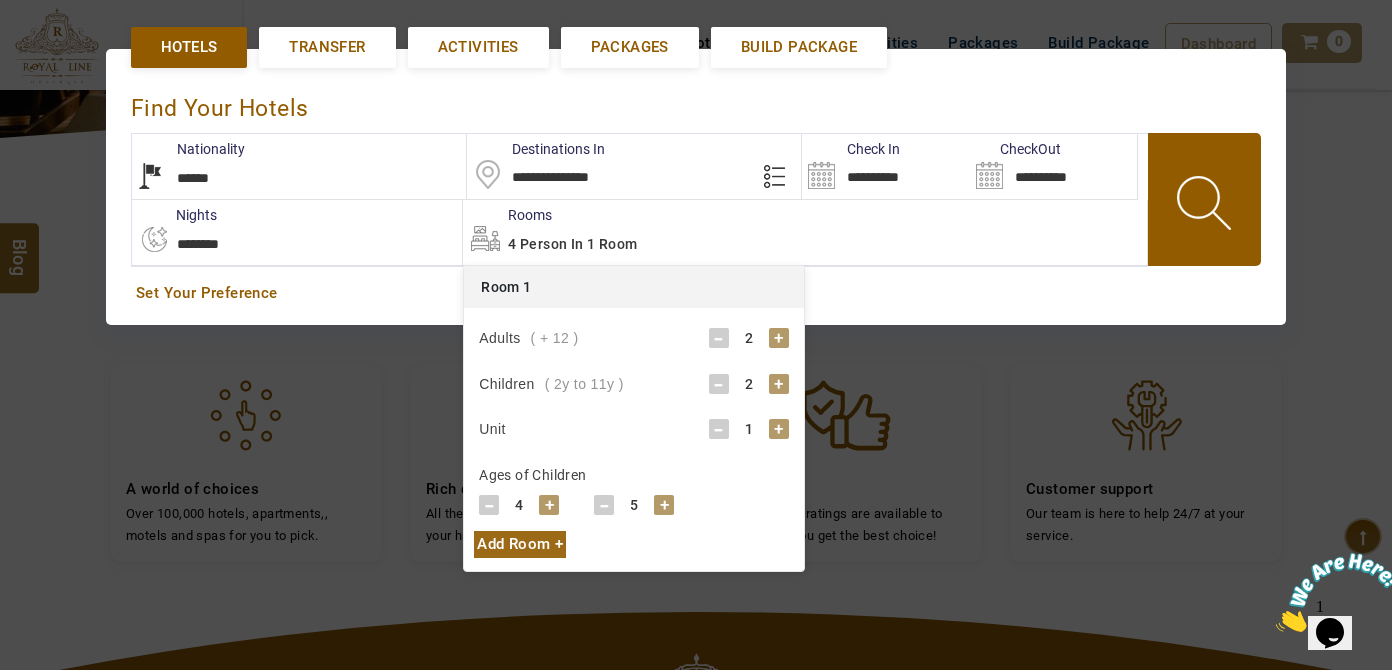 click at bounding box center (1206, 206) 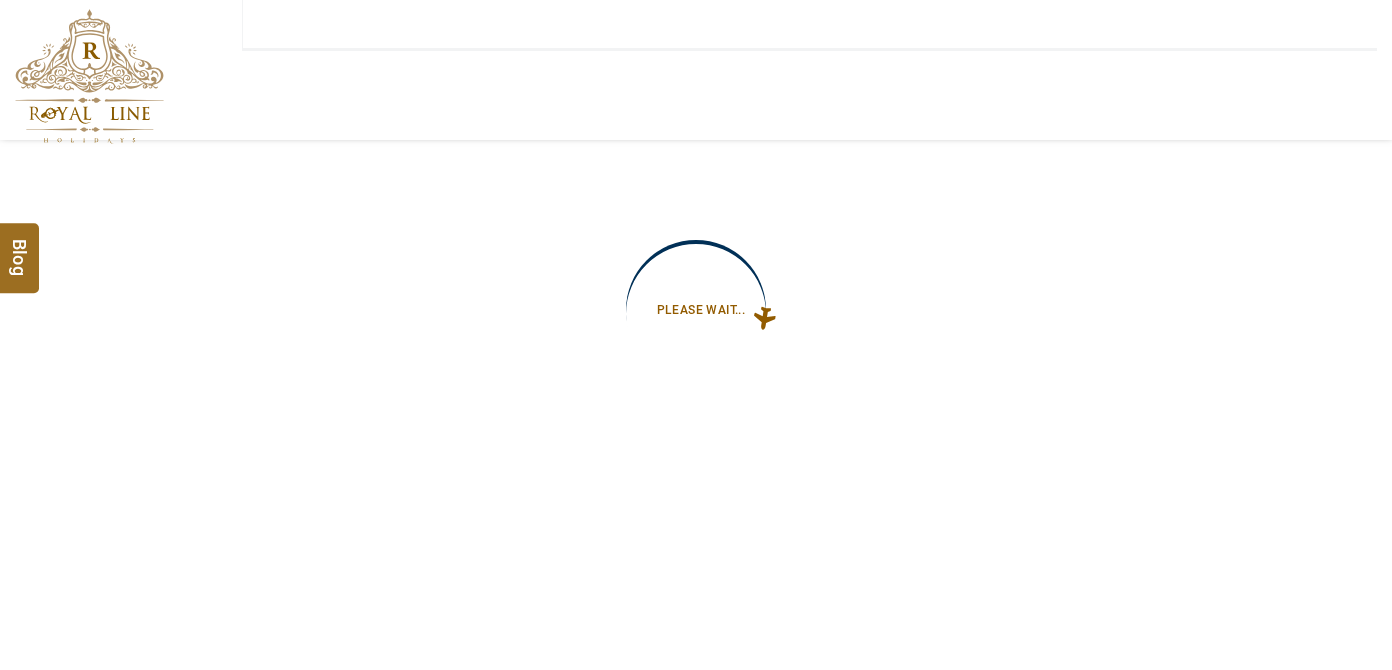 type on "**********" 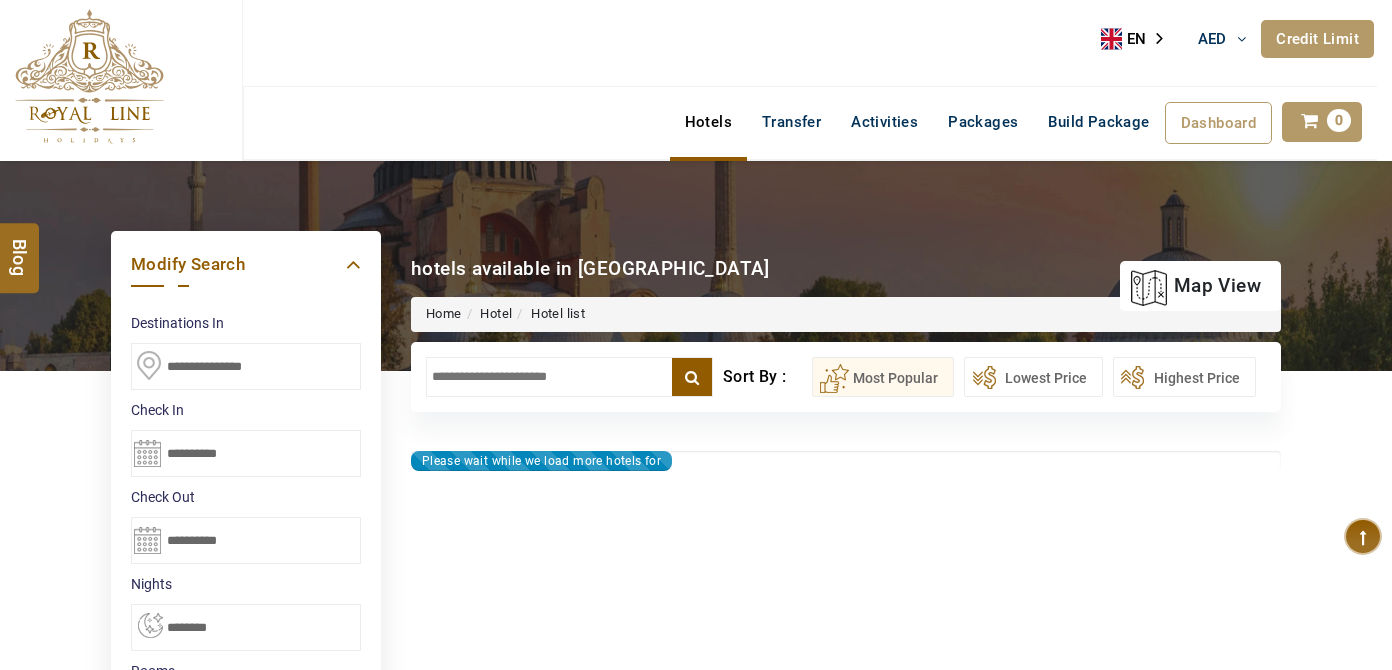 type on "**********" 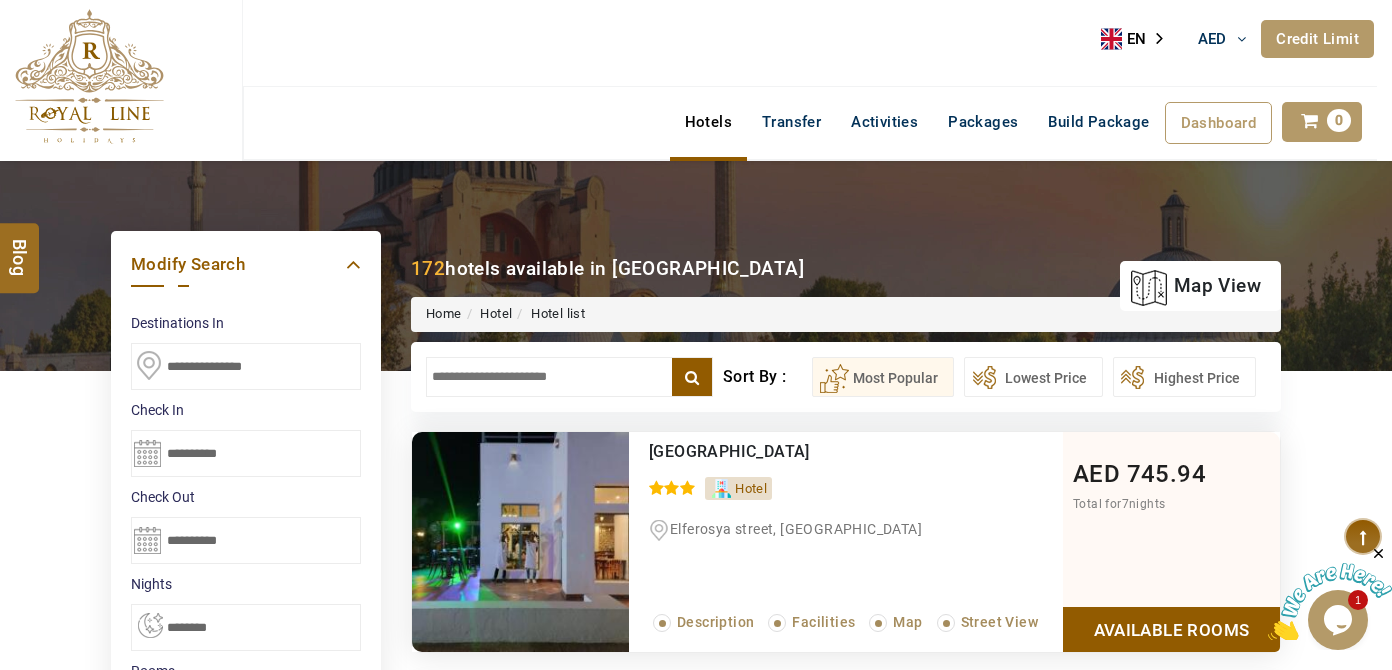scroll, scrollTop: 0, scrollLeft: 0, axis: both 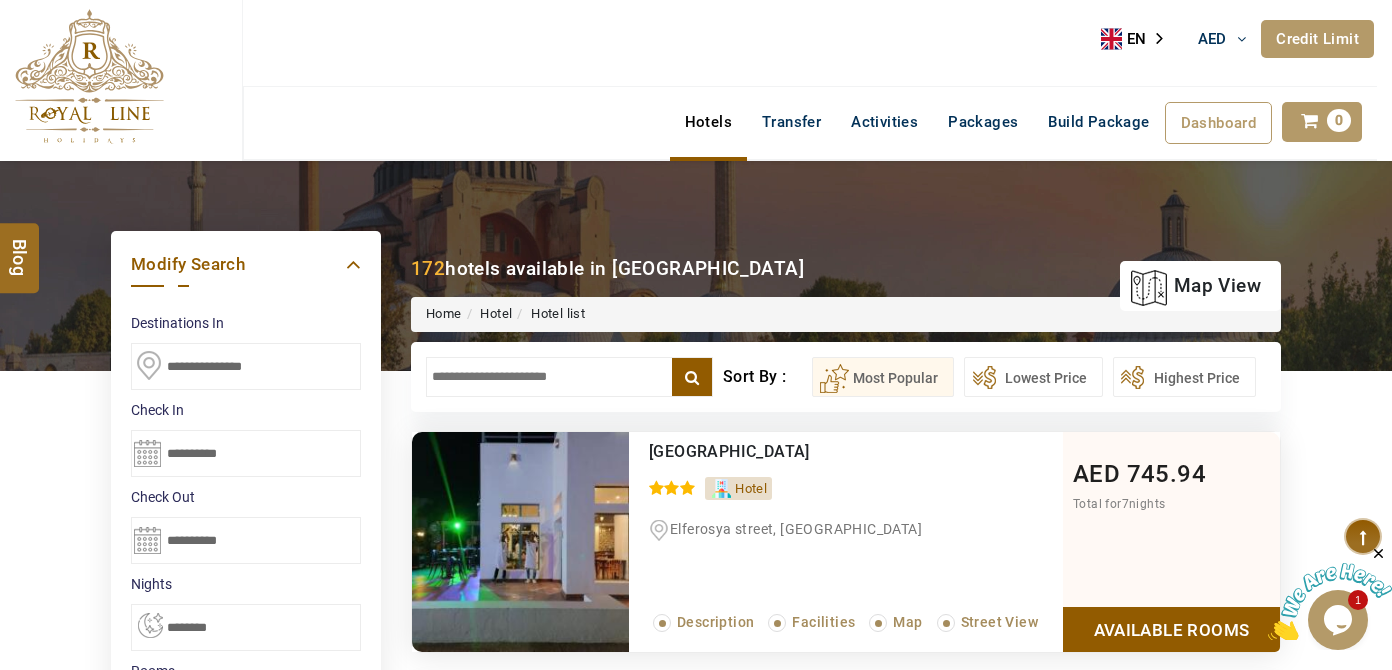 click on "**********" at bounding box center [846, 377] 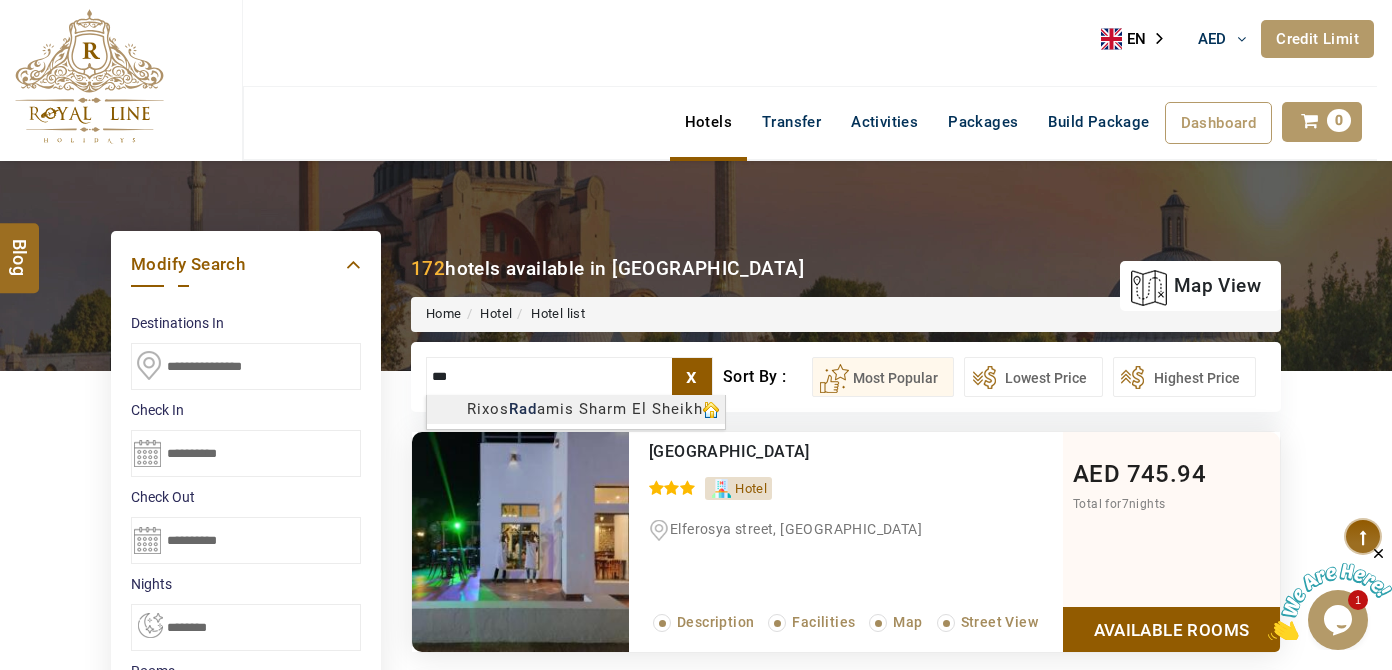 click on "LARISA HAWWARI AED AED  AED EUR  € USD  $ INR  ₹ THB  ฿ IDR  Rp BHD  BHD TRY  ₺ Credit Limit EN HE AR ES PT ZH Helpline
+971 55 344 0168 Register Now +971 55 344 0168 info@royallineholidays.com About Us What we Offer Blog Why Us Contact Hotels  Transfer Activities Packages Build Package Dashboard My Profile My Booking My Reports My Quotation Sign Out 0 Points Redeem Now To Redeem 9313  Points Future Points  3699   Points Credit Limit Credit Limit USD 25000.00 70% Complete Used USD 13654.03 Available USD 11345.97 Setting  Looks like you haven't added anything to your cart yet Countinue Shopping ****** ****** Please Wait.. Blog demo
Remember me Forgot
password? LOG IN Don't have an account?   Register Now My Booking View/ Print/Cancel Your Booking without Signing in Submit Applying Filters...... Hotels For You Will Be Loading Soon demo
In A Few Moment, You Will Be Celebrating Best Hotel options galore ! Check In   CheckOut Rooms Rooms Please Wait Please Wait ... X" at bounding box center (696, 1137) 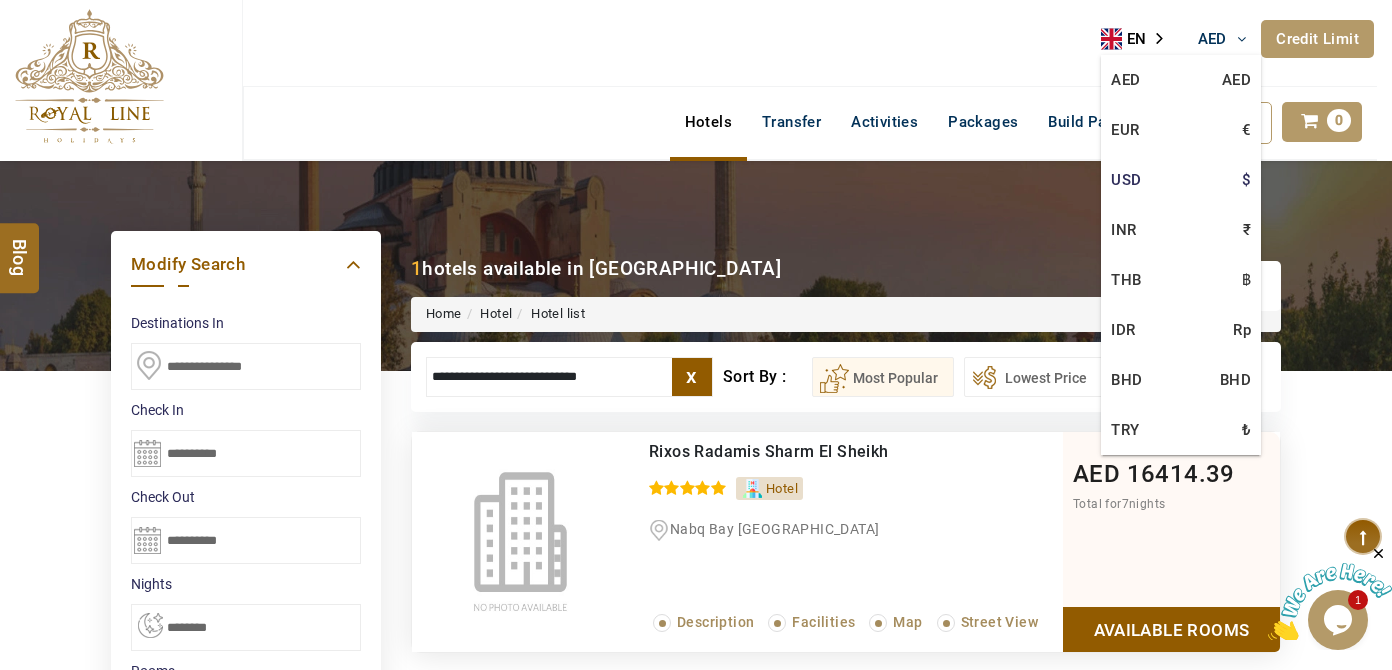 type on "**********" 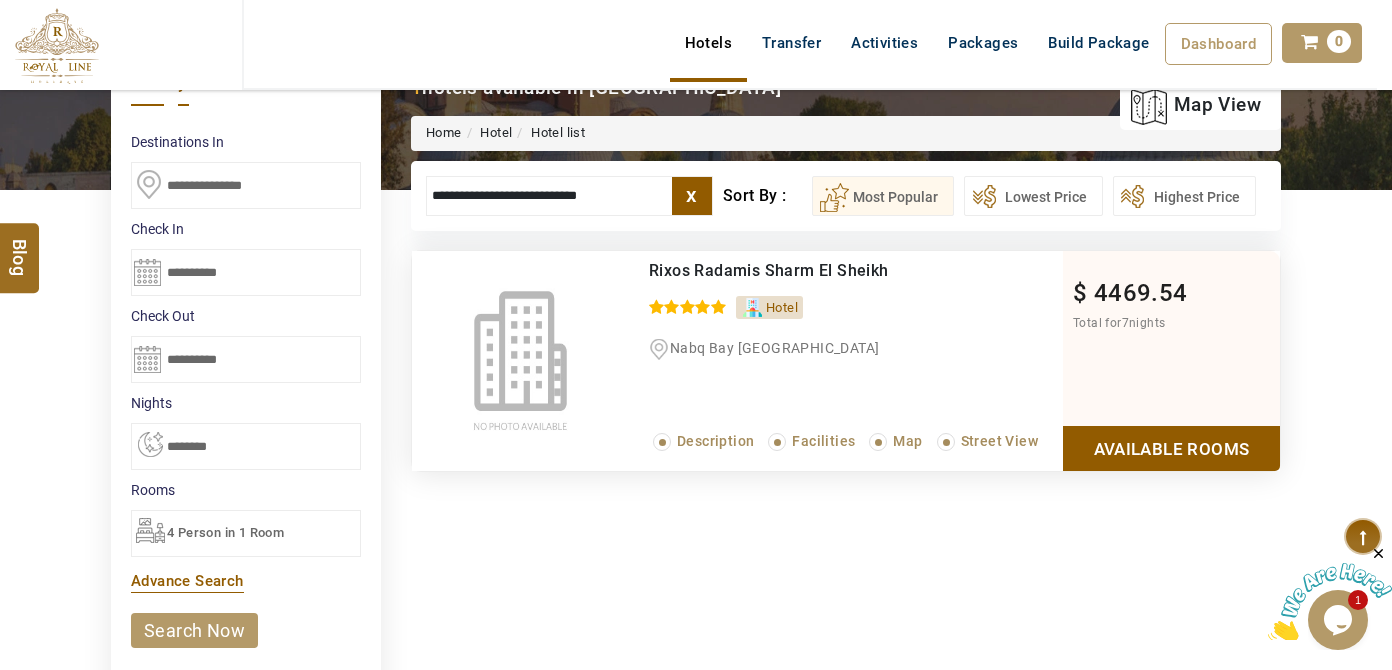 click on "Available Rooms" at bounding box center (1171, 448) 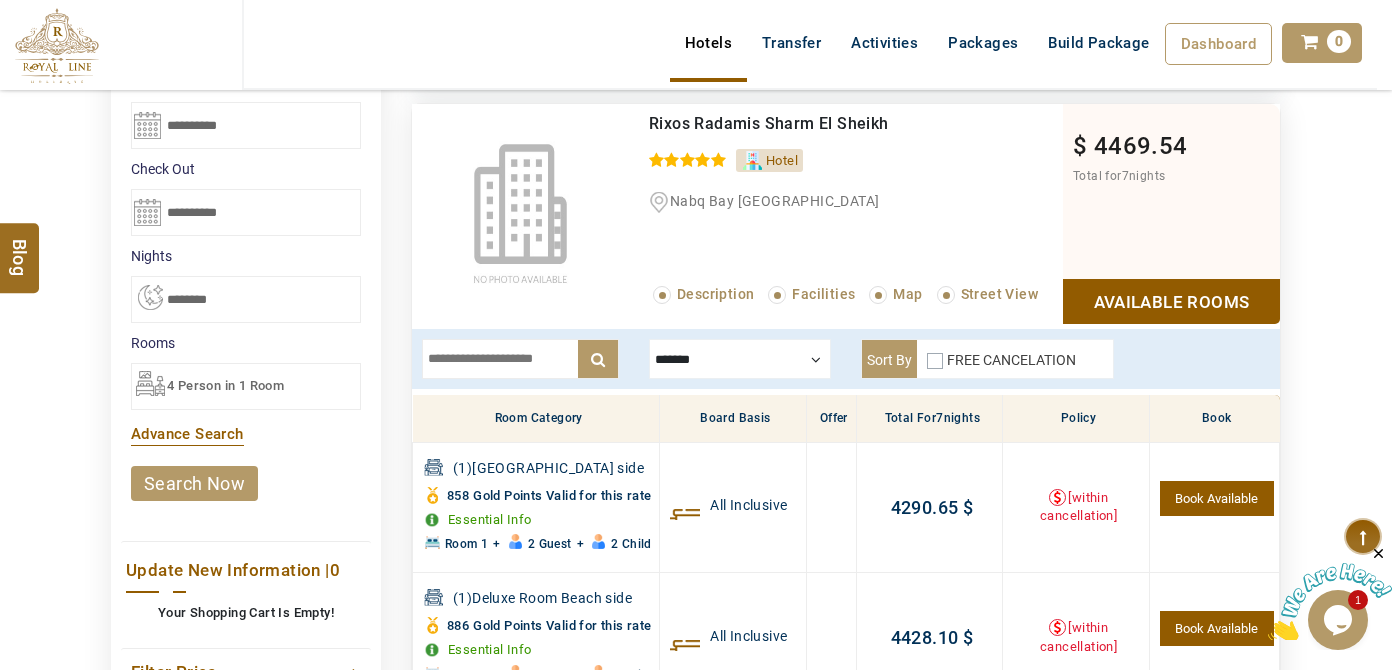 scroll, scrollTop: 379, scrollLeft: 0, axis: vertical 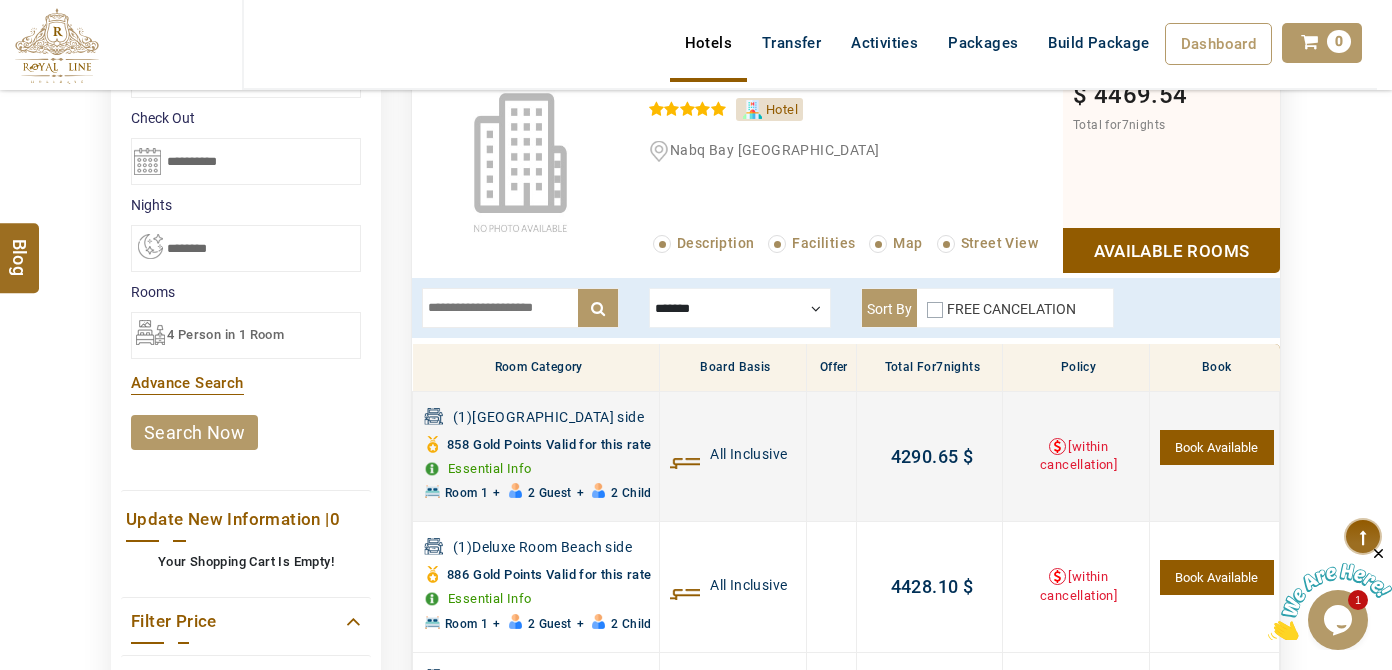 drag, startPoint x: 470, startPoint y: 408, endPoint x: 437, endPoint y: 421, distance: 35.468296 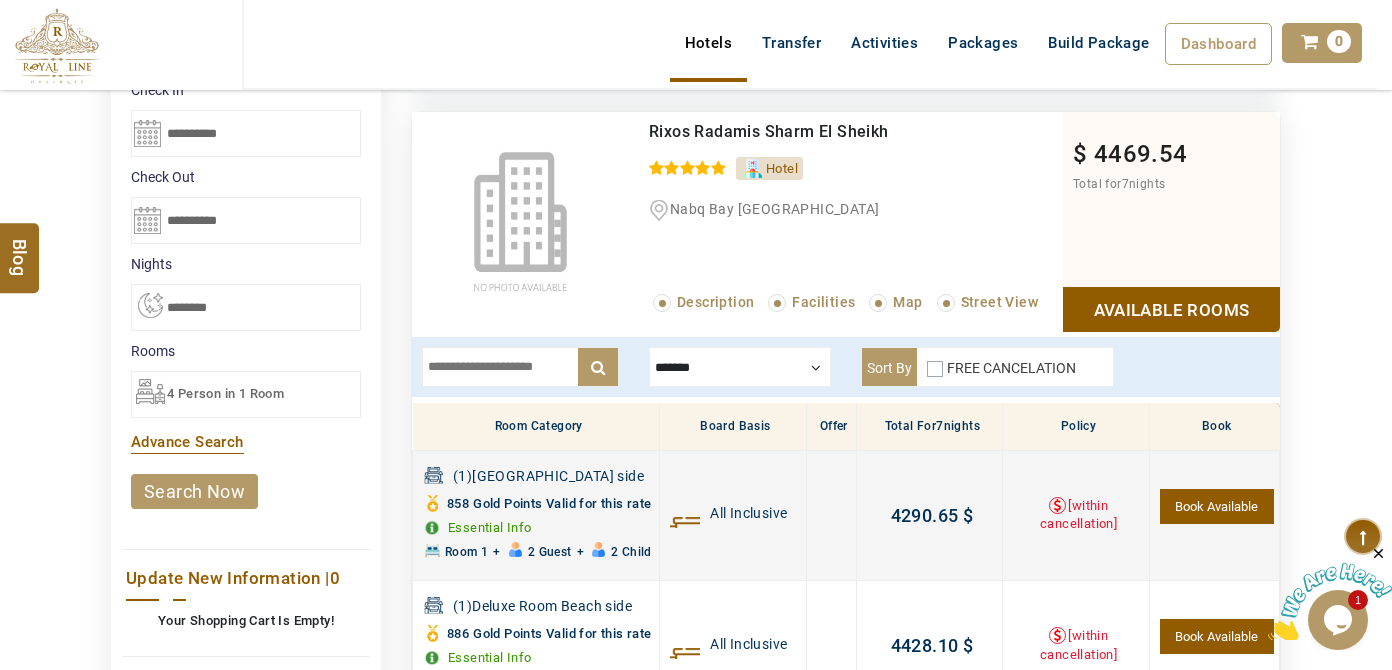 scroll, scrollTop: 288, scrollLeft: 0, axis: vertical 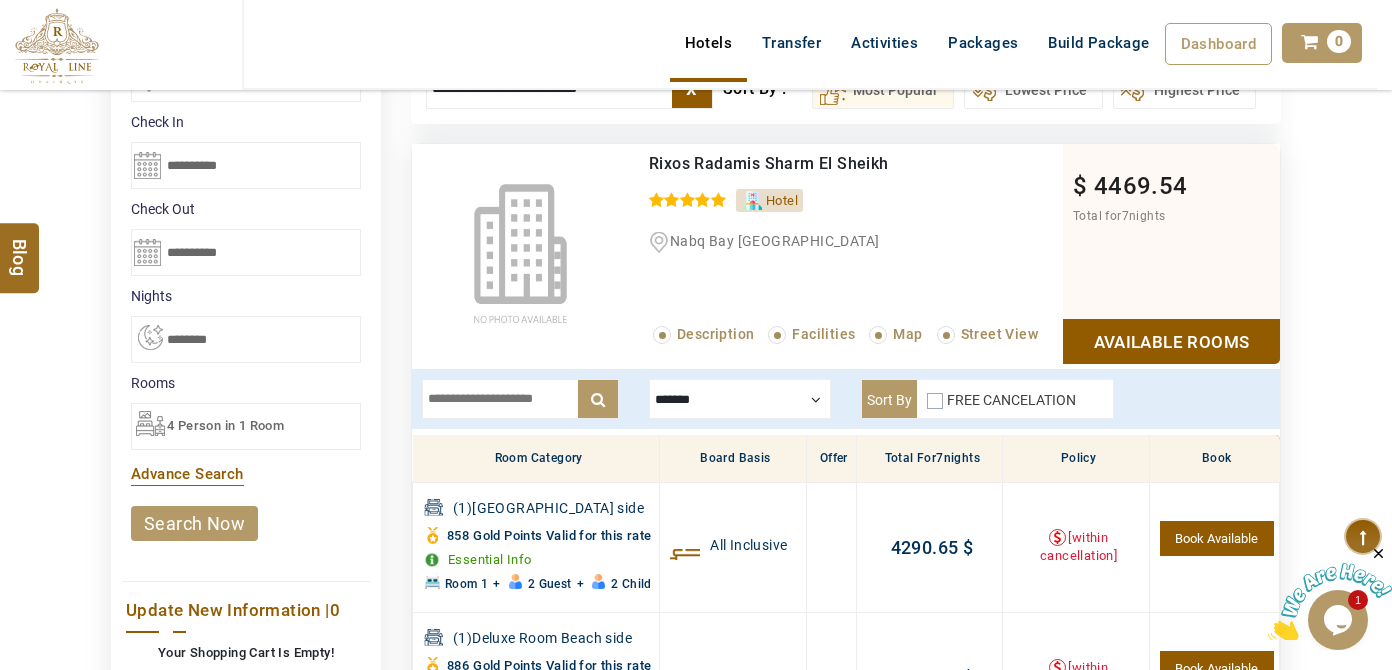 drag, startPoint x: 437, startPoint y: 421, endPoint x: 536, endPoint y: 42, distance: 391.71674 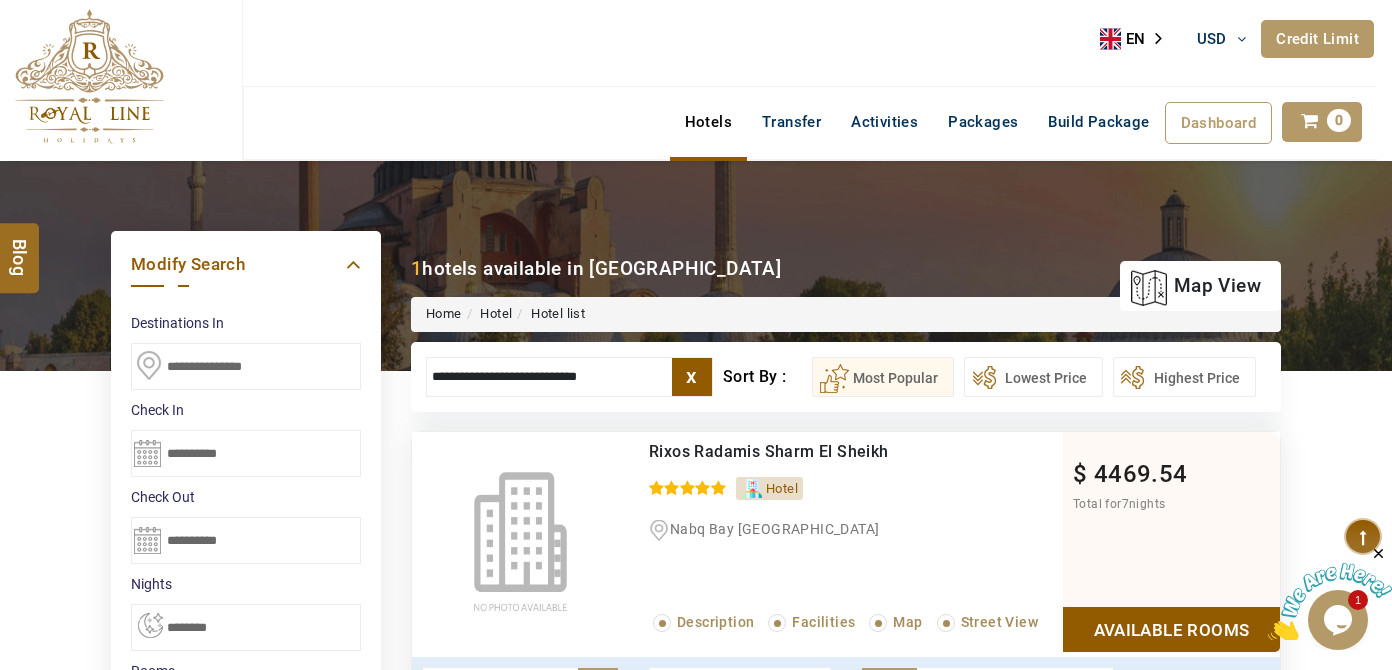 scroll, scrollTop: 0, scrollLeft: 0, axis: both 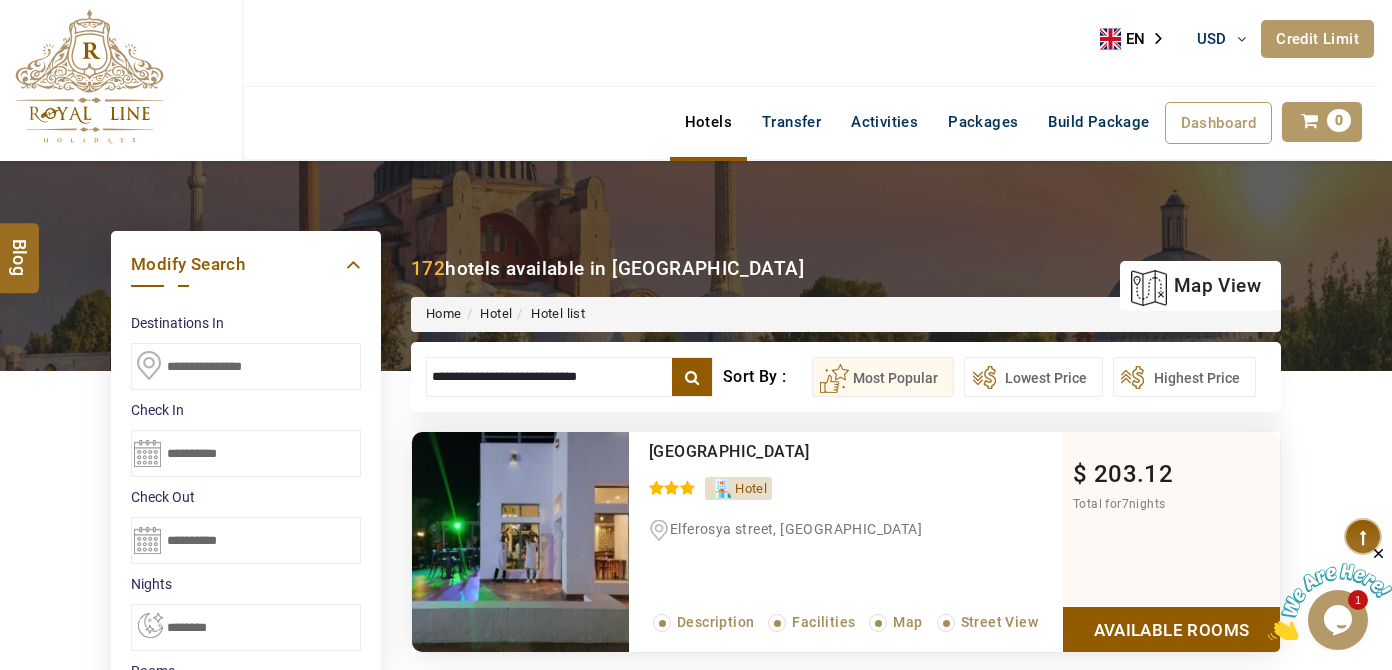 type 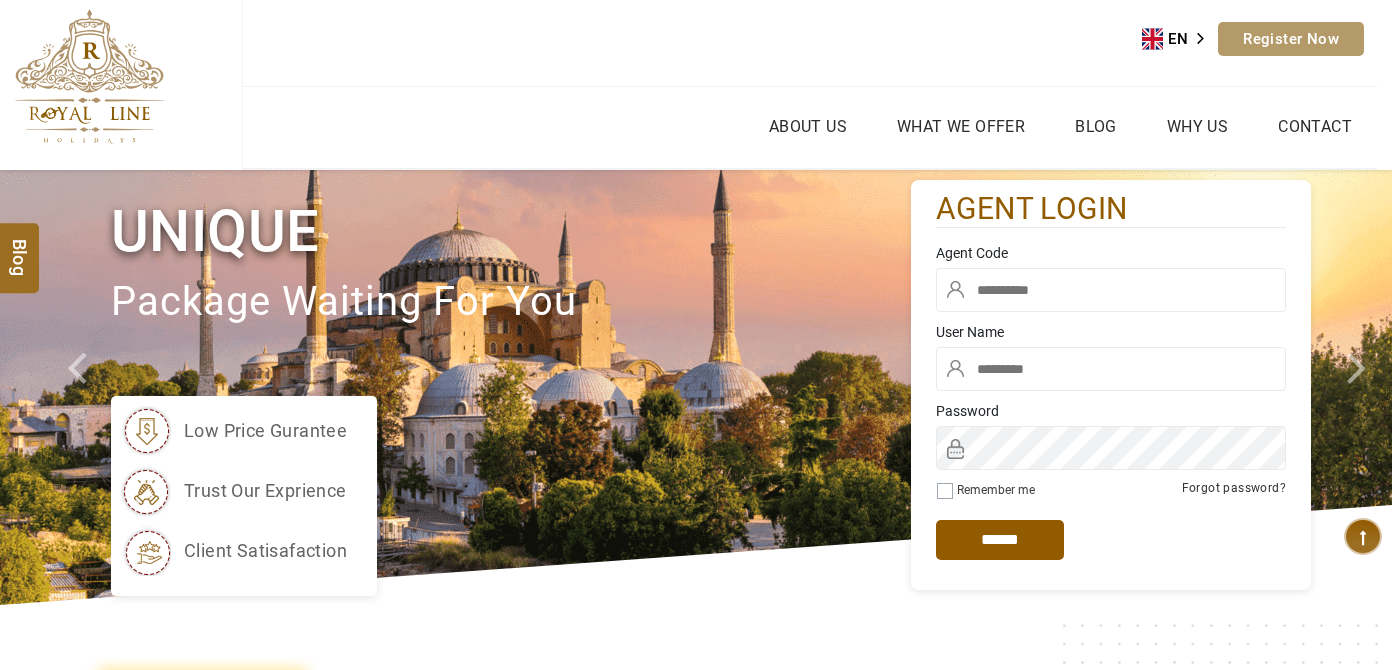 scroll, scrollTop: 0, scrollLeft: 0, axis: both 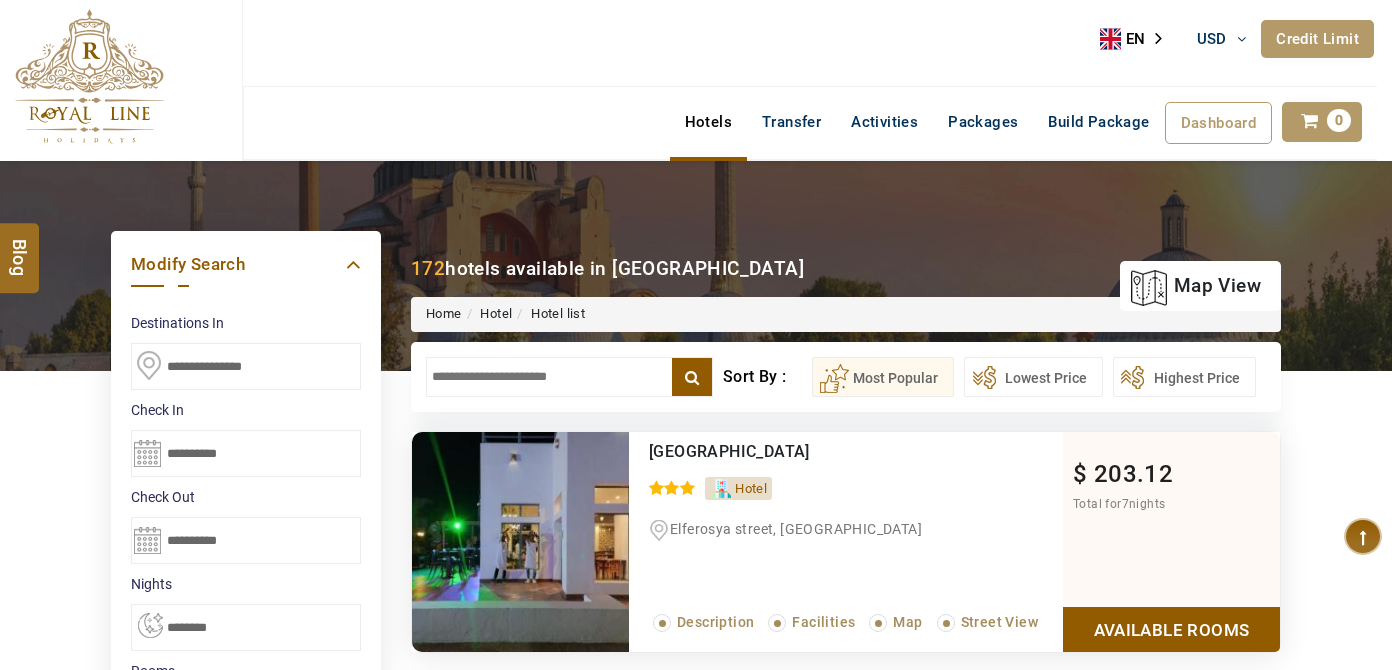 select on "*" 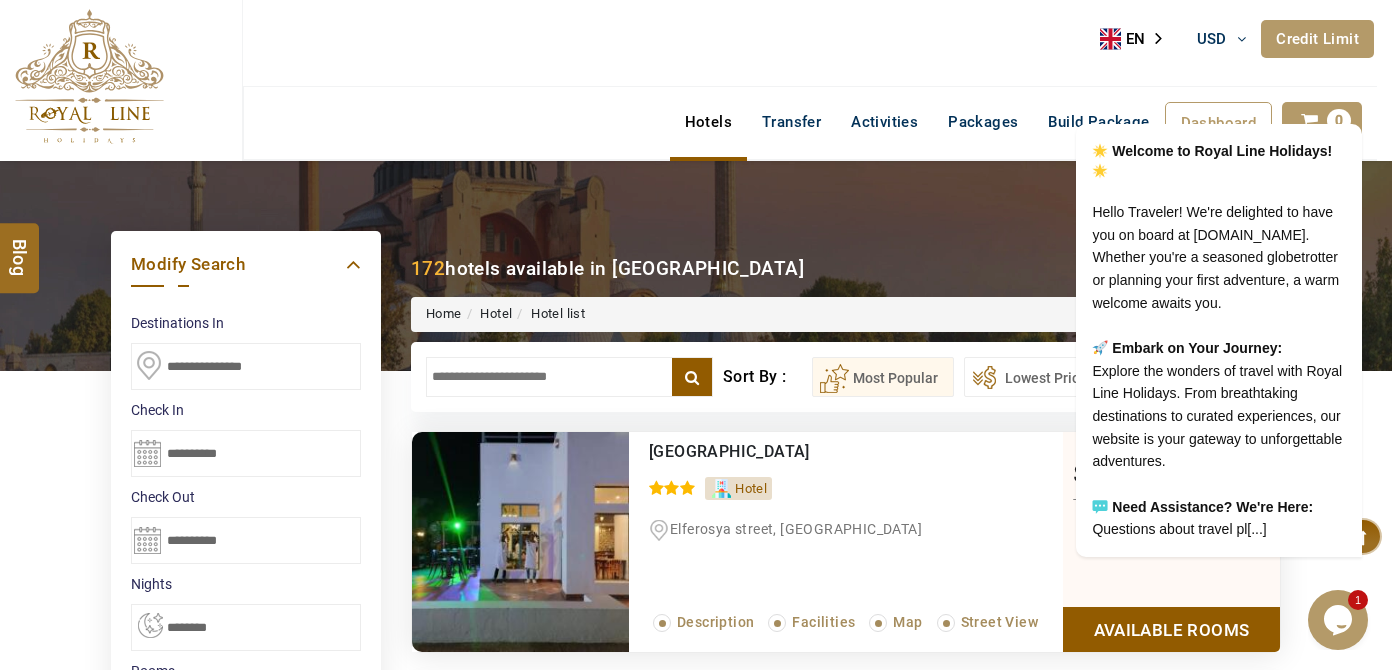 scroll, scrollTop: 0, scrollLeft: 0, axis: both 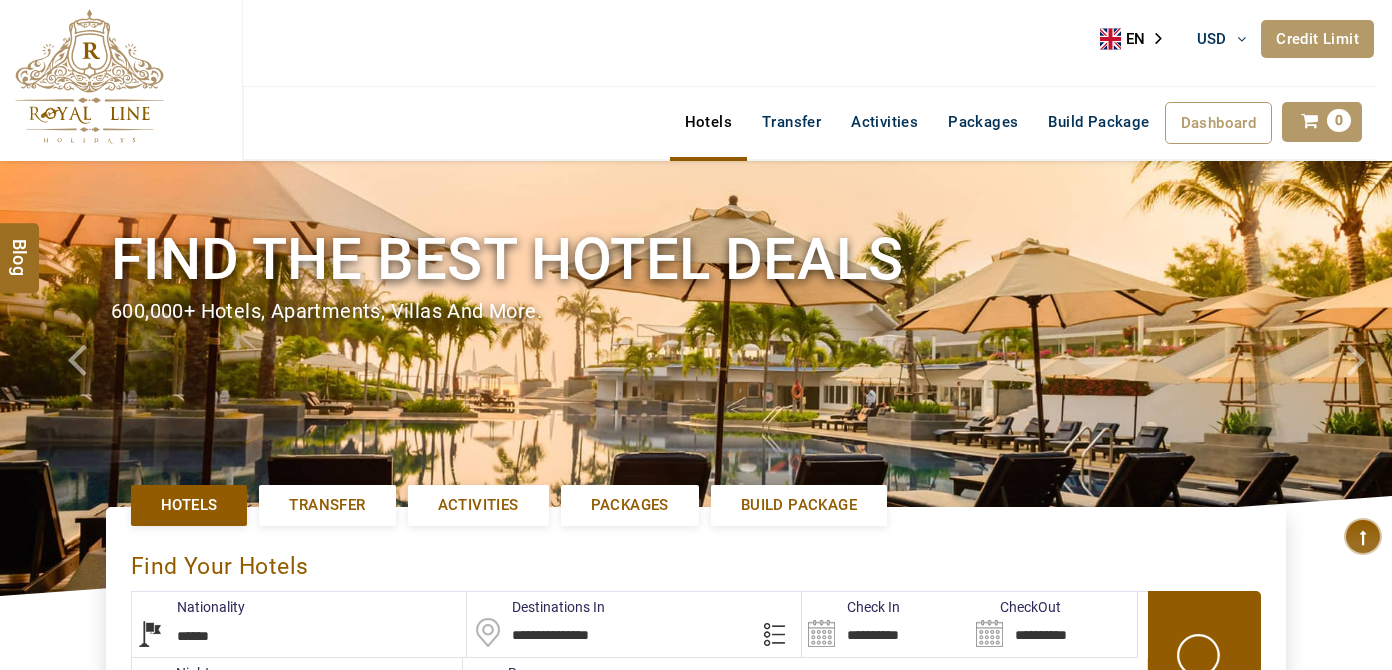 select on "******" 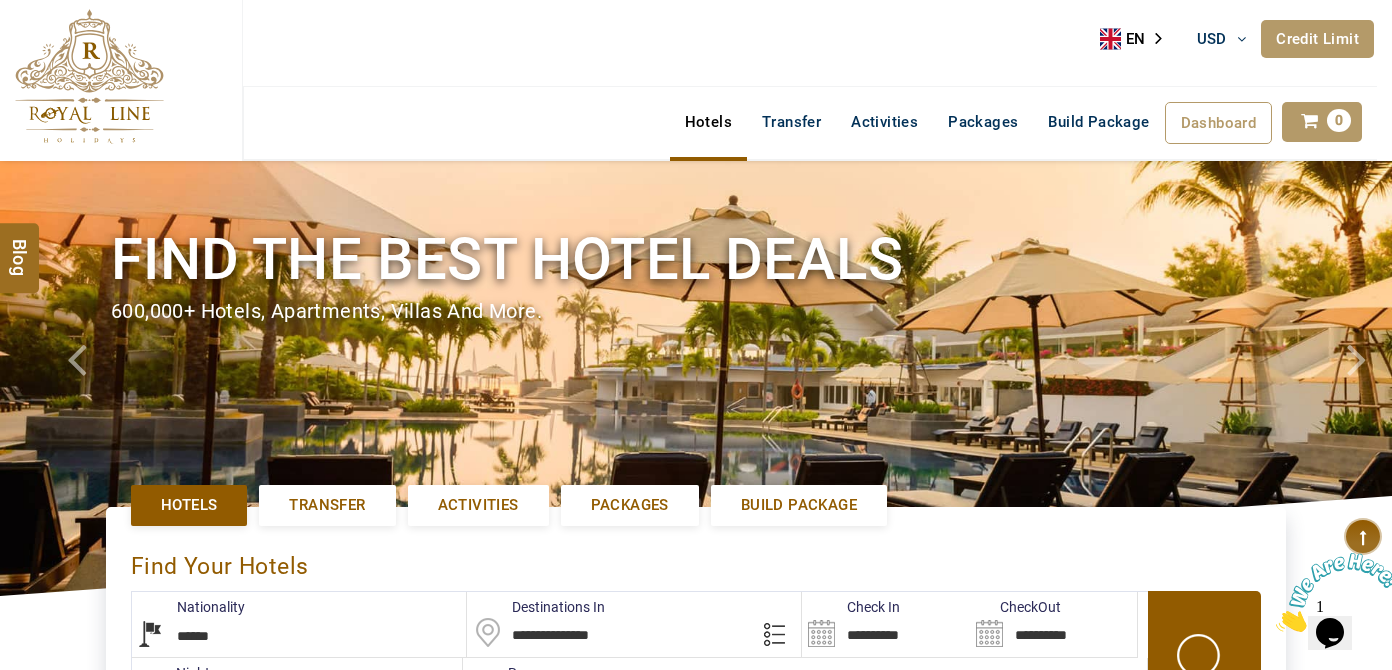 scroll, scrollTop: 0, scrollLeft: 0, axis: both 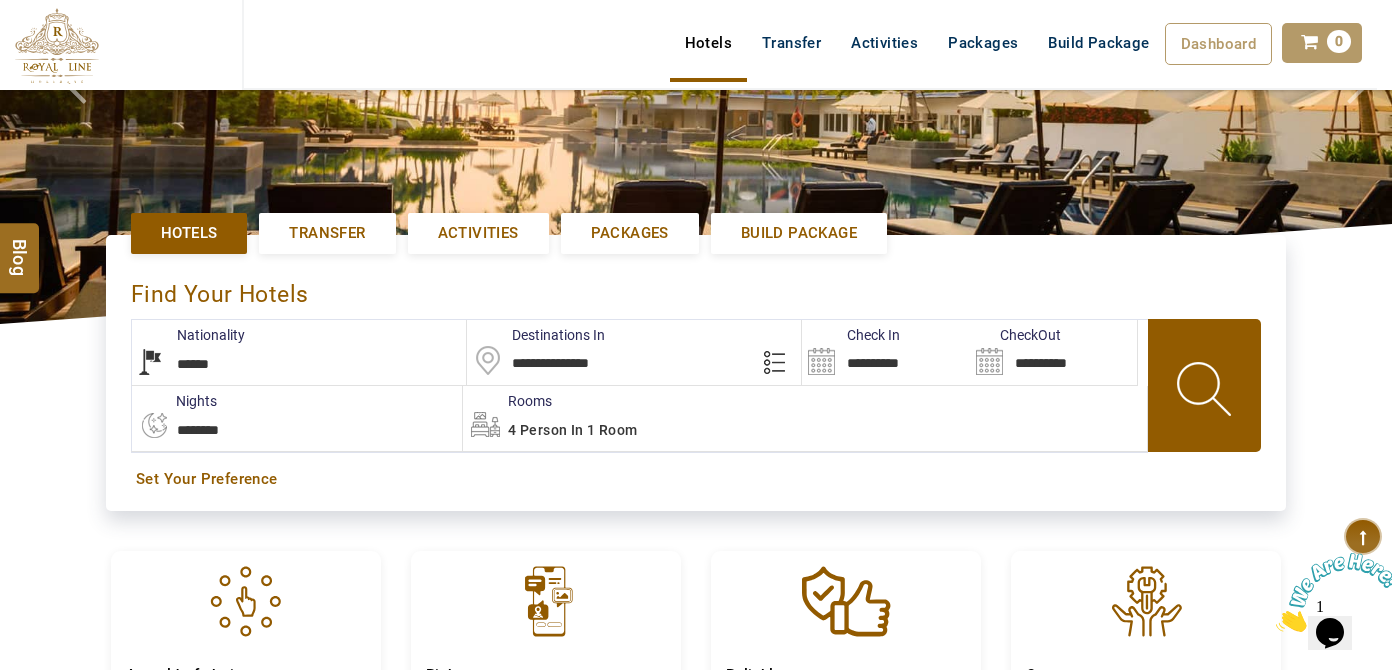 click on "**********" at bounding box center [634, 352] 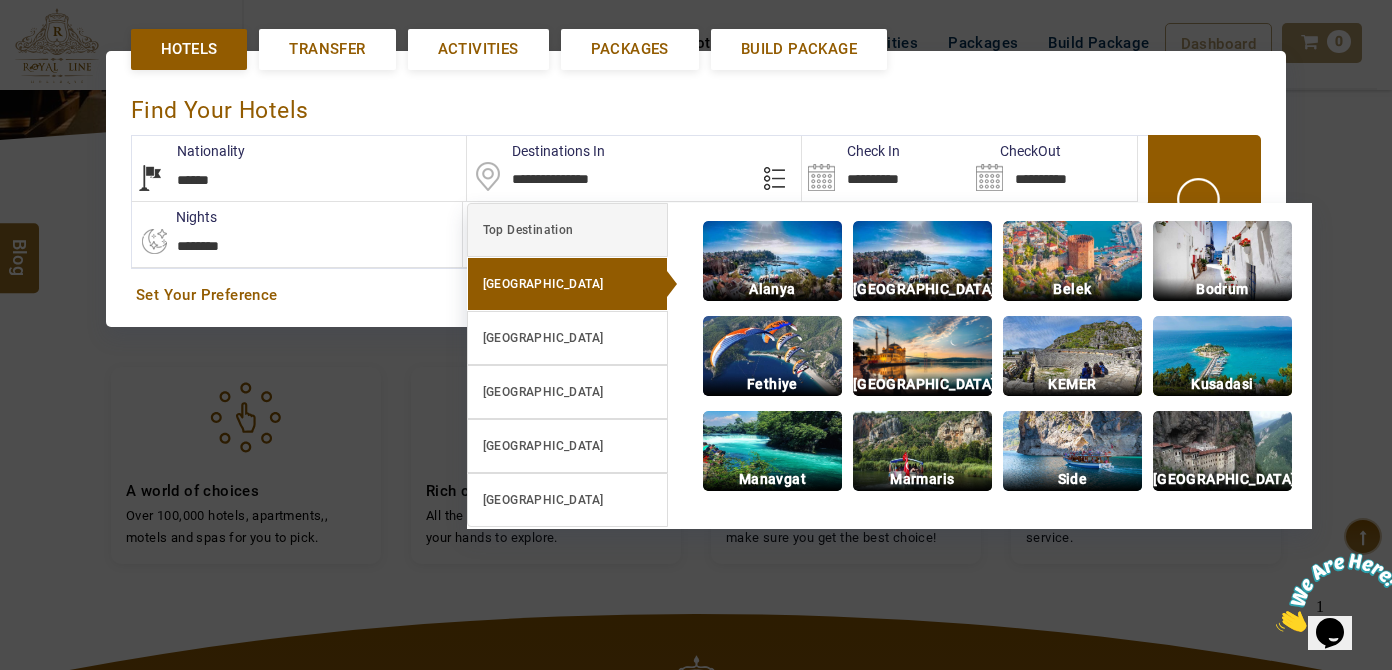 scroll, scrollTop: 458, scrollLeft: 0, axis: vertical 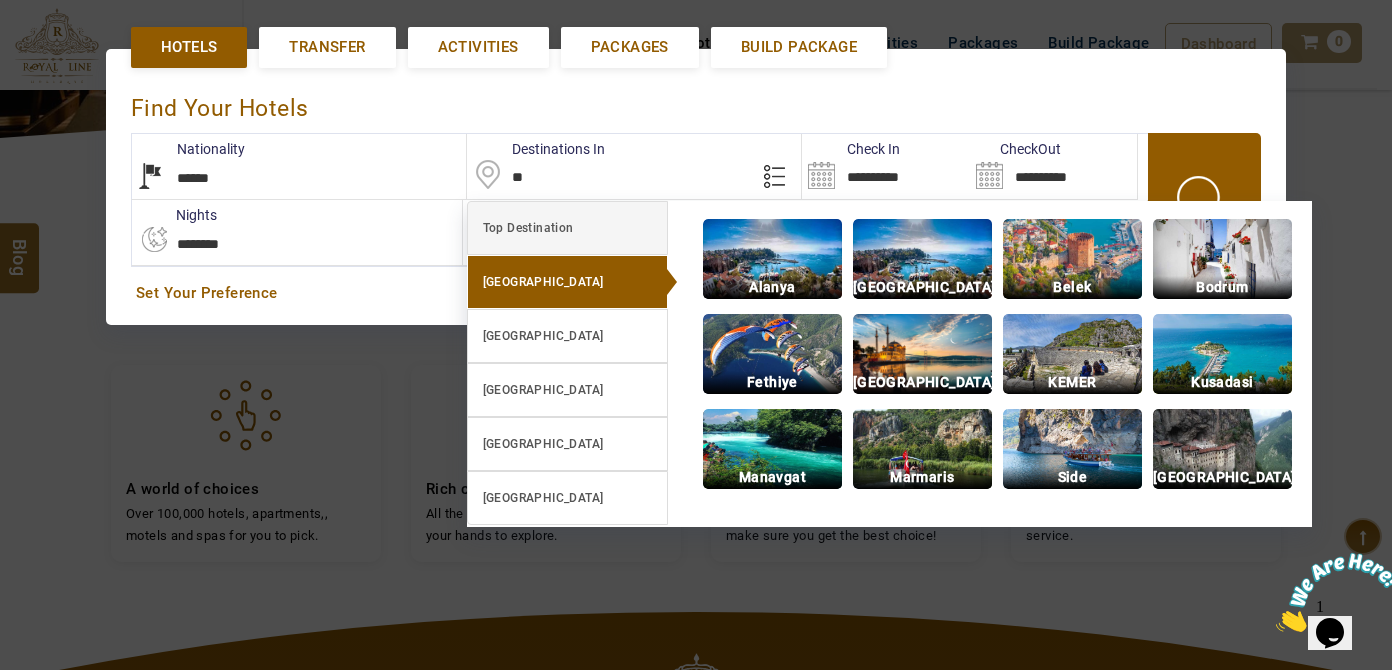 type on "*" 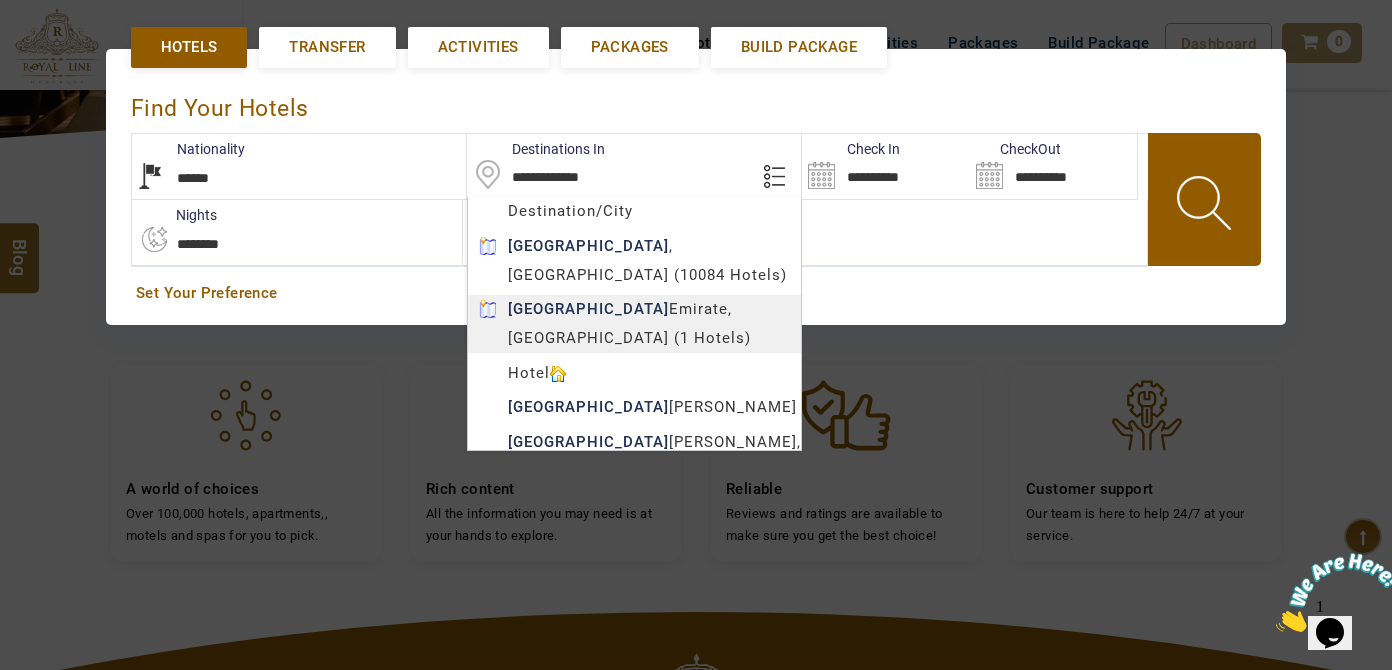 click on "LARISA HAWWARI USD AED  AED EUR  € USD  $ INR  ₹ THB  ฿ IDR  Rp BHD  BHD TRY  ₺ Credit Limit EN HE AR ES PT ZH Helpline
+971 55 344 0168 Register Now +971 55 344 0168 info@royallineholidays.com About Us What we Offer Blog Why Us Contact Hotels  Transfer Activities Packages Build Package Dashboard My Profile My Booking My Reports My Quotation Sign Out 0 Points Redeem Now To Redeem 9313  Points Future Points  3699   Points Credit Limit Credit Limit USD 25000.00 70% Complete Used USD 13654.03 Available USD 11345.97 Setting  Looks like you haven't added anything to your cart yet Countinue Shopping ****** ****** Please Wait.. Blog demo
Remember me Forgot
password? LOG IN Don't have an account?   Register Now My Booking View/ Print/Cancel Your Booking without Signing in Submit demo
In A Few Moment, You Will Be Celebrating Best Hotel options galore ! Check In   CheckOut Rooms Rooms Please Wait Find the best hotel deals 600,000+ hotels, apartments, villas and more. ****" at bounding box center [696, 339] 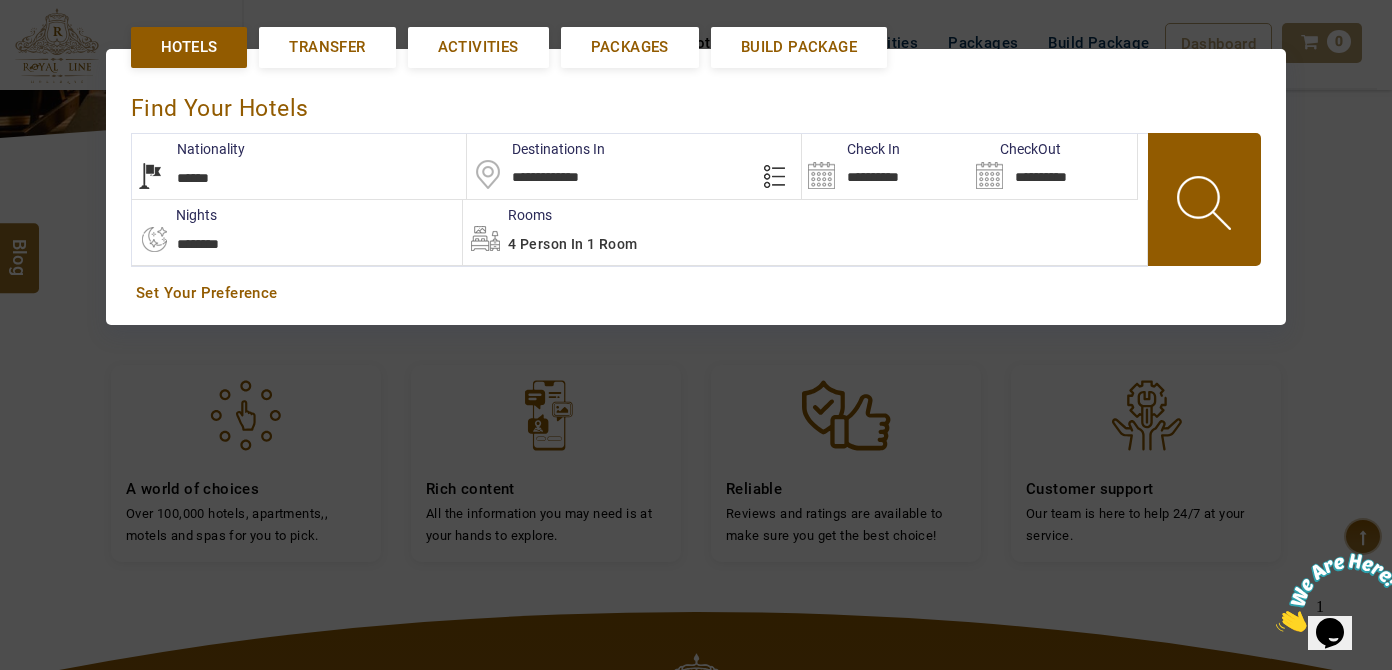 click on "**********" at bounding box center [634, 166] 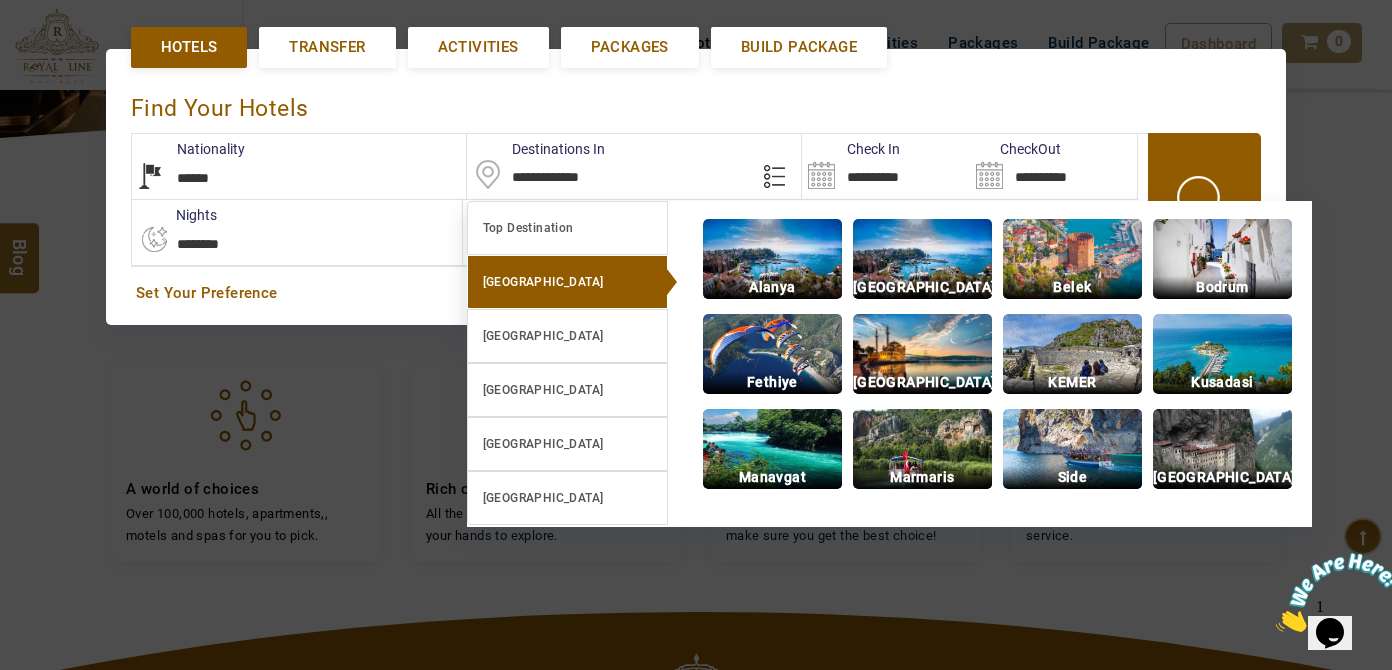 click on "**********" at bounding box center [634, 166] 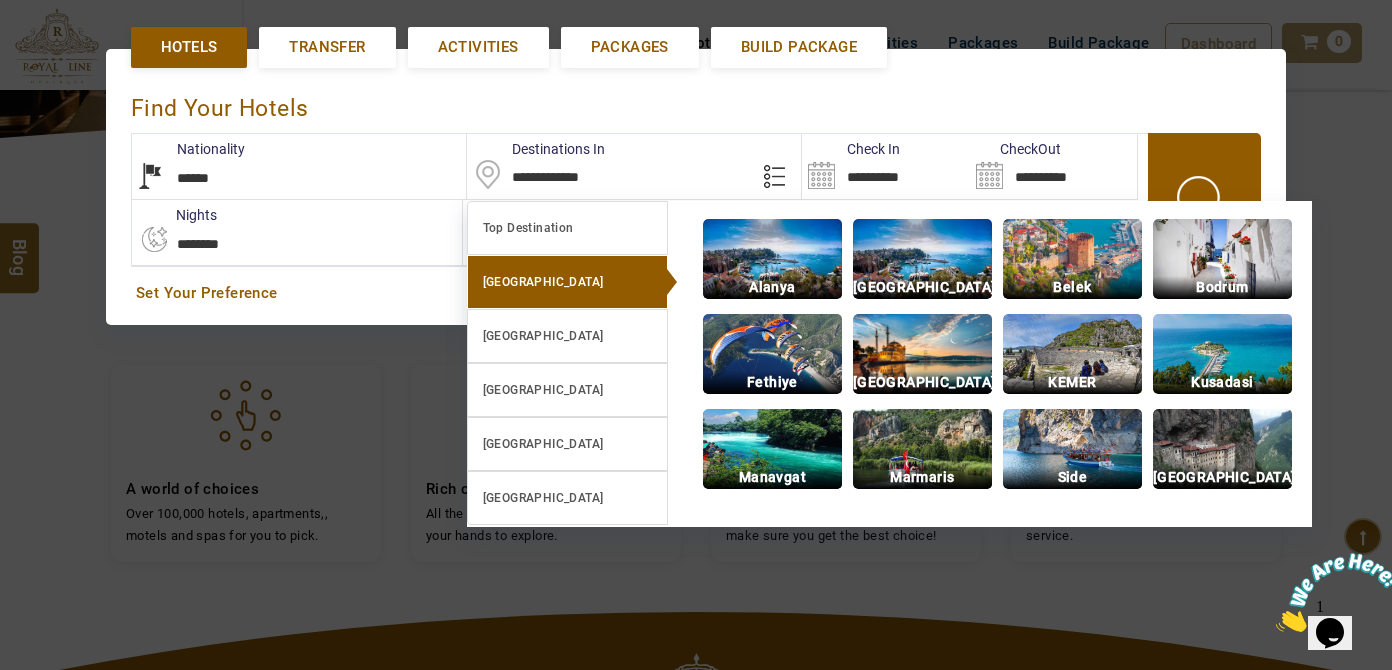 click on "**********" at bounding box center [634, 166] 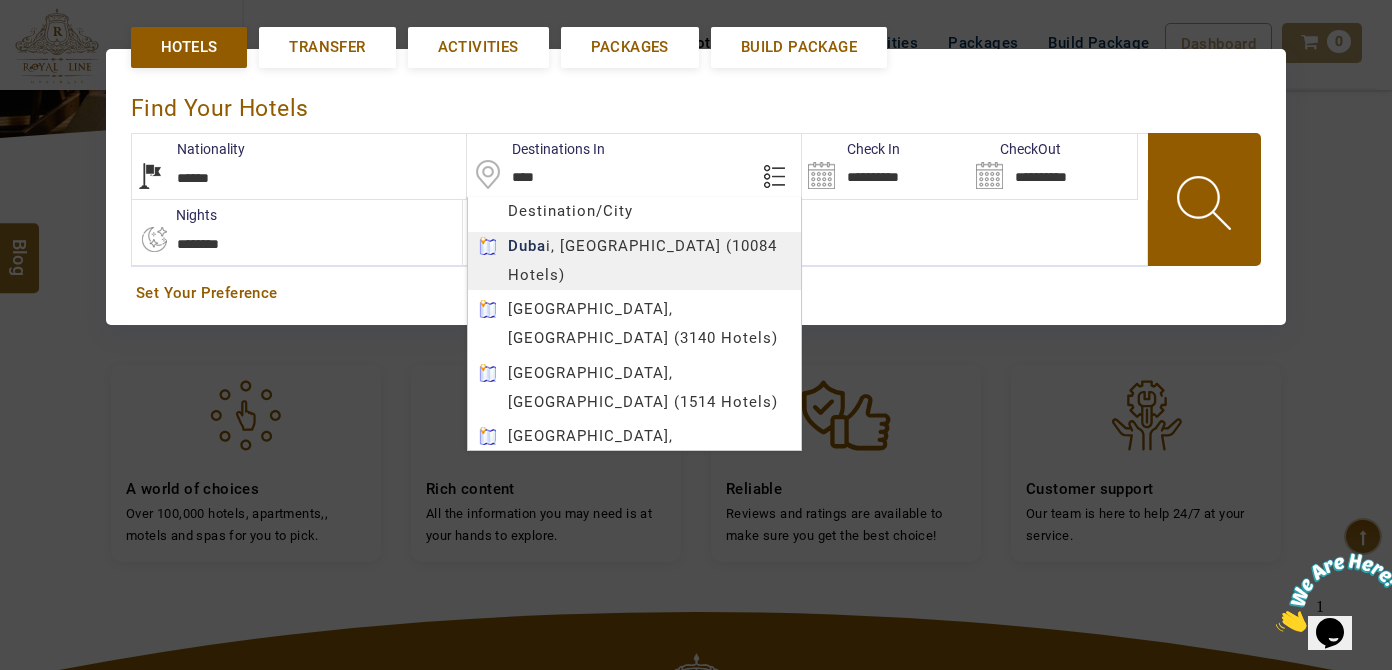 type on "*****" 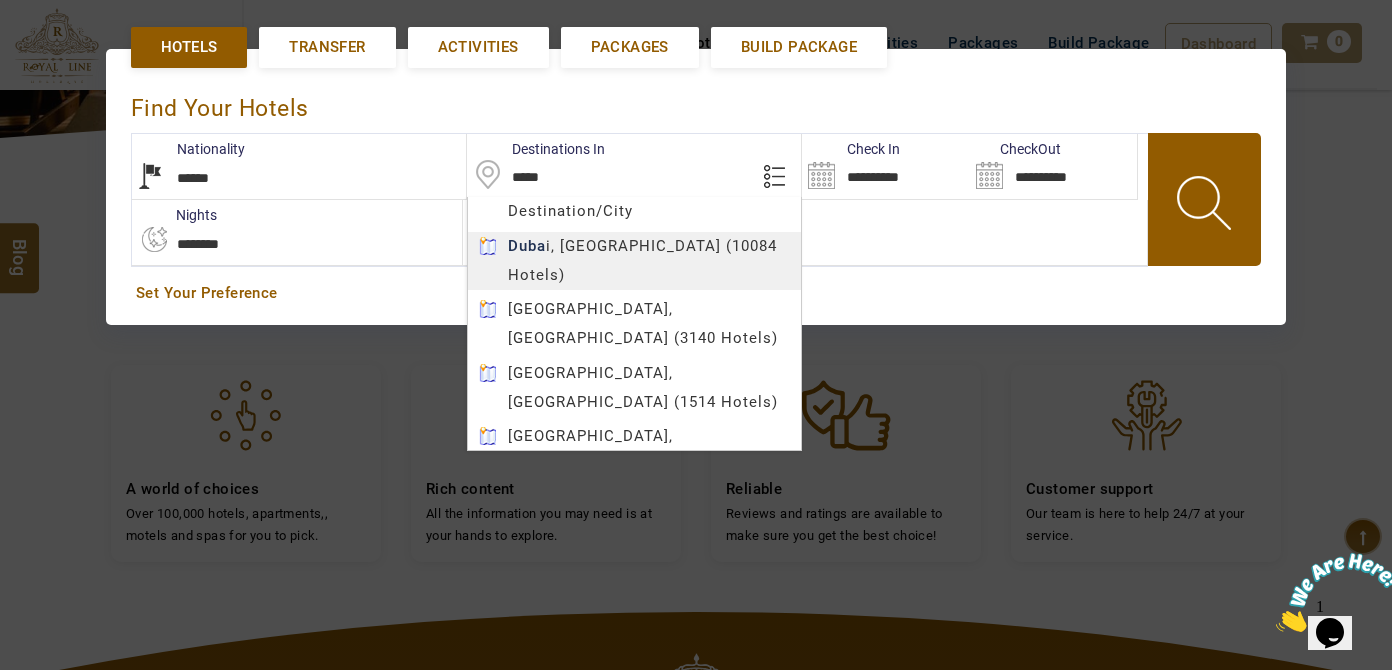 click on "LARISA HAWWARI USD AED  AED EUR  € USD  $ INR  ₹ THB  ฿ IDR  Rp BHD  BHD TRY  ₺ Credit Limit EN HE AR ES PT ZH Helpline
+971 55 344 0168 Register Now +971 55 344 0168 info@royallineholidays.com About Us What we Offer Blog Why Us Contact Hotels  Transfer Activities Packages Build Package Dashboard My Profile My Booking My Reports My Quotation Sign Out 0 Points Redeem Now To Redeem 9313  Points Future Points  3699   Points Credit Limit Credit Limit USD 25000.00 70% Complete Used USD 13654.03 Available USD 11345.97 Setting  Looks like you haven't added anything to your cart yet Countinue Shopping ****** ****** Please Wait.. Blog demo
Remember me Forgot
password? LOG IN Don't have an account?   Register Now My Booking View/ Print/Cancel Your Booking without Signing in Submit demo
In A Few Moment, You Will Be Celebrating Best Hotel options galore ! Check In   CheckOut Rooms Rooms Please Wait Find the best hotel deals 600,000+ hotels, apartments, villas and more. ****" at bounding box center (696, 339) 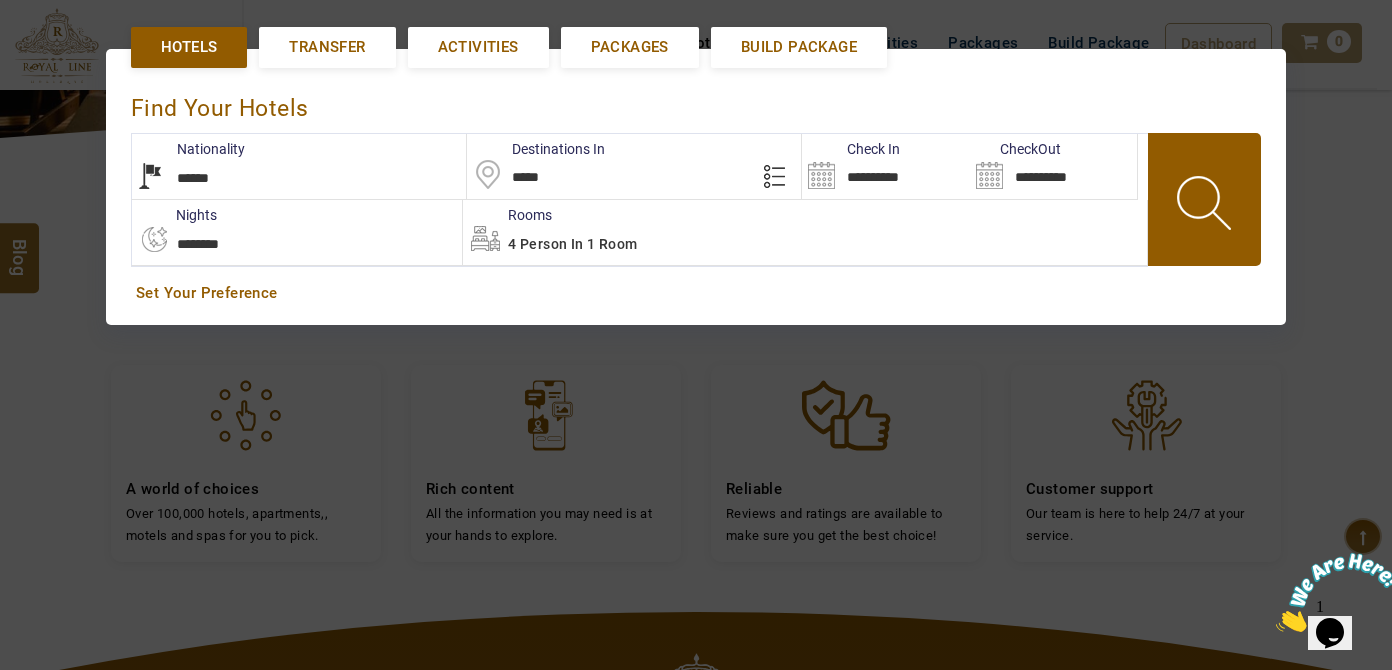 click on "**********" at bounding box center [885, 166] 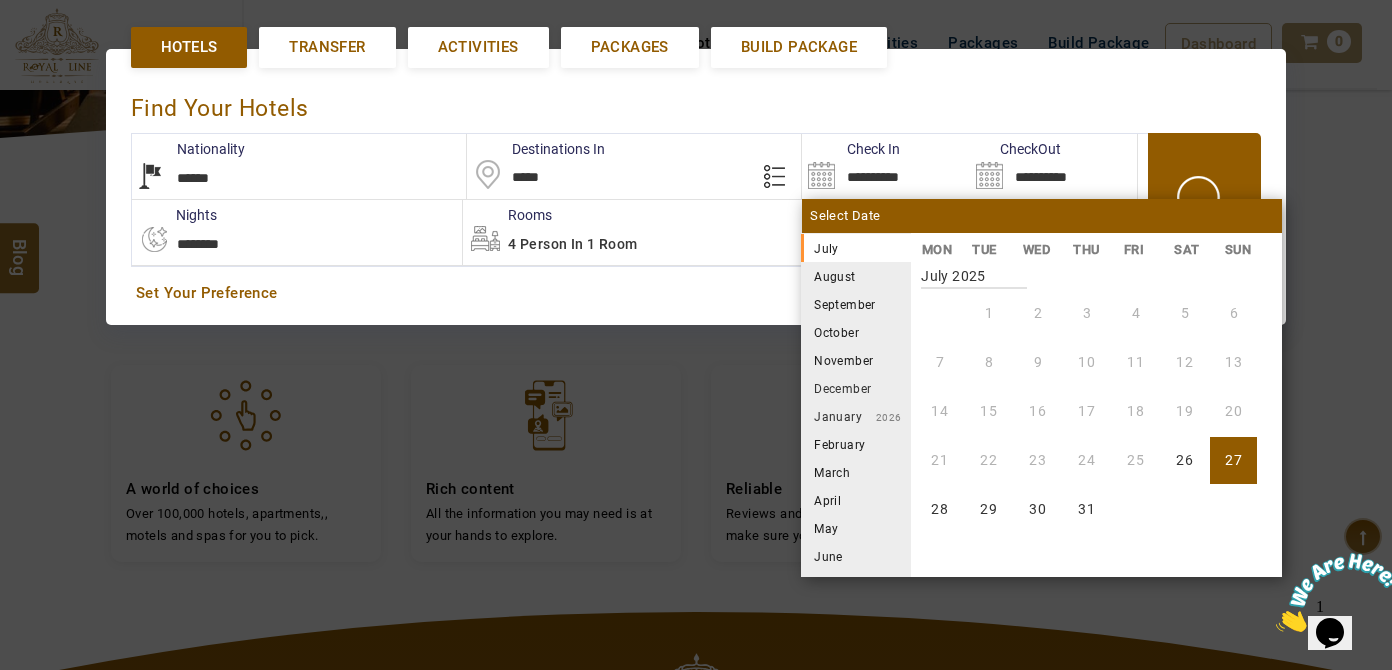 click on "August" at bounding box center (856, 276) 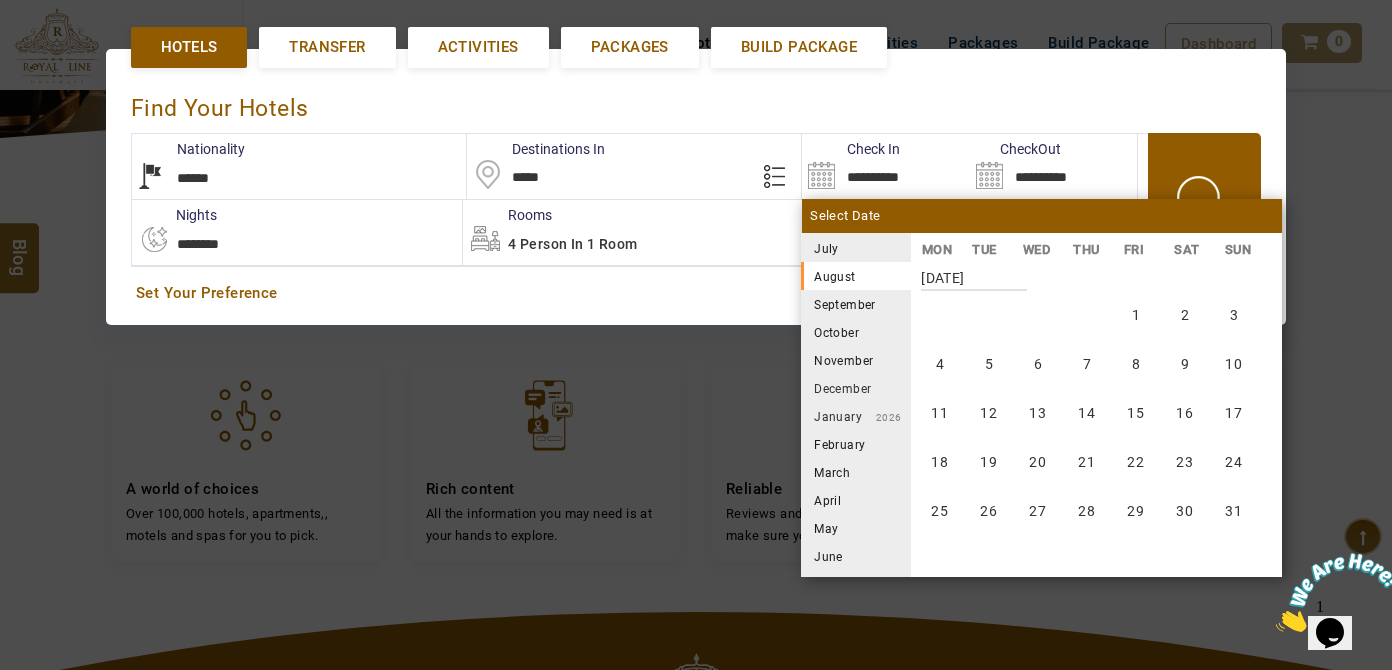 scroll, scrollTop: 370, scrollLeft: 0, axis: vertical 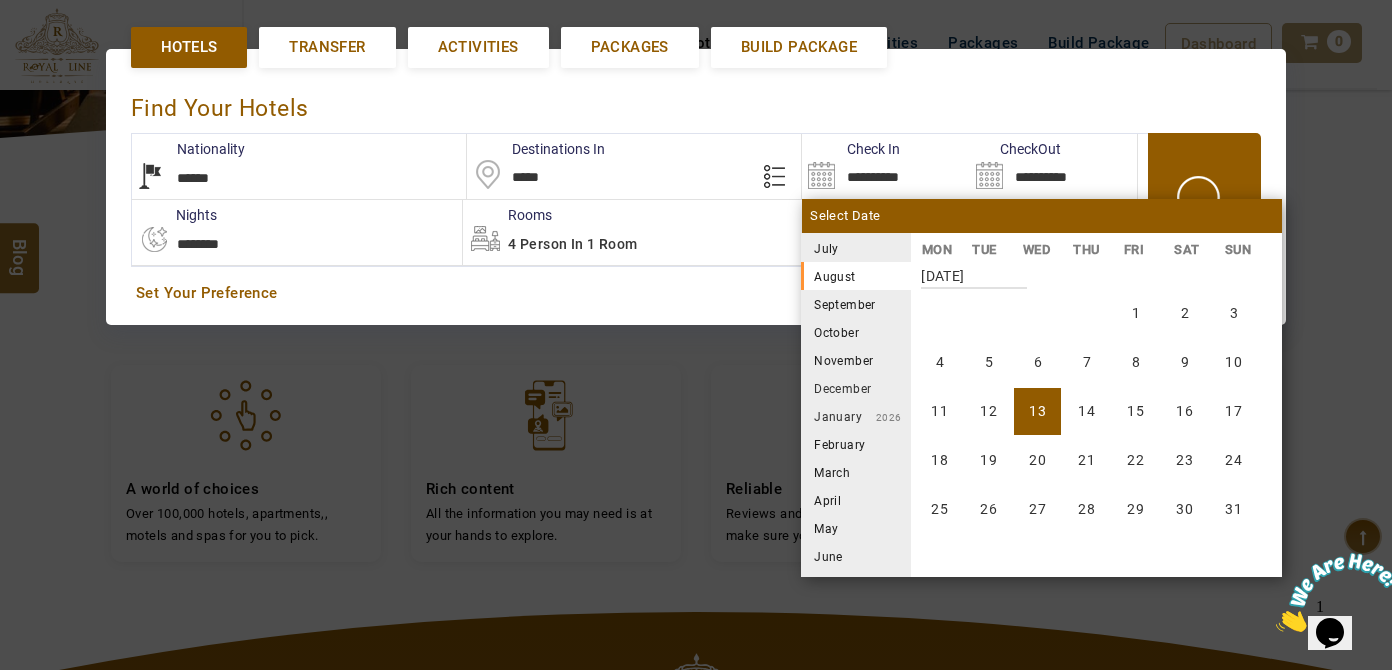 click on "13" at bounding box center (1037, 411) 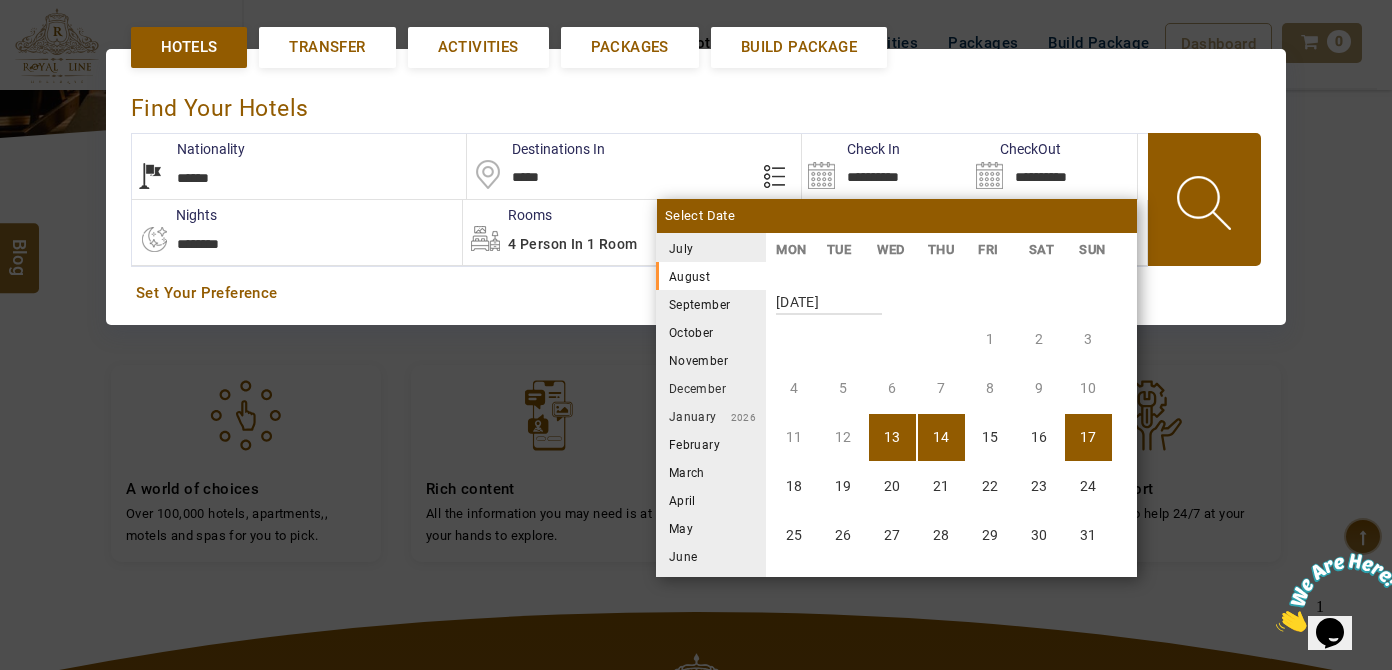 scroll, scrollTop: 370, scrollLeft: 0, axis: vertical 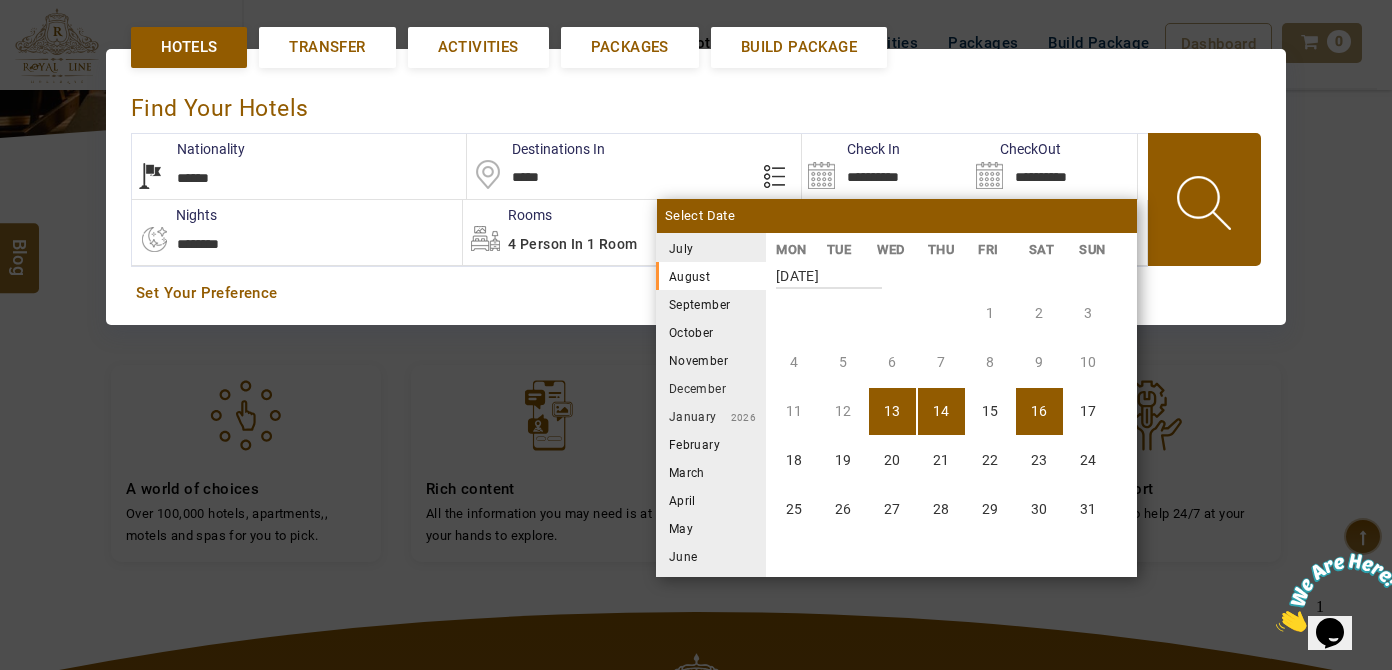 click on "16" at bounding box center [1039, 411] 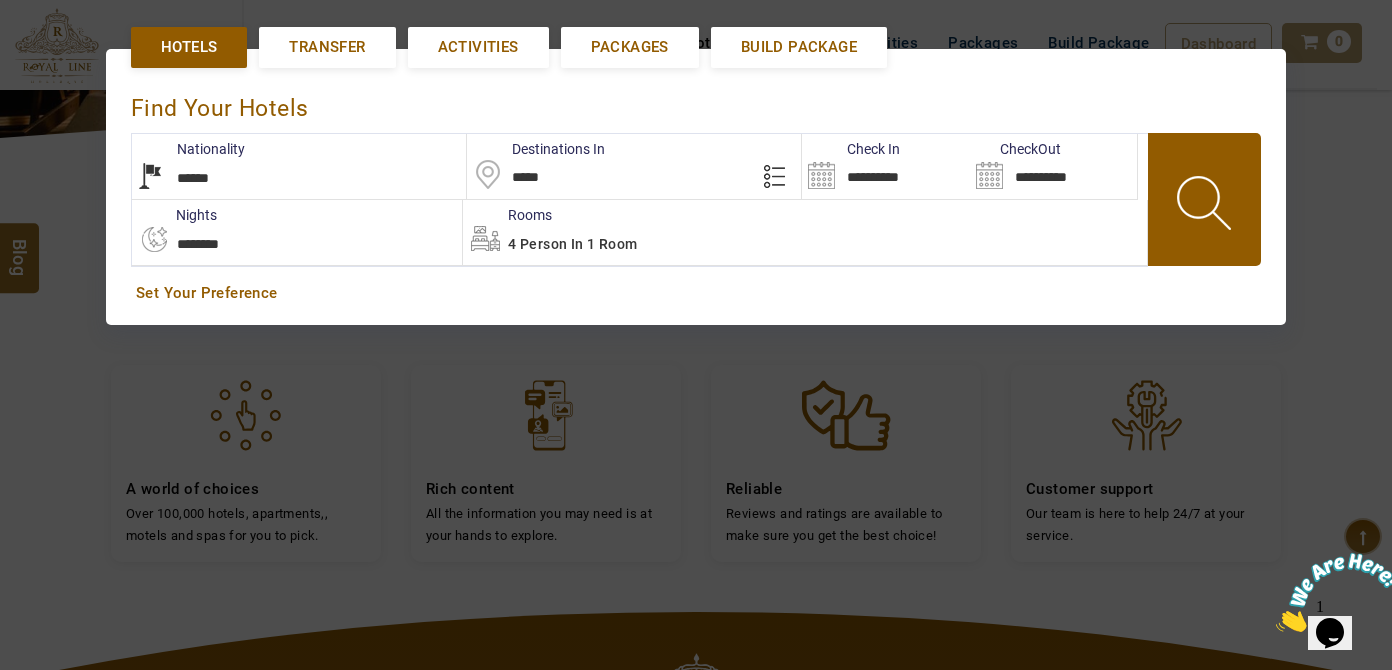 drag, startPoint x: 597, startPoint y: 237, endPoint x: 599, endPoint y: 259, distance: 22.090721 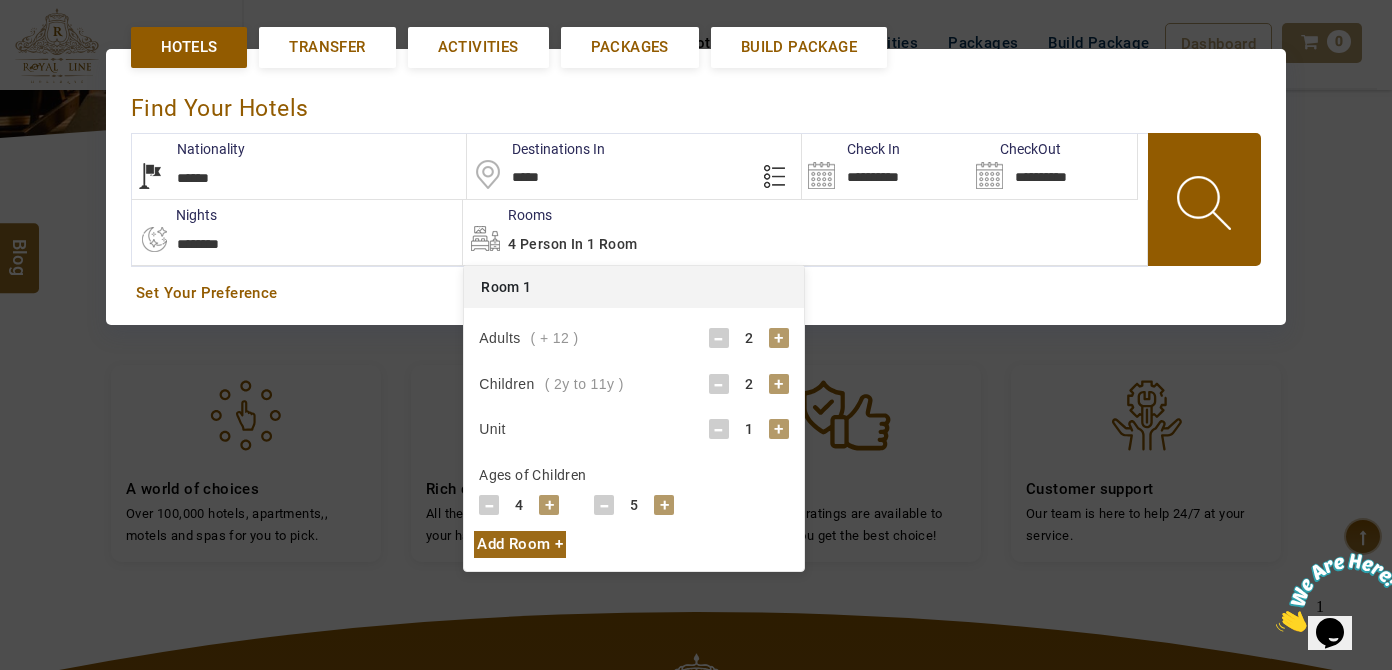 click on "-" at bounding box center (719, 384) 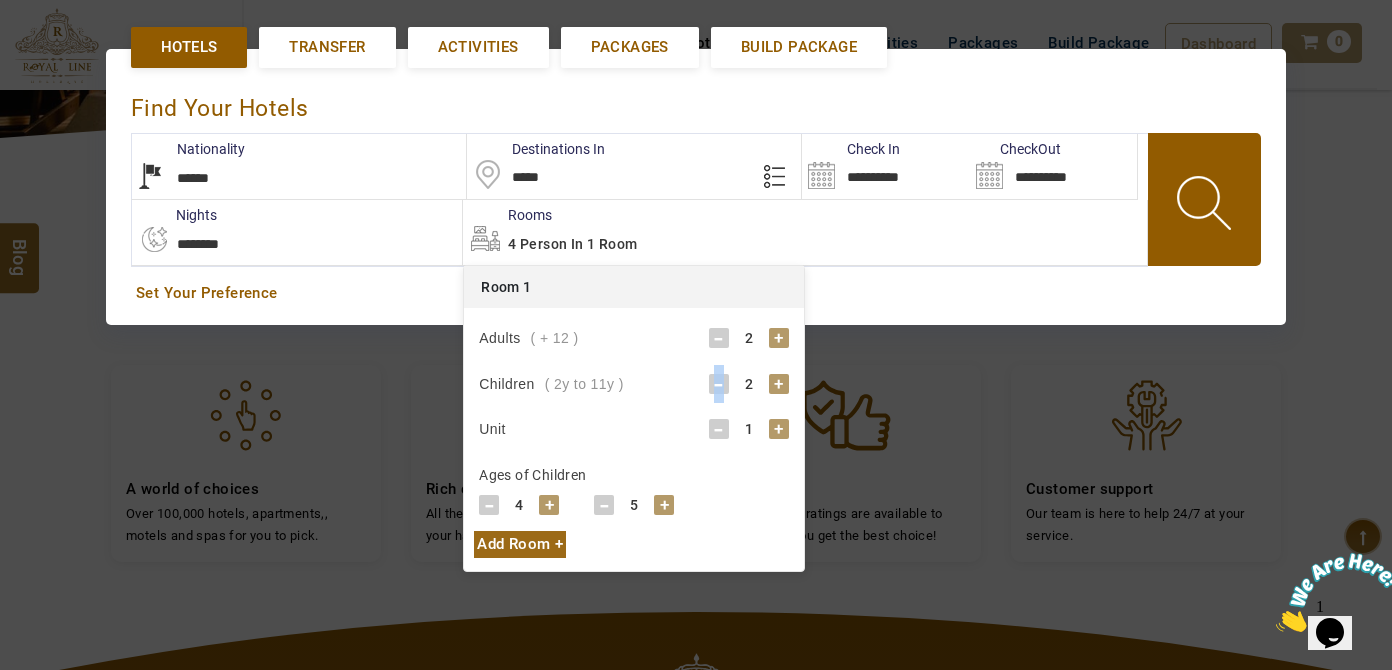 click on "-" at bounding box center (719, 384) 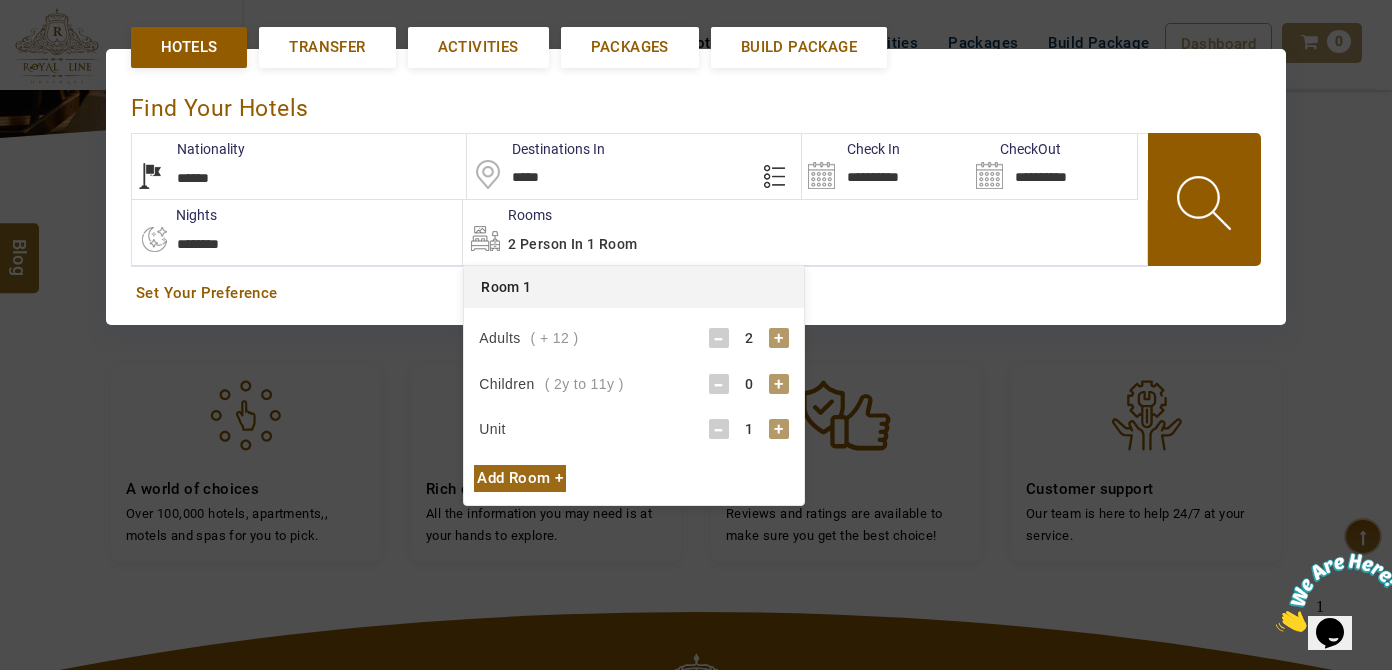 click on "Adults ( + 12 ) - 2 +" at bounding box center (634, 338) 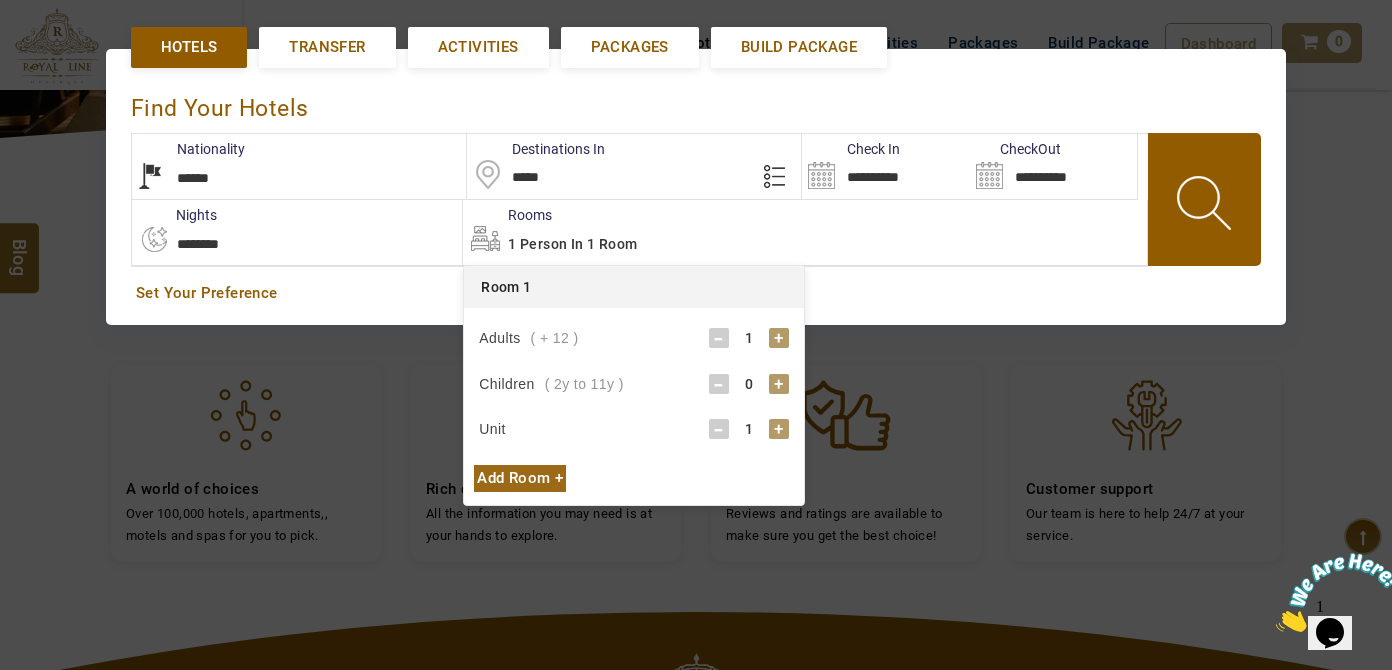 click at bounding box center [1206, 206] 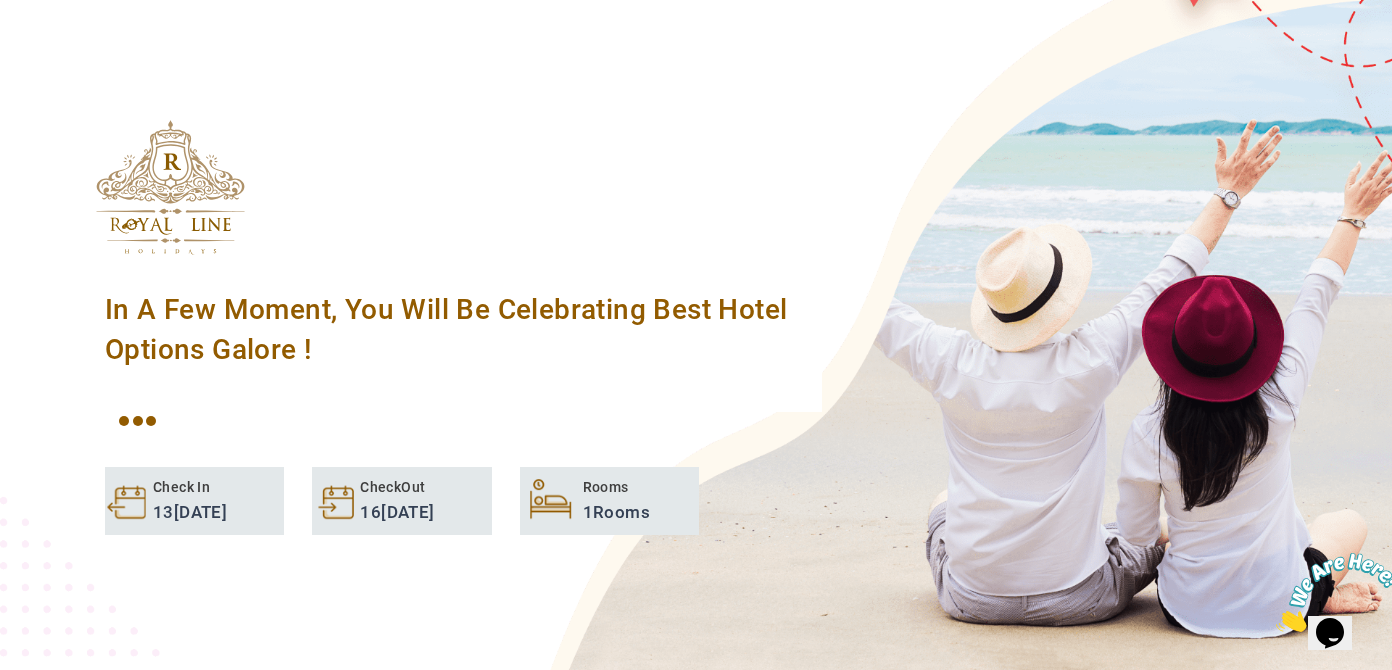 scroll, scrollTop: 95, scrollLeft: 0, axis: vertical 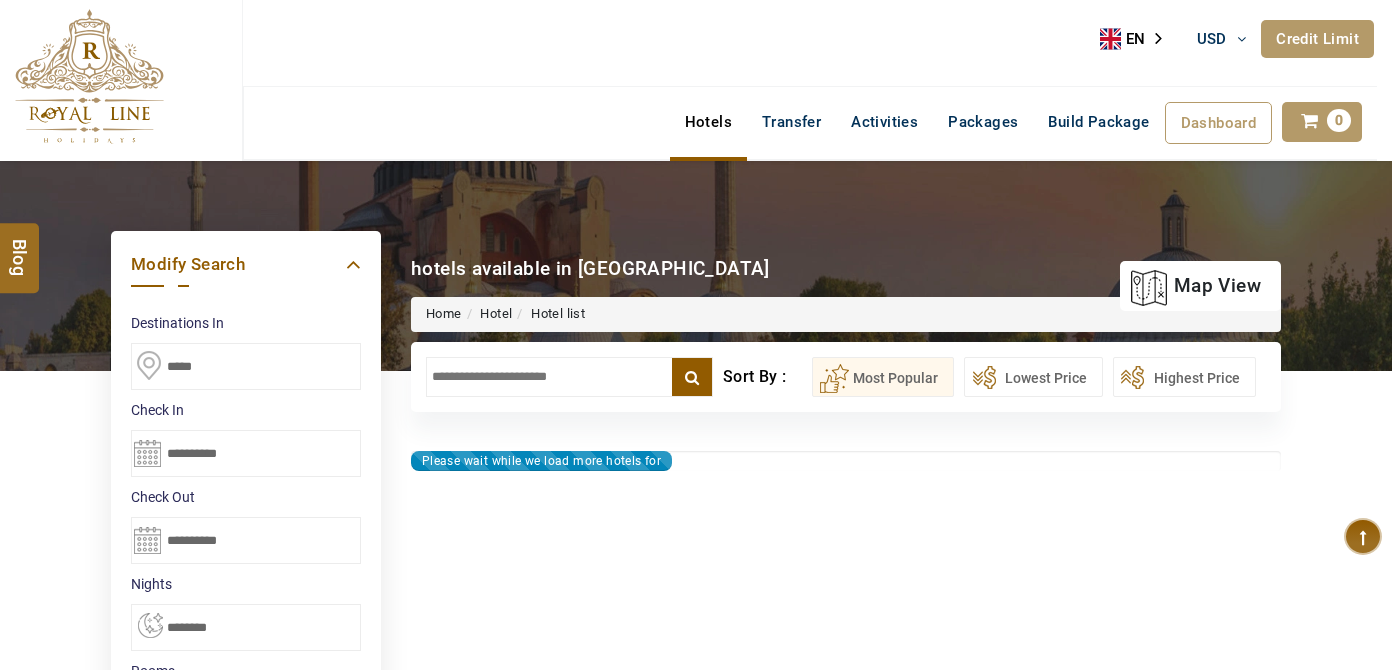 select on "*" 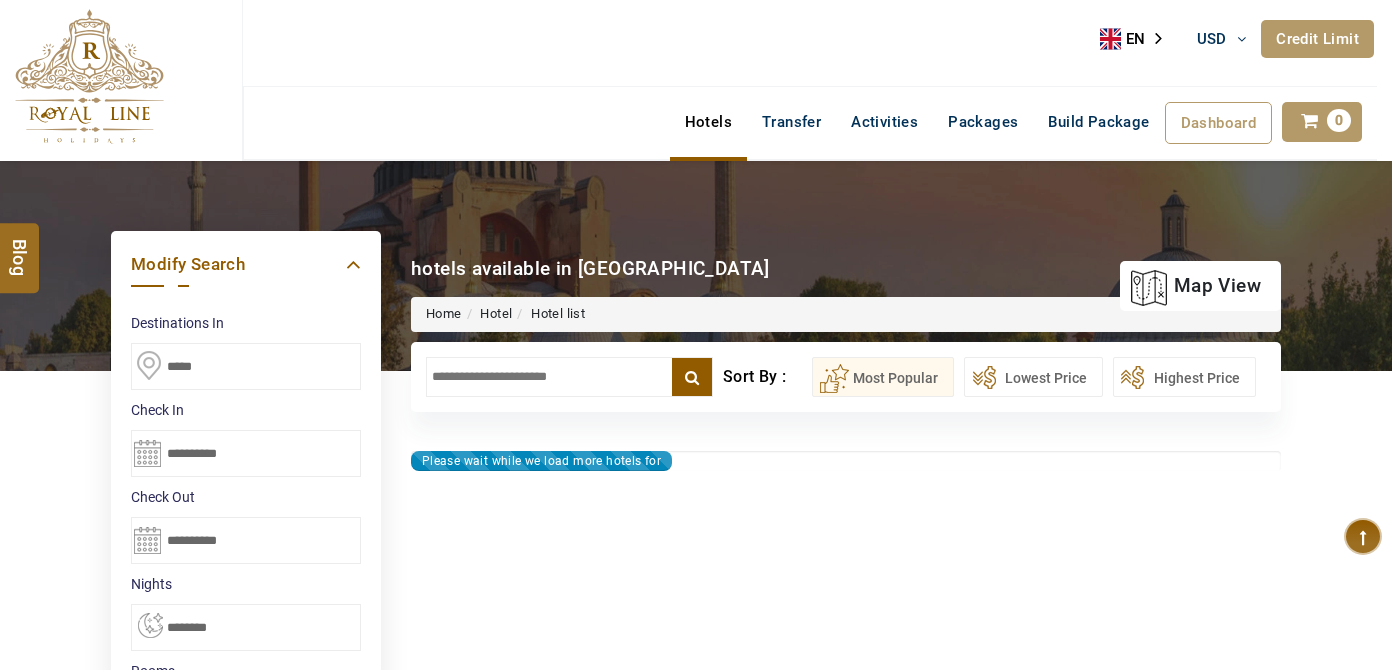 scroll, scrollTop: 0, scrollLeft: 0, axis: both 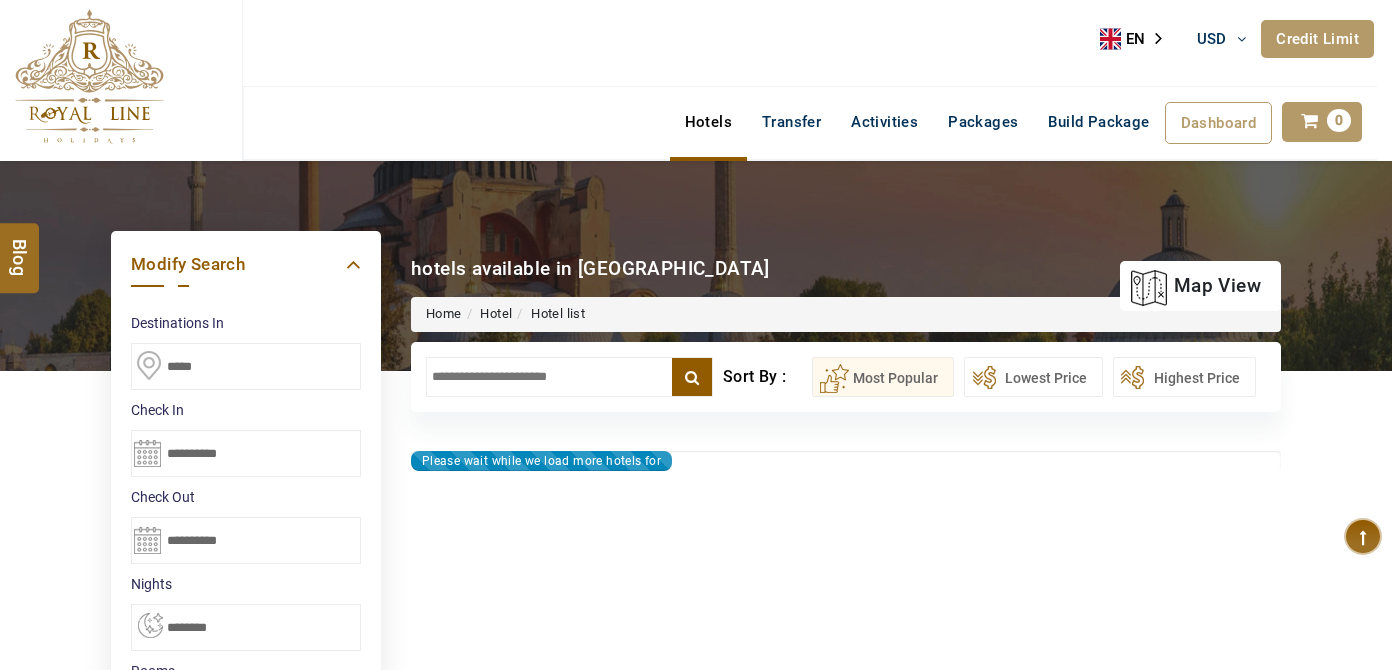 type on "**********" 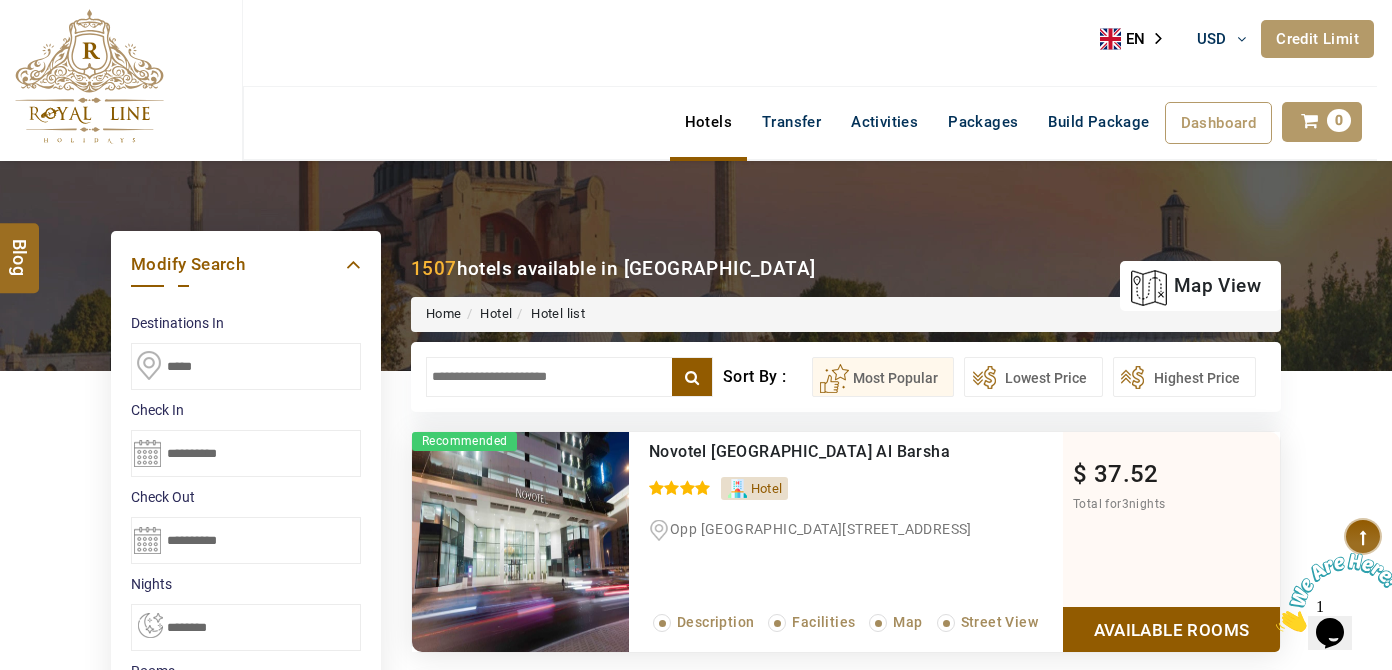 scroll, scrollTop: 0, scrollLeft: 0, axis: both 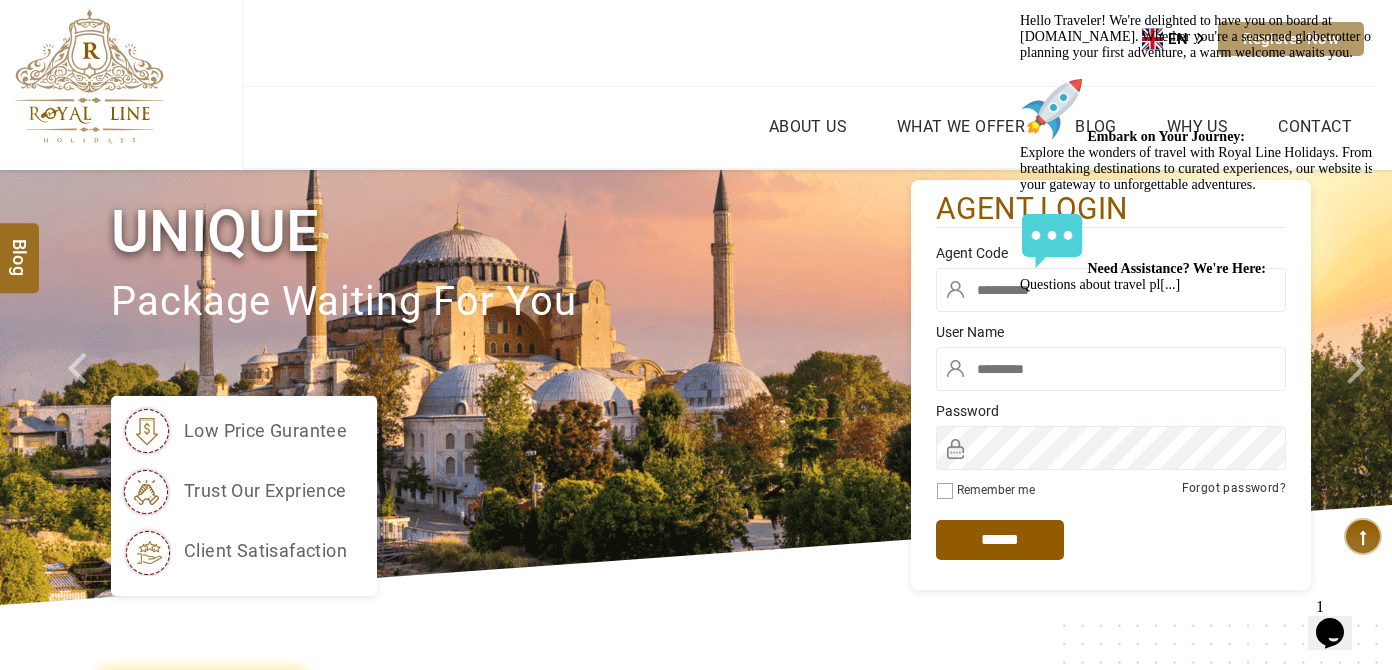 drag, startPoint x: 1354, startPoint y: 72, endPoint x: 2268, endPoint y: 125, distance: 915.53534 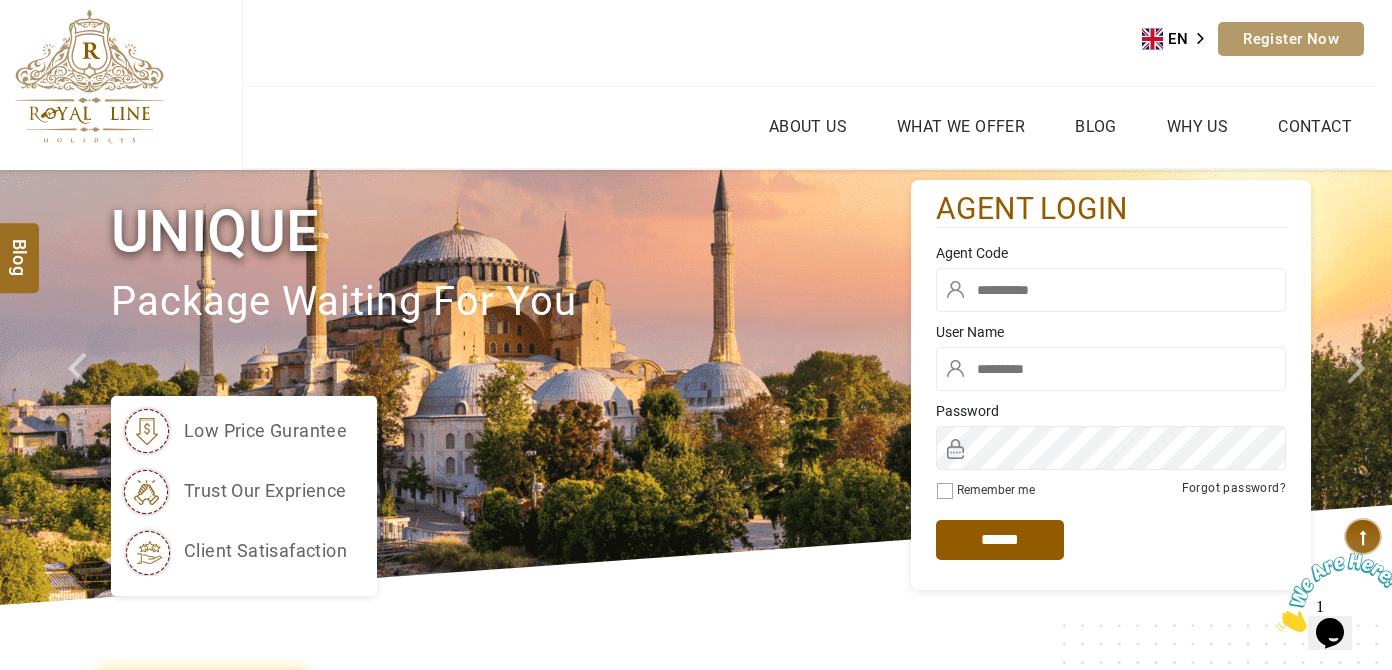 type on "******" 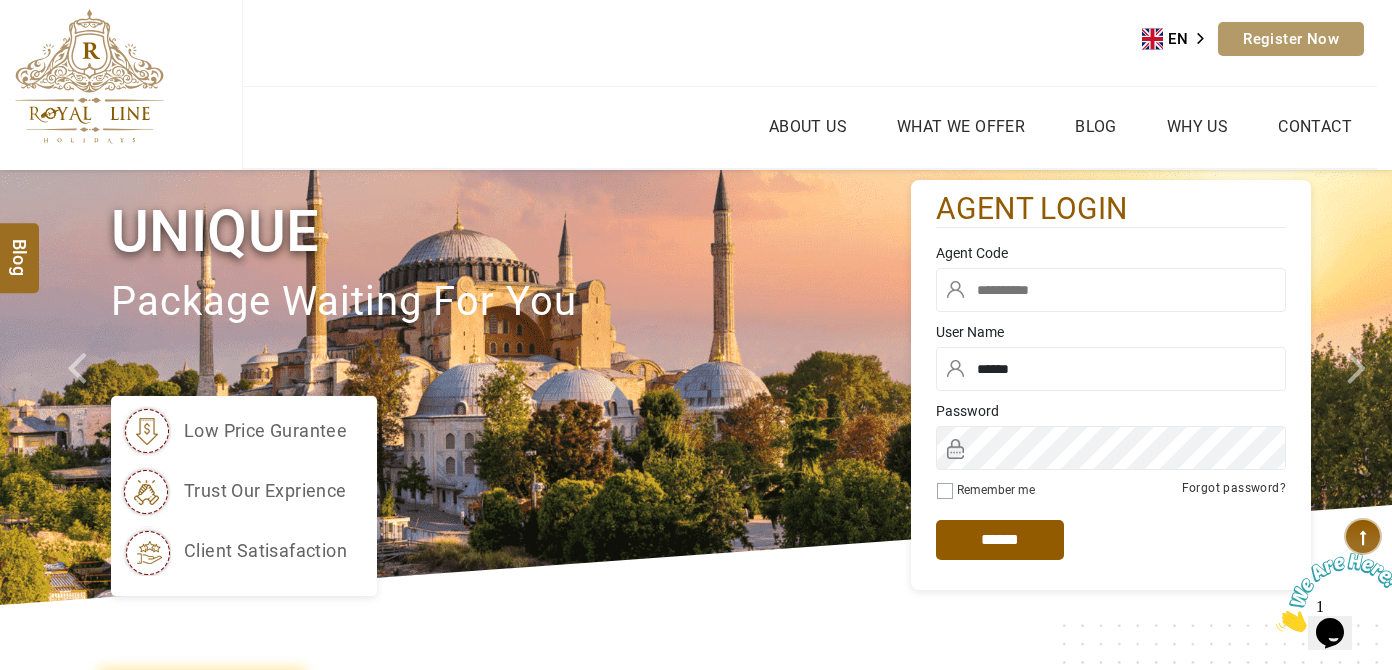 click at bounding box center (1111, 290) 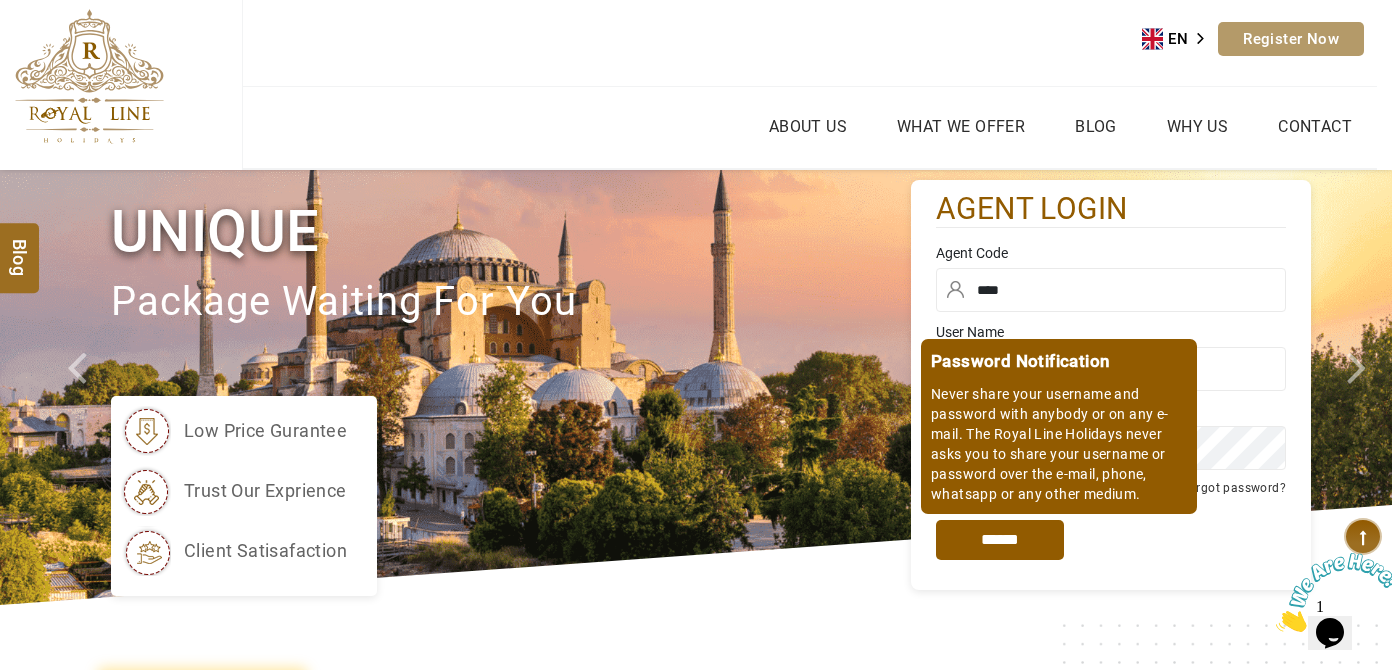 type on "****" 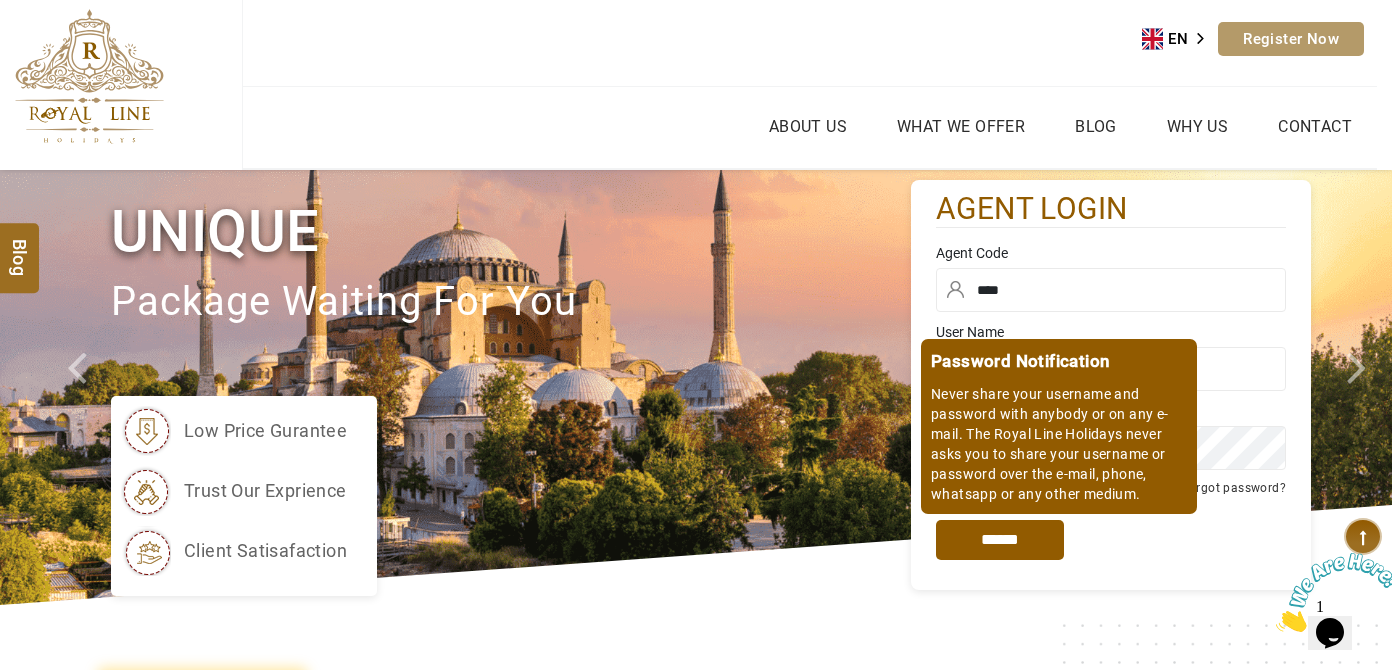 click on "*****" at bounding box center (1000, 540) 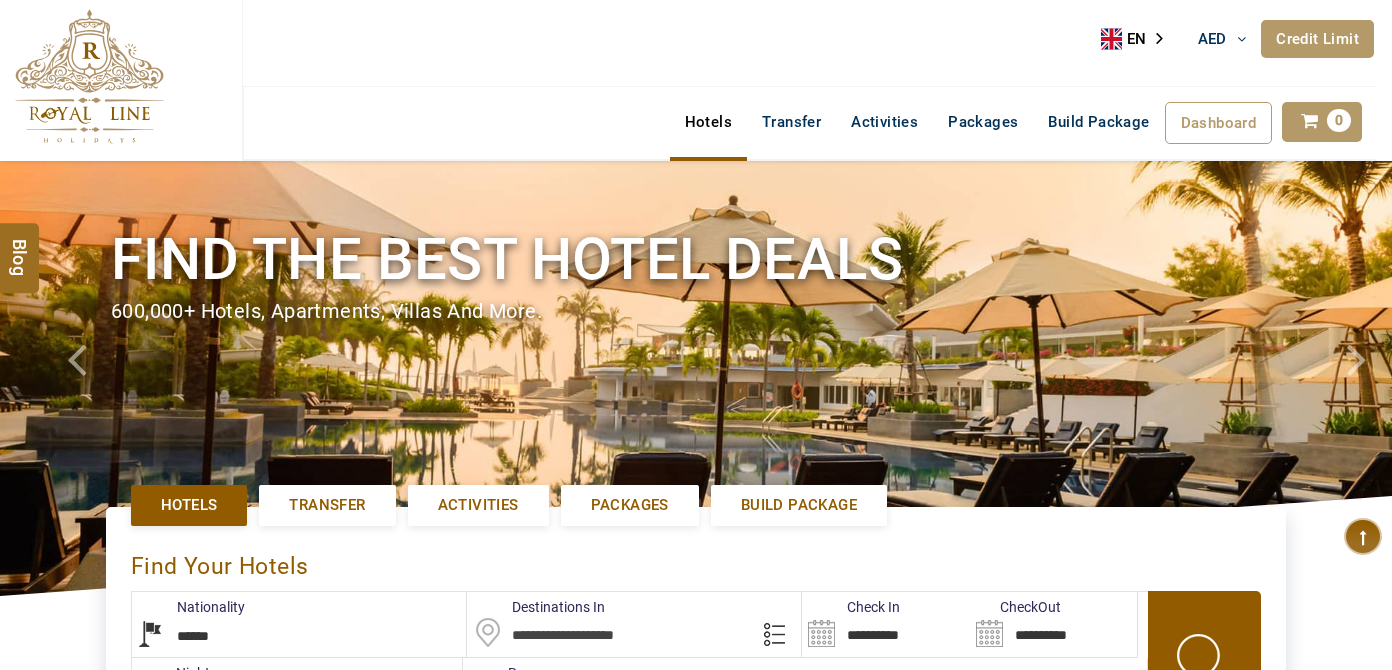 select on "******" 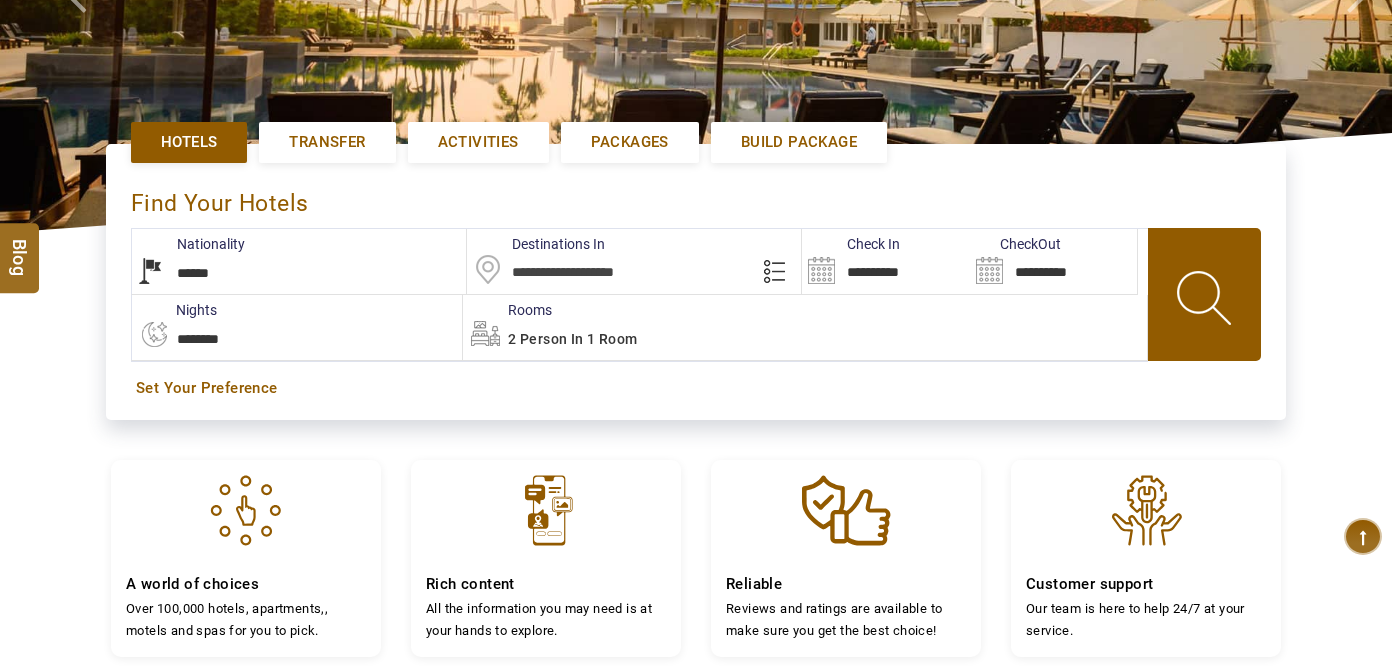 click at bounding box center (634, 261) 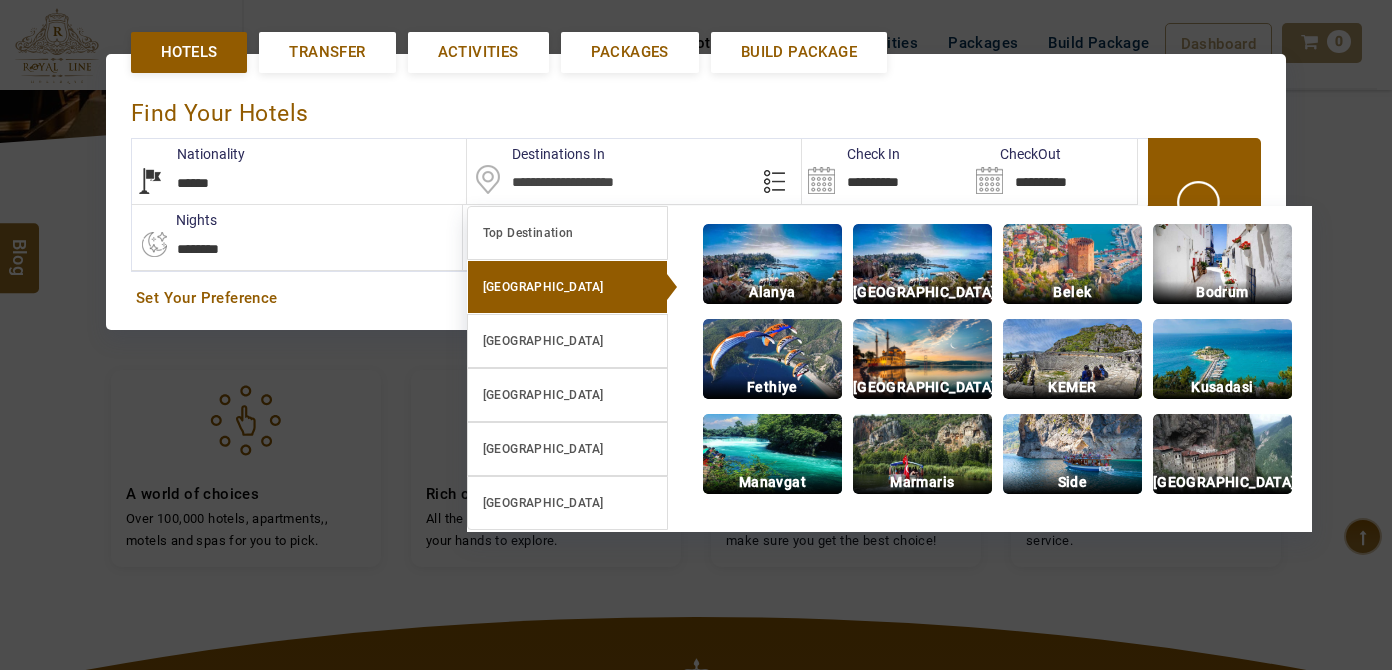 scroll, scrollTop: 458, scrollLeft: 0, axis: vertical 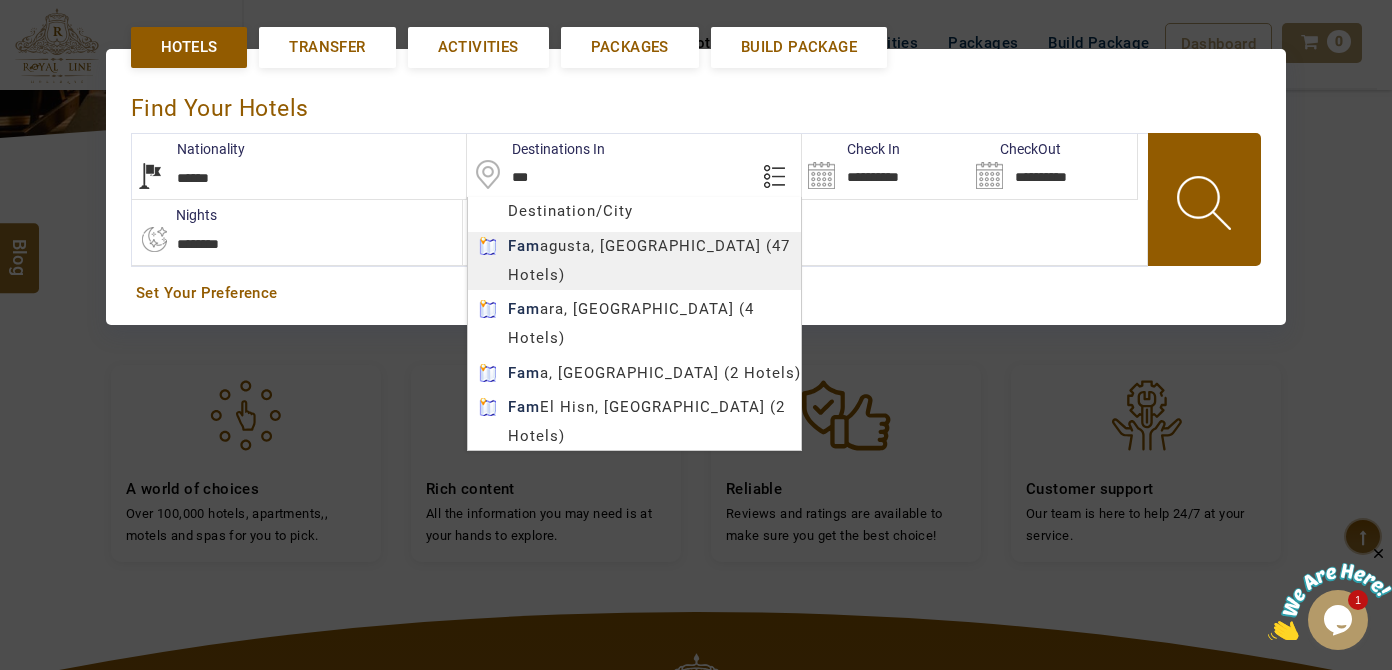 type on "*********" 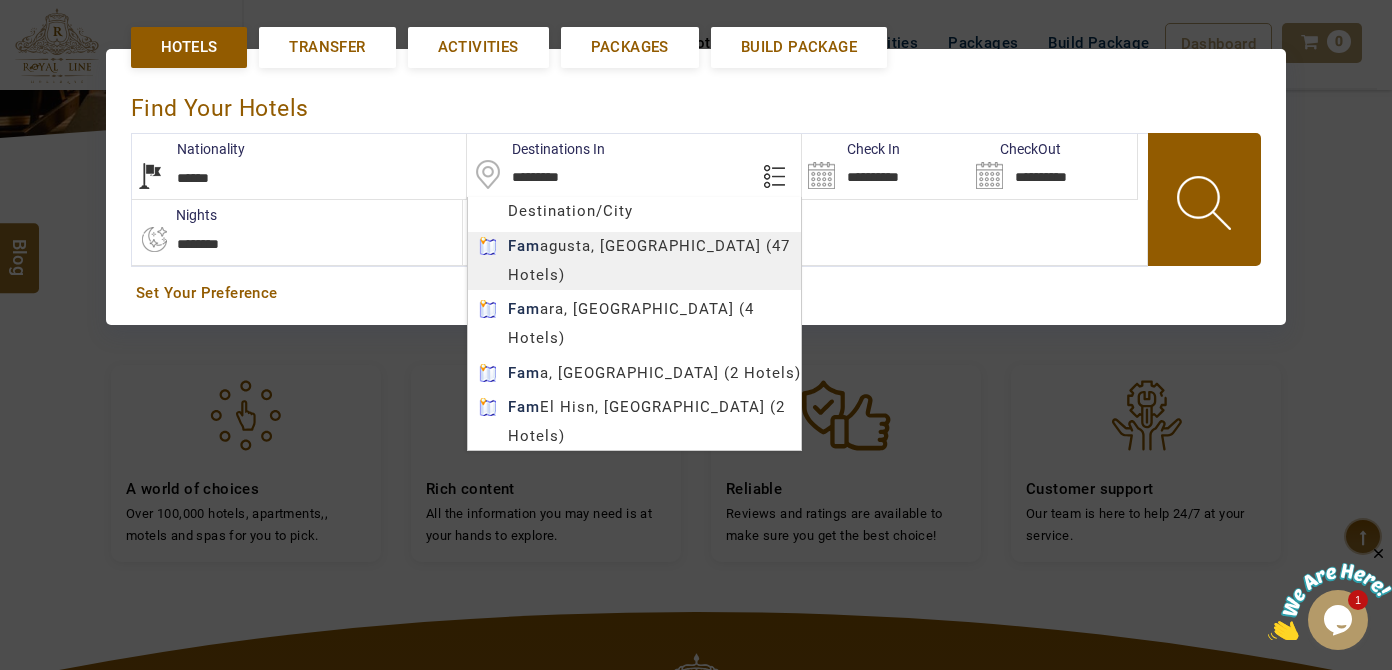 click on "LARISA HAWWARI AED AED  AED EUR  € USD  $ INR  ₹ THB  ฿ IDR  Rp BHD  BHD TRY  ₺ Credit Limit EN HE AR ES PT ZH Helpline
+971 55 344 0168 Register Now +971 55 344 0168 info@royallineholidays.com About Us What we Offer Blog Why Us Contact Hotels  Transfer Activities Packages Build Package Dashboard My Profile My Booking My Reports My Quotation Sign Out 0 Points Redeem Now To Redeem 9313 Points Future Points  3699   Points Credit Limit Credit Limit USD 25000.00 70% Complete Used USD 13654.03 Available USD 11345.97 Setting  Looks like you haven't added anything to your cart yet Countinue Shopping ****** ****** Please Wait.. Blog demo
Remember me Forgot
password? LOG IN Don't have an account?   Register Now My Booking View/ Print/Cancel Your Booking without Signing in Submit demo
In A Few Moment, You Will Be Celebrating Best Hotel options galore ! Check In   CheckOut Rooms Rooms Please Wait Find the best hotel deals 600,000+ hotels, apartments, villas and more. *****" at bounding box center [696, 339] 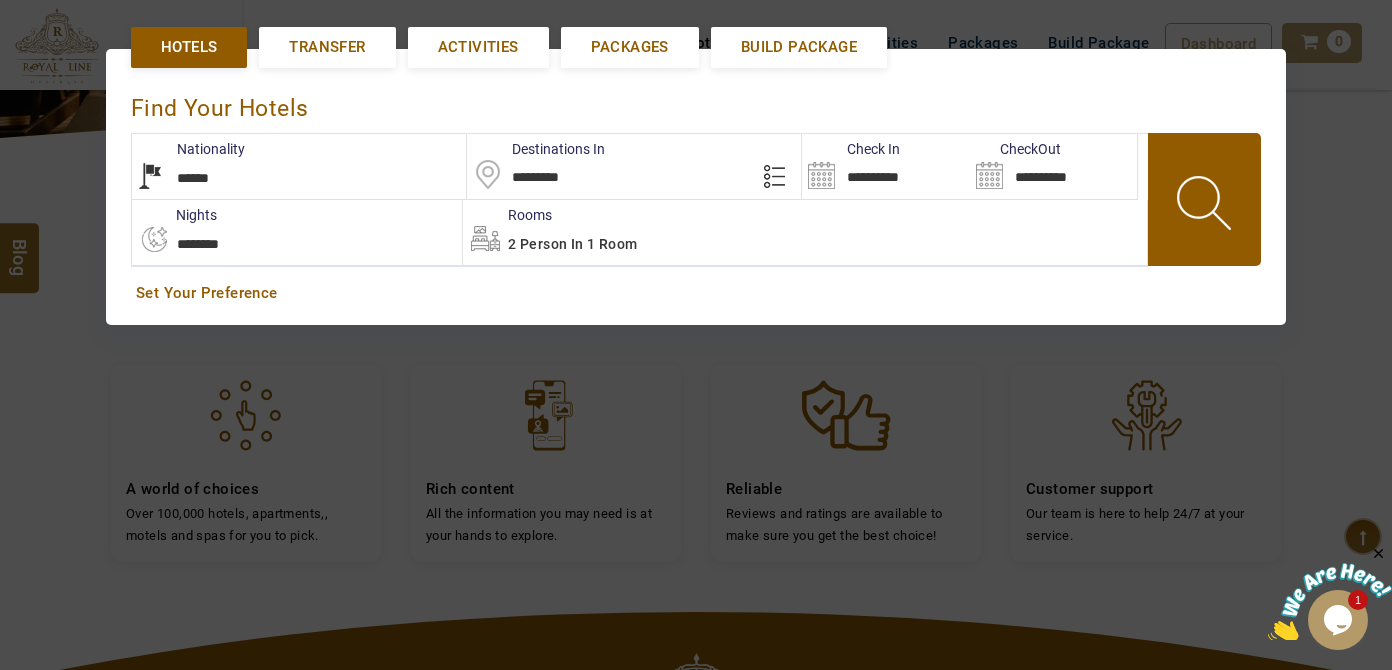 click on "**********" at bounding box center (885, 166) 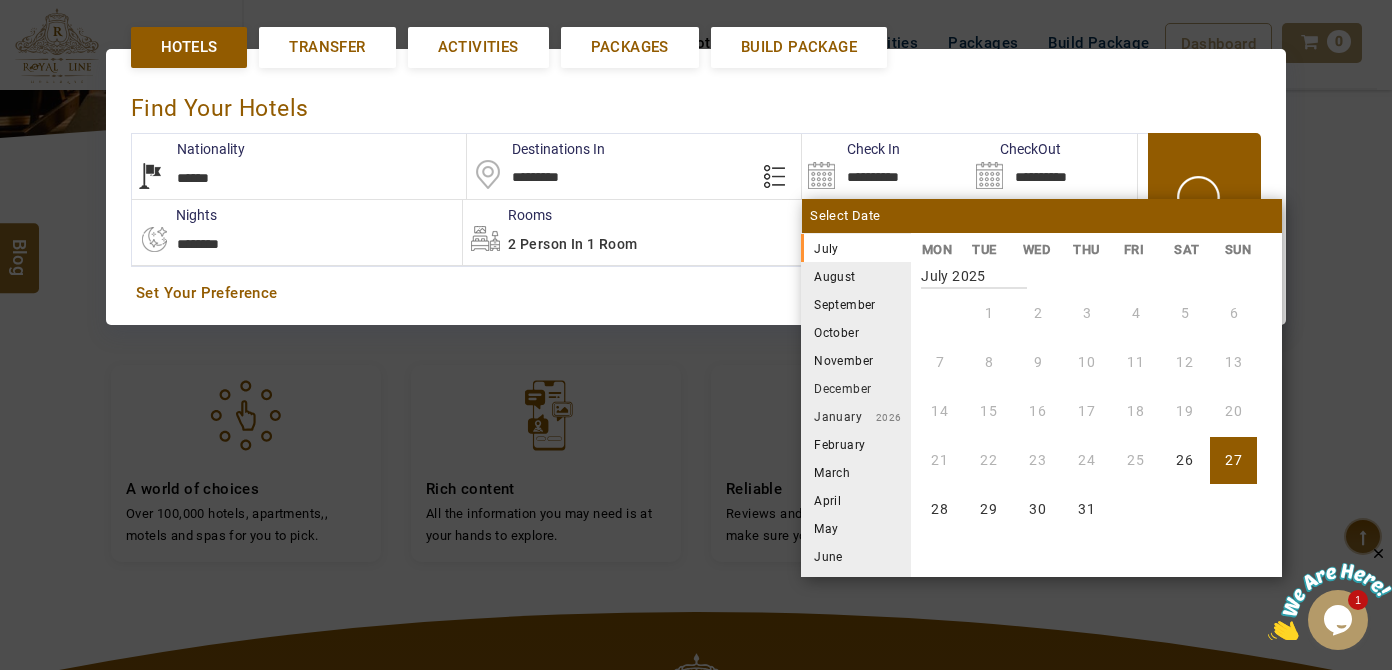 click on "August" at bounding box center [856, 276] 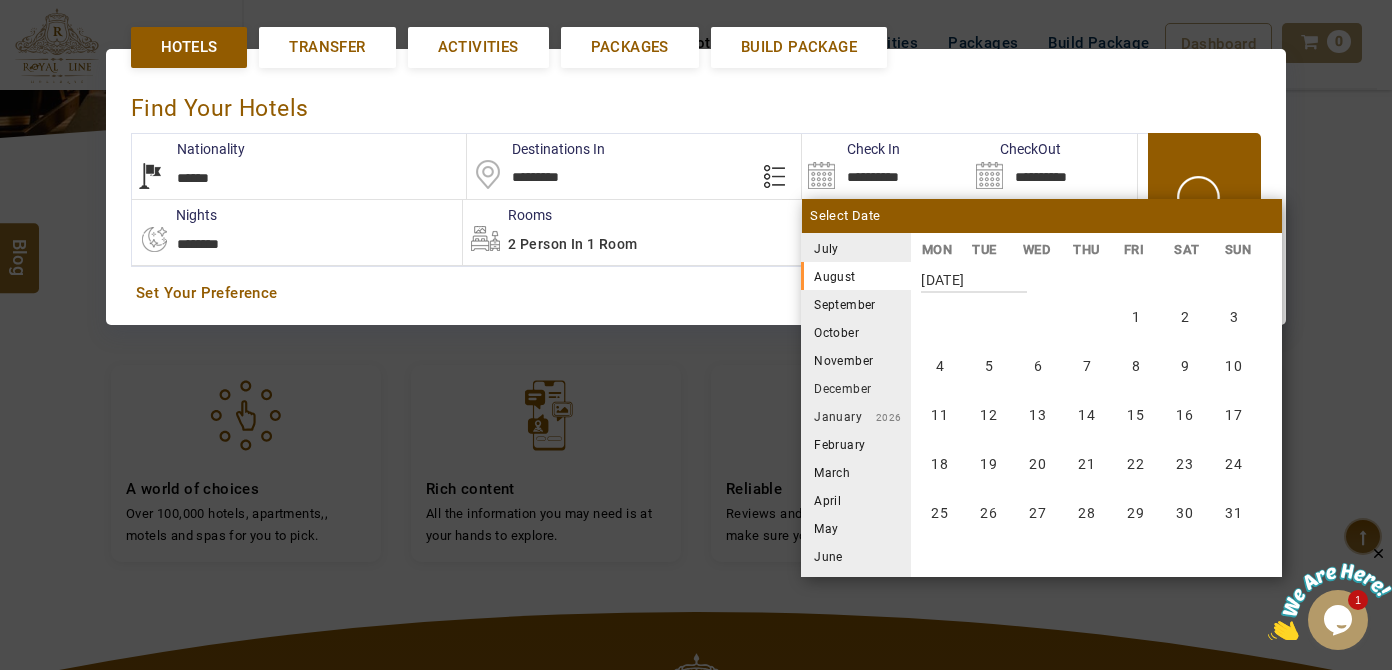 scroll, scrollTop: 370, scrollLeft: 0, axis: vertical 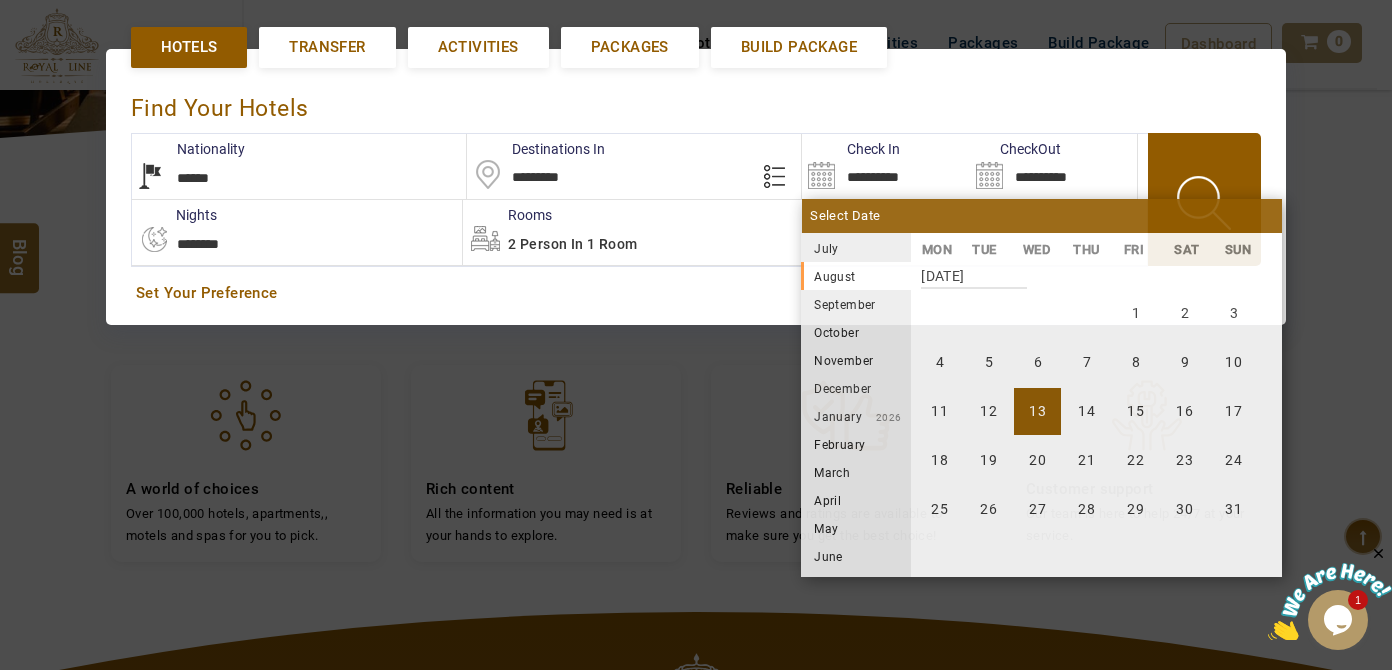 click on "13" at bounding box center (1037, 411) 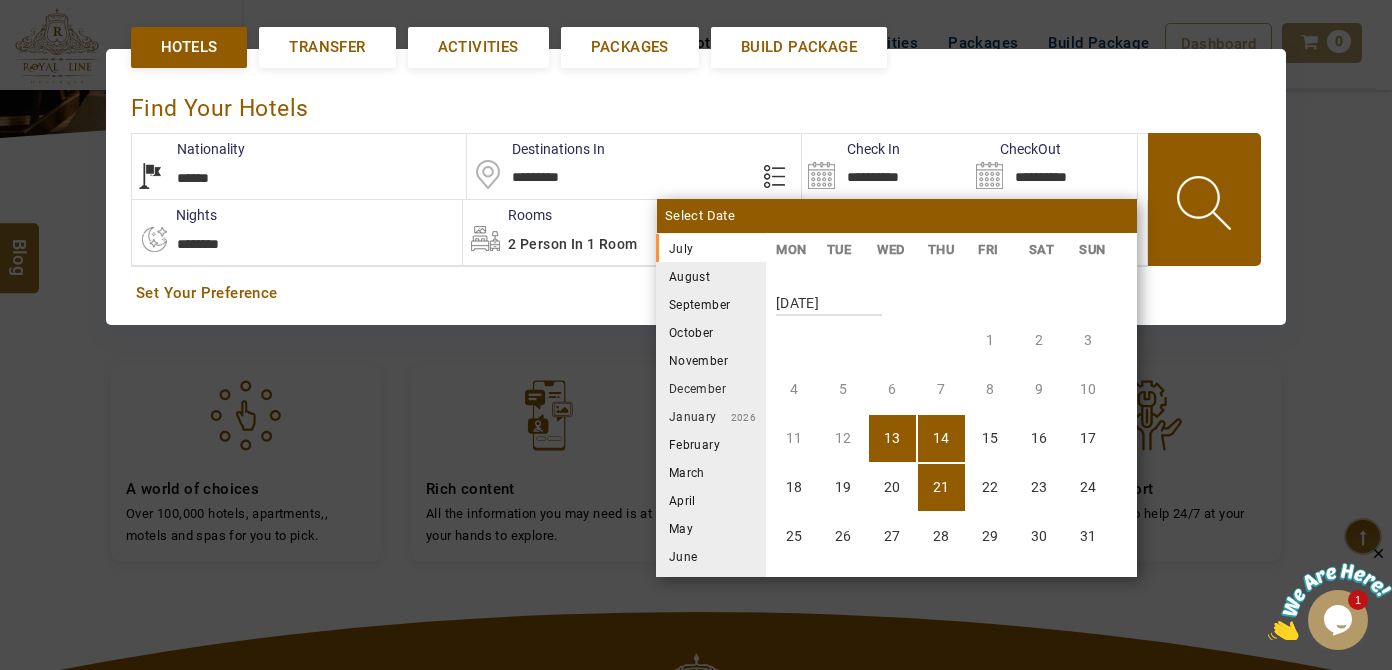 scroll, scrollTop: 370, scrollLeft: 0, axis: vertical 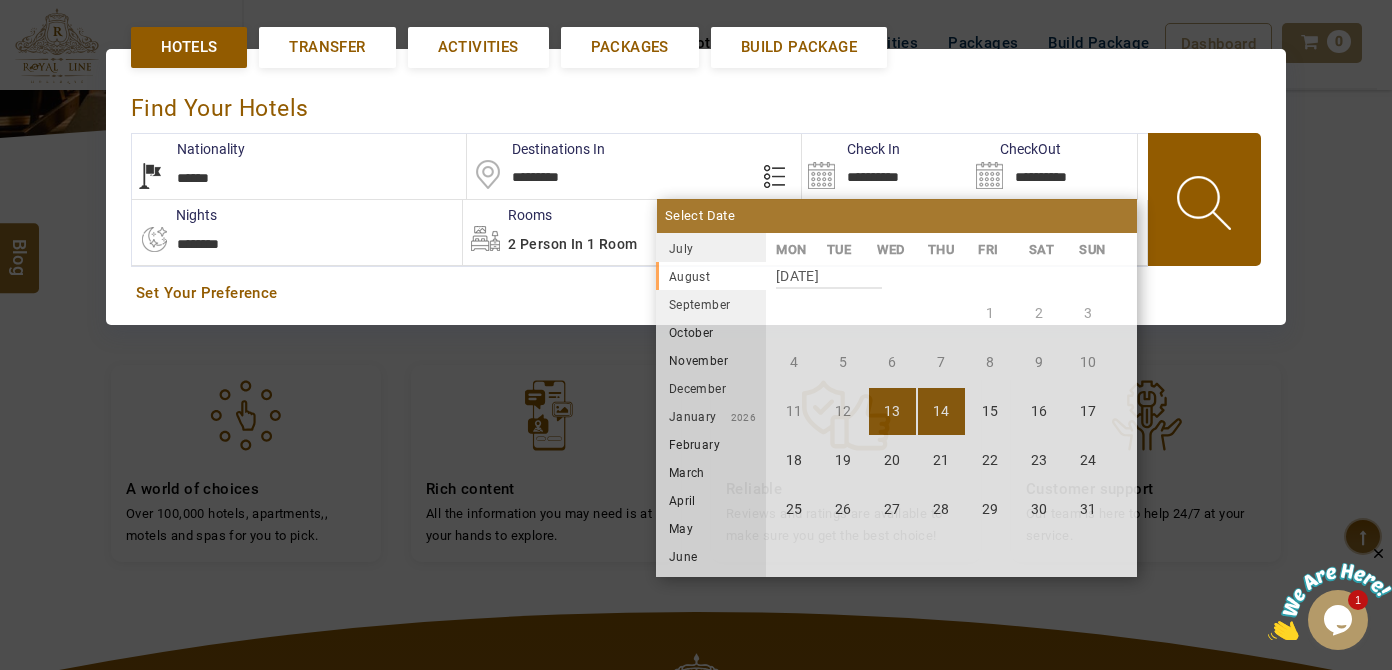drag, startPoint x: 832, startPoint y: 451, endPoint x: 1163, endPoint y: 280, distance: 372.5614 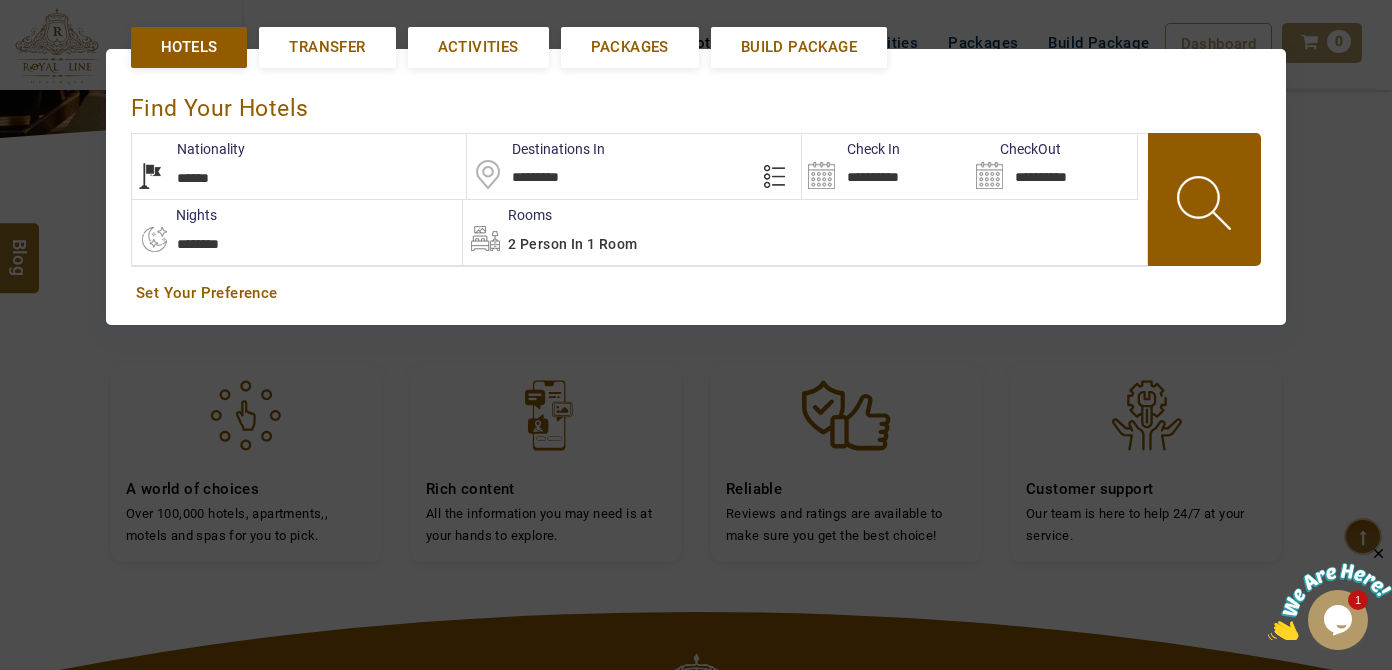 click at bounding box center [1206, 206] 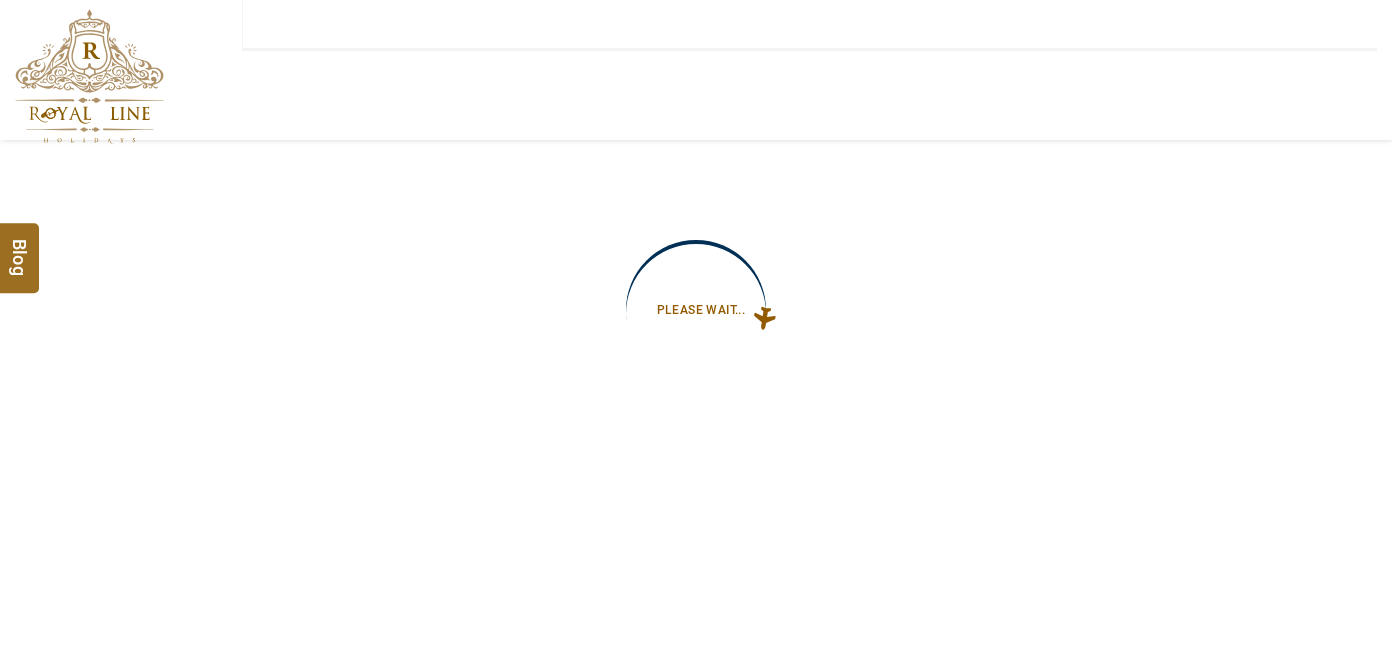 type on "**********" 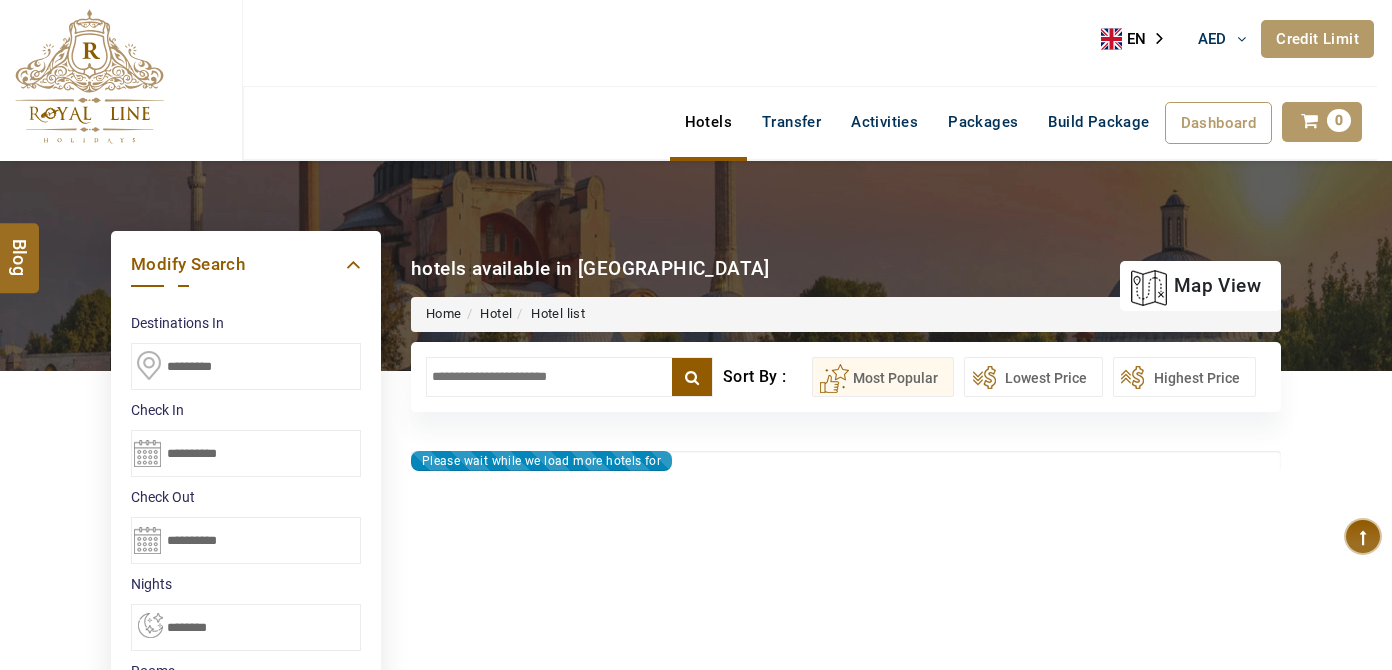 type on "**********" 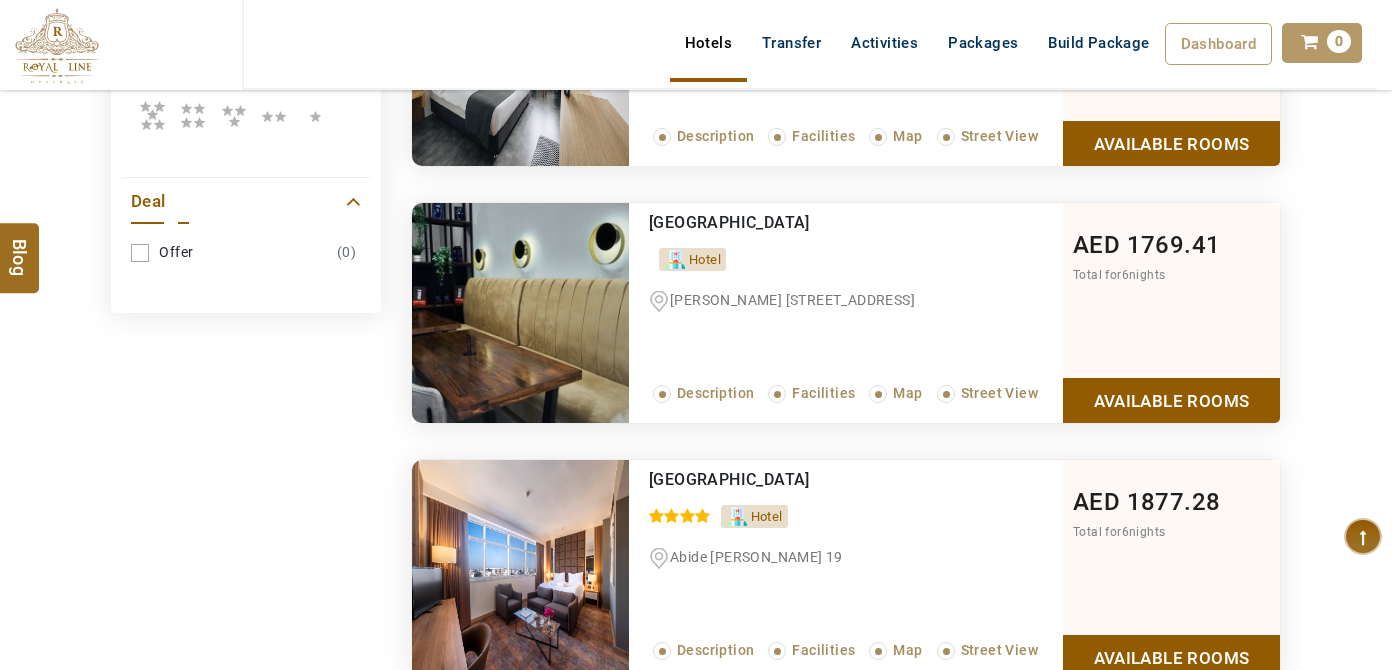 scroll, scrollTop: 637, scrollLeft: 0, axis: vertical 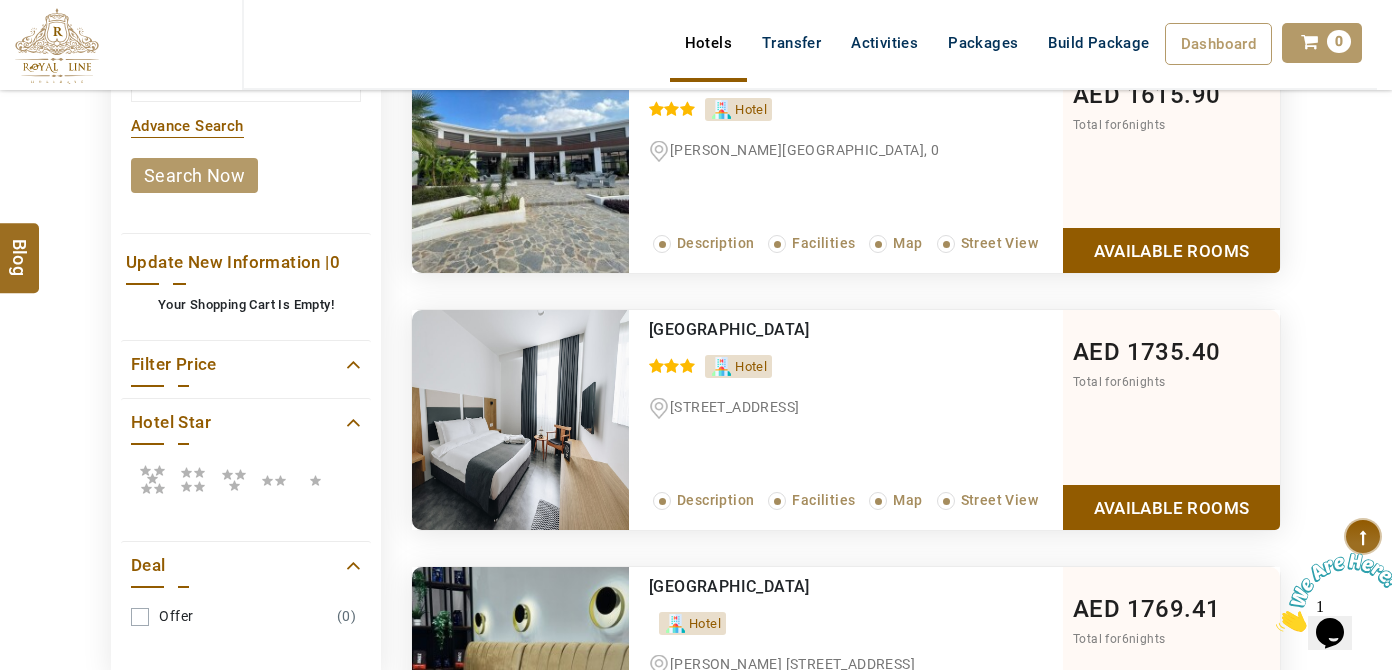 click at bounding box center (152, 479) 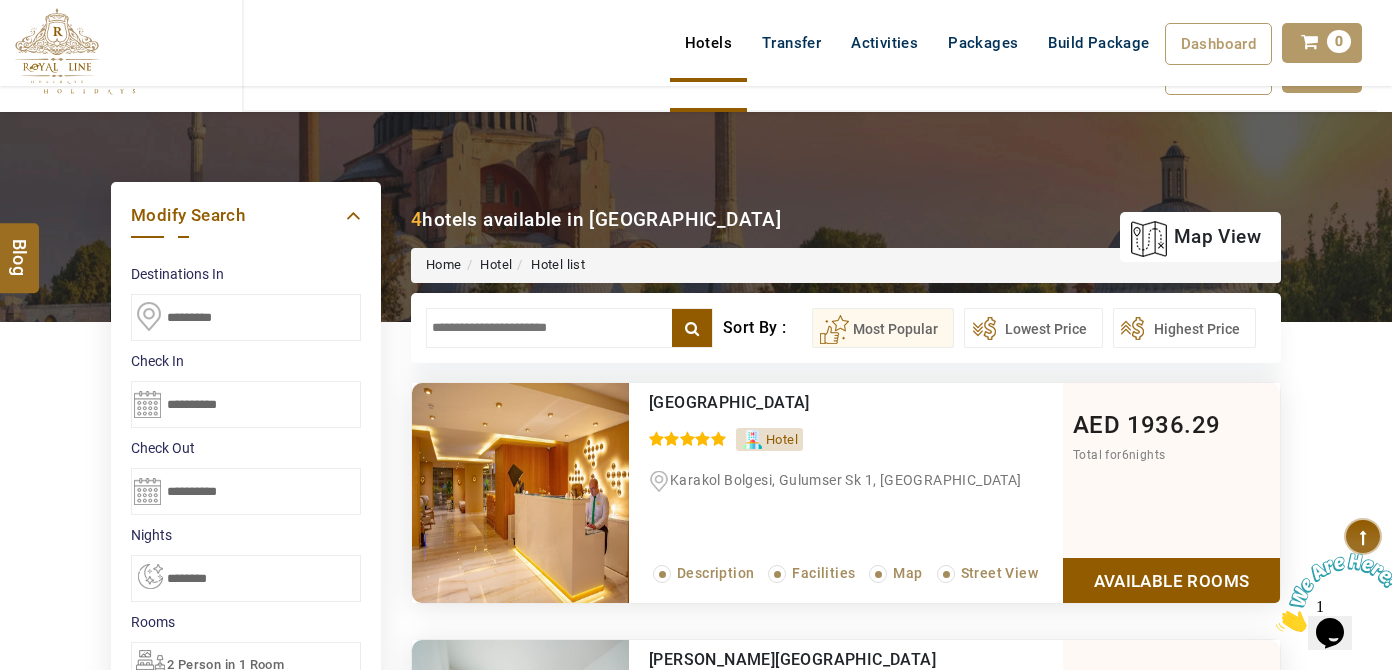 scroll, scrollTop: 0, scrollLeft: 0, axis: both 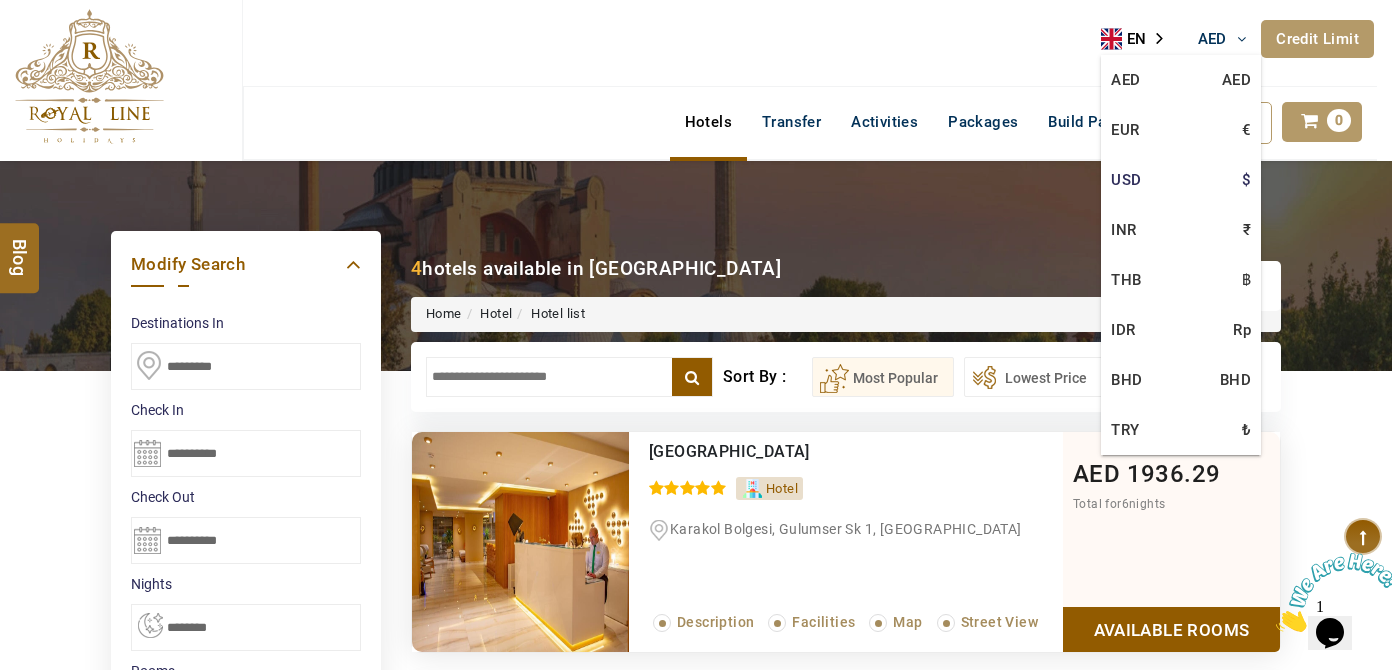 click on "USD  $" at bounding box center (1181, 180) 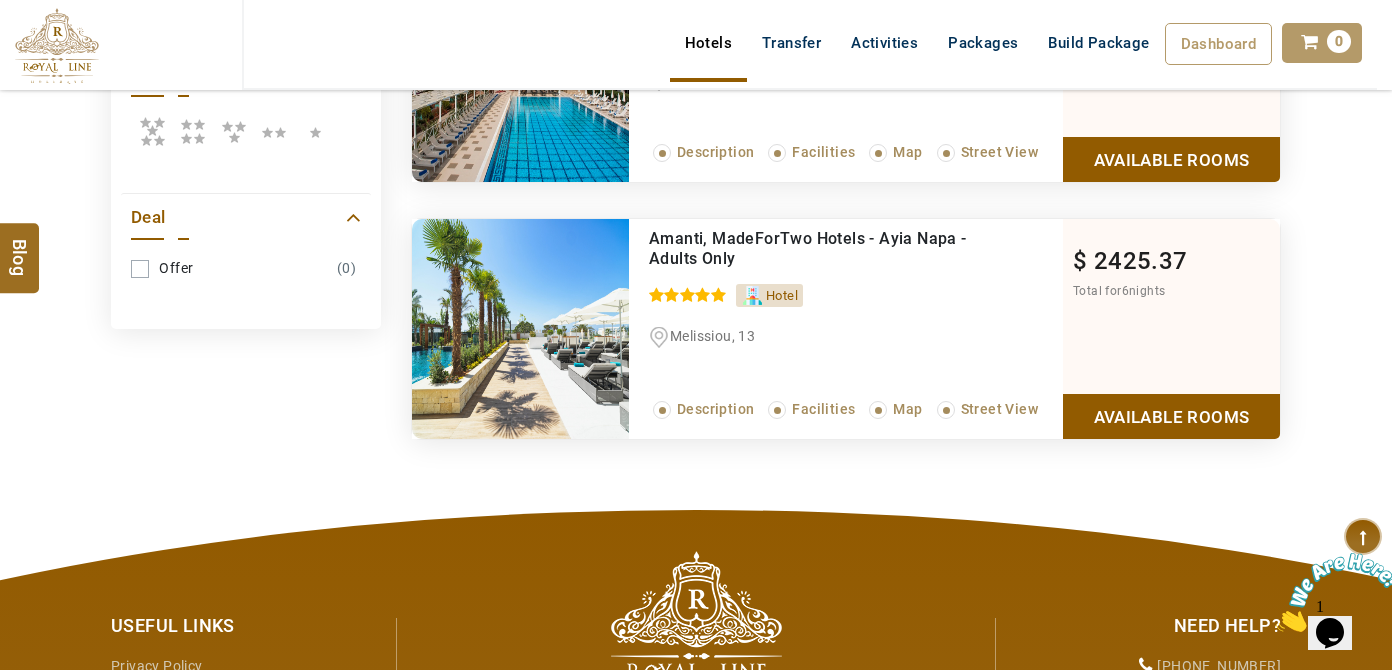 scroll, scrollTop: 818, scrollLeft: 0, axis: vertical 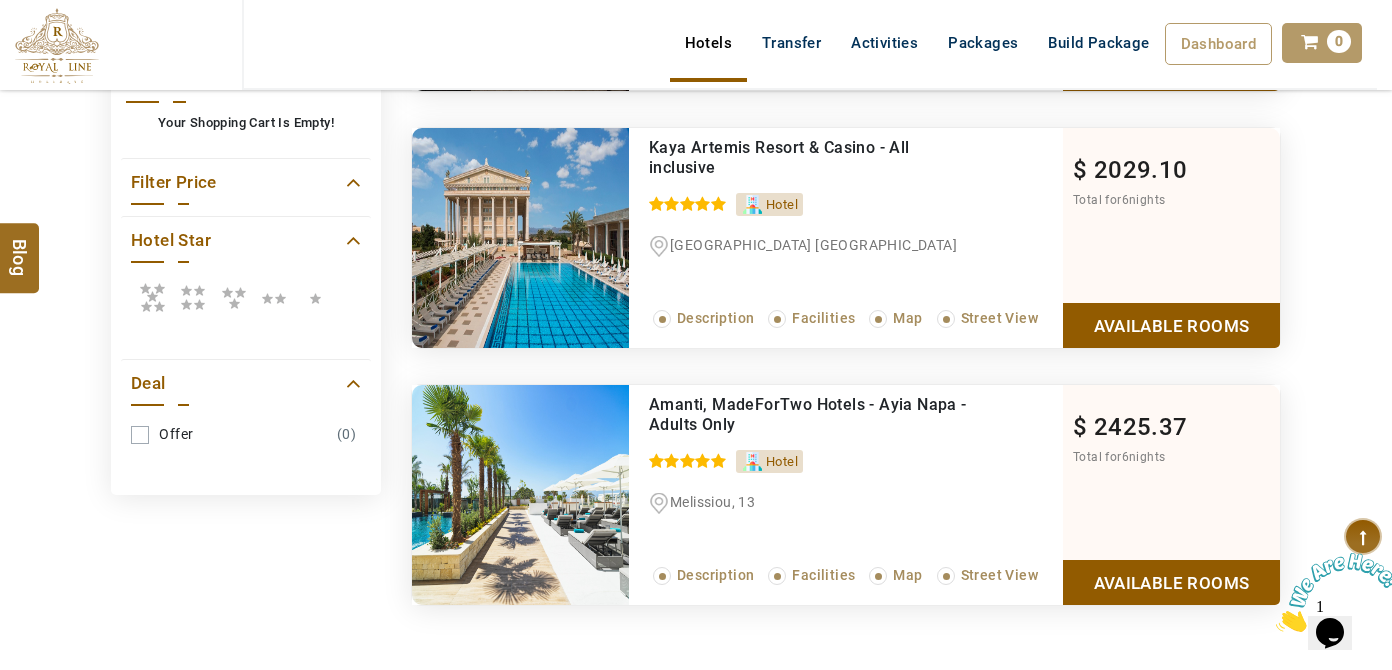 click on "Available Rooms" at bounding box center [1171, 325] 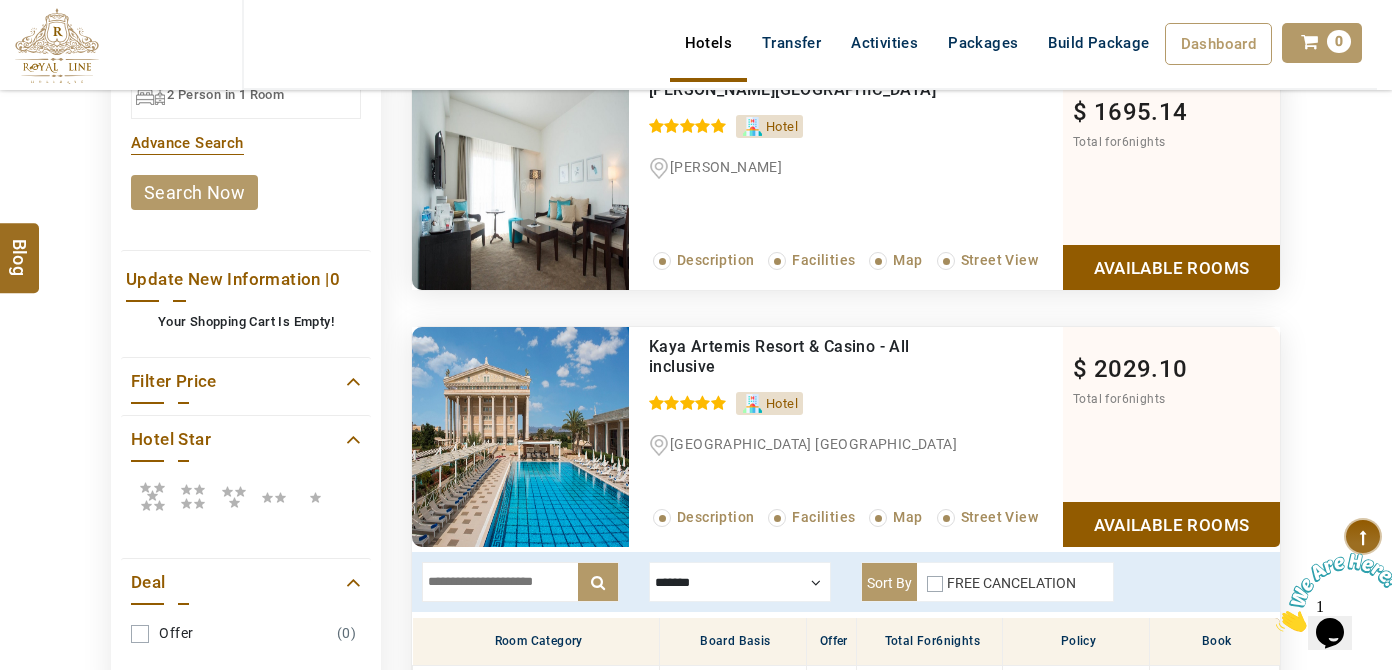 scroll, scrollTop: 74, scrollLeft: 0, axis: vertical 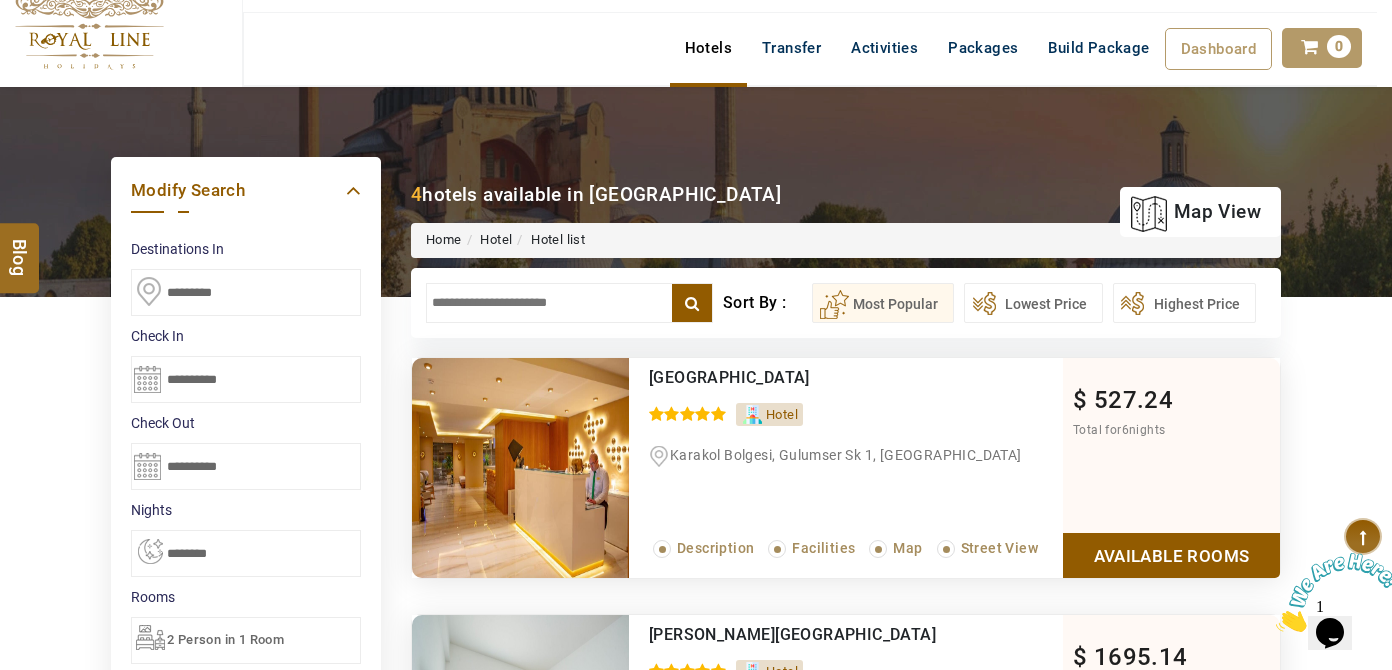 click on "*********" at bounding box center [246, 292] 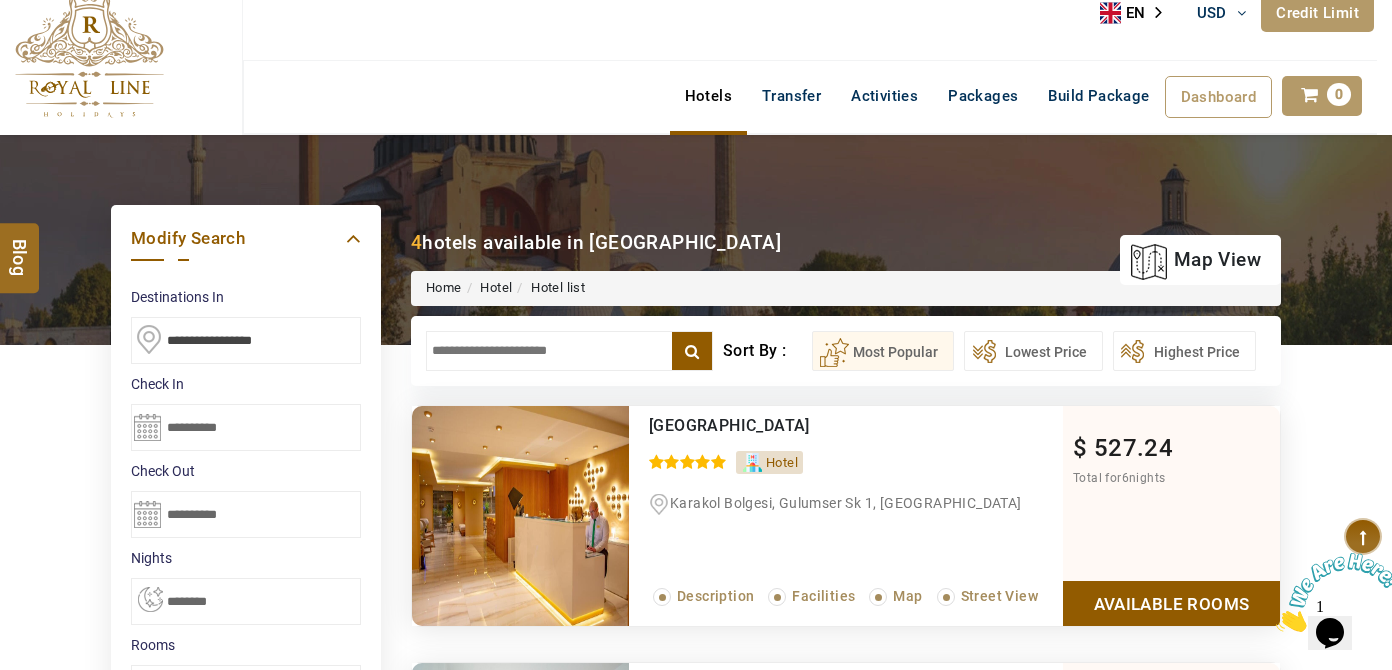scroll, scrollTop: 0, scrollLeft: 0, axis: both 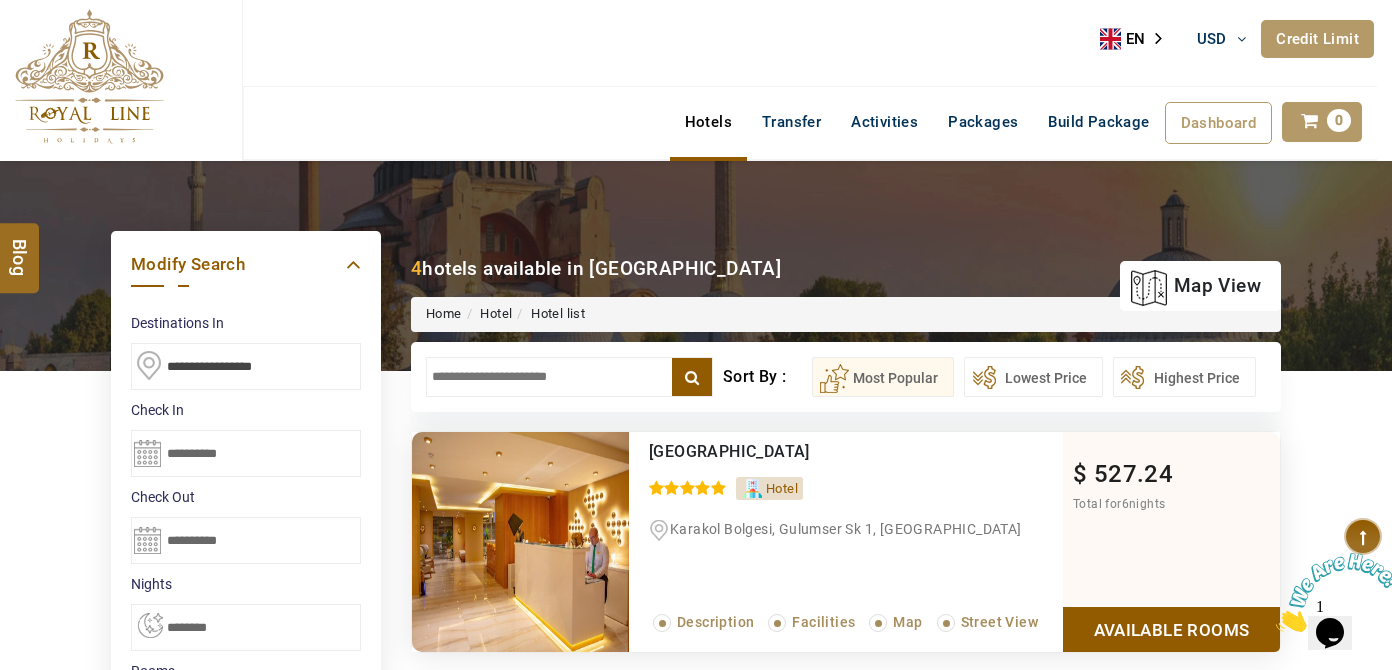 type 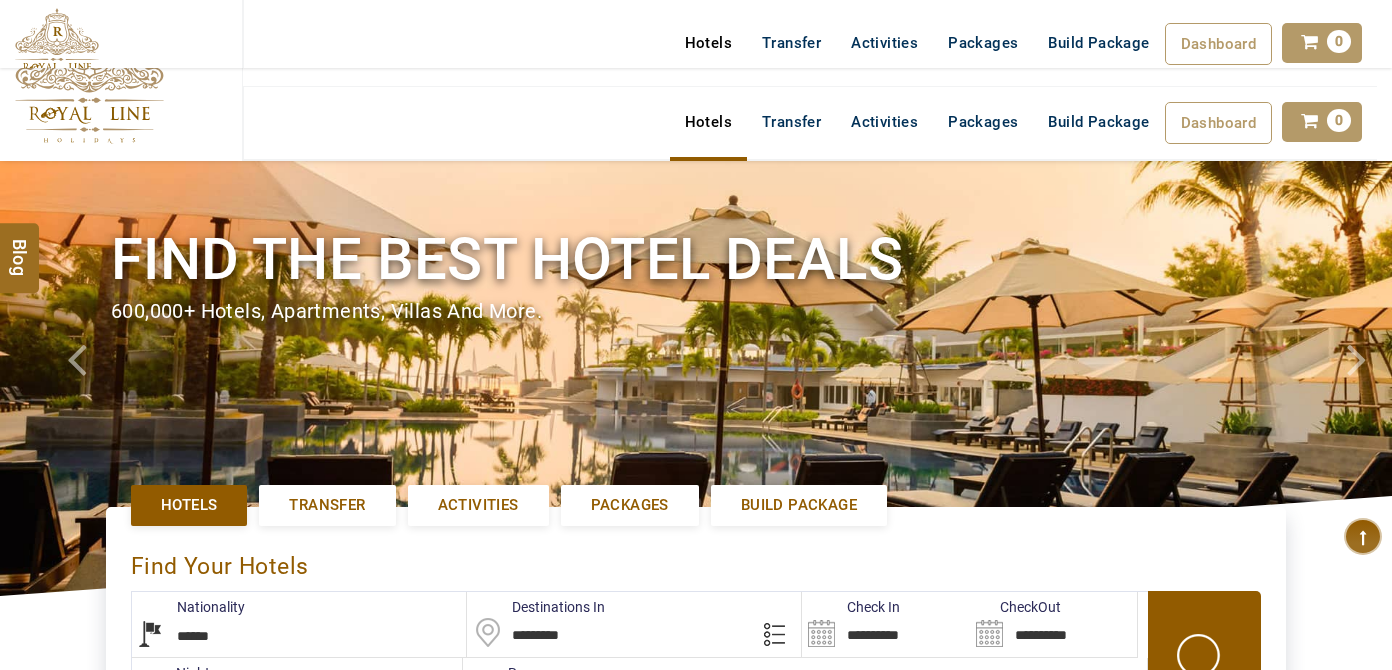 select on "******" 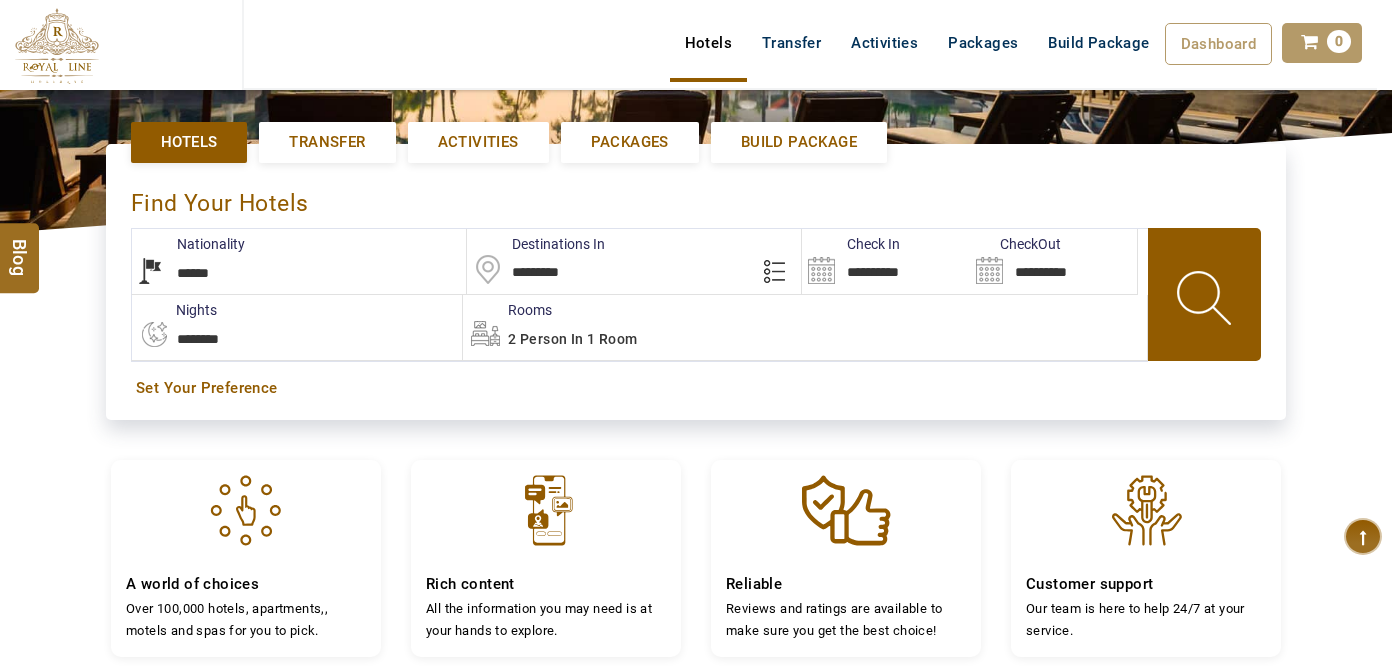 click on "*********" at bounding box center [634, 261] 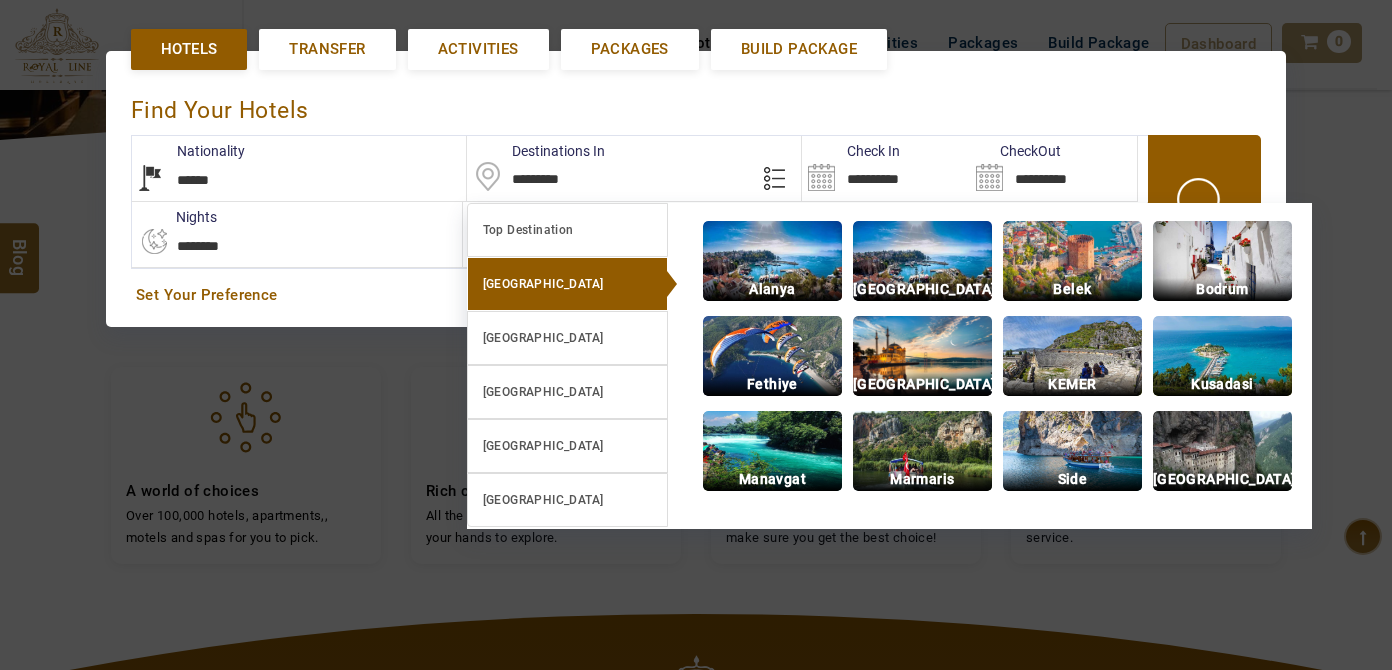 scroll, scrollTop: 458, scrollLeft: 0, axis: vertical 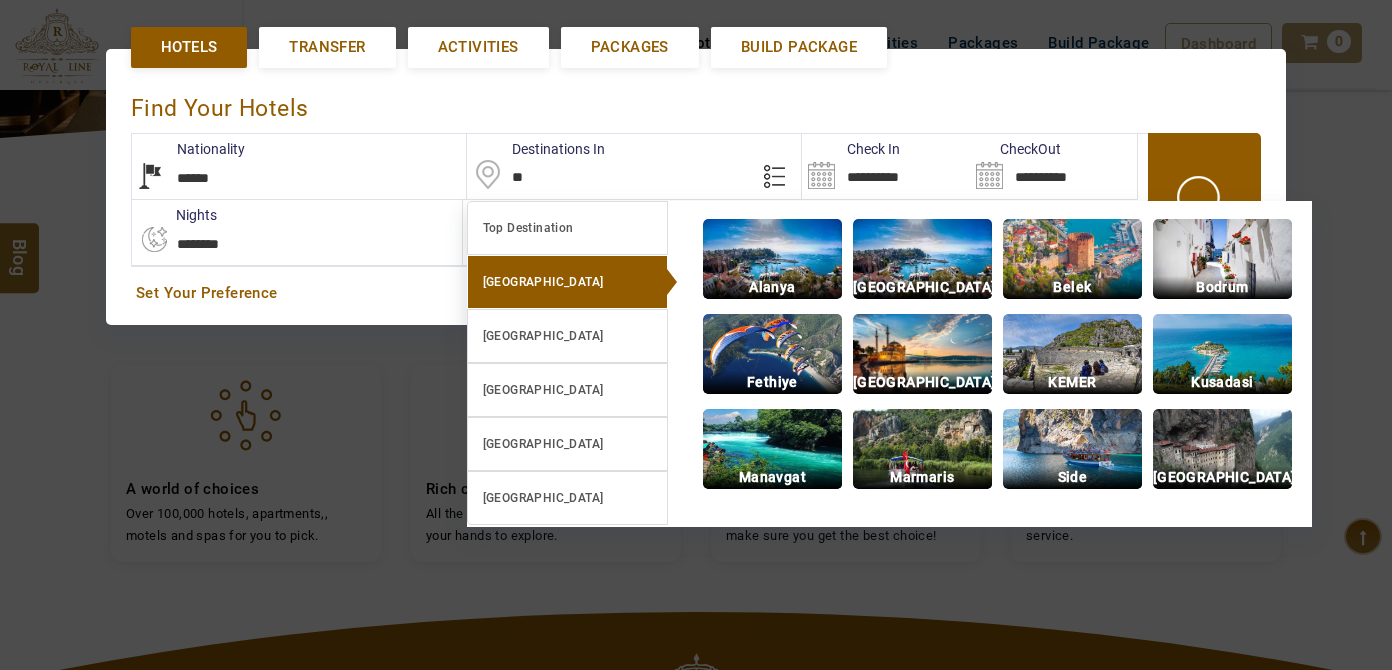 type on "*" 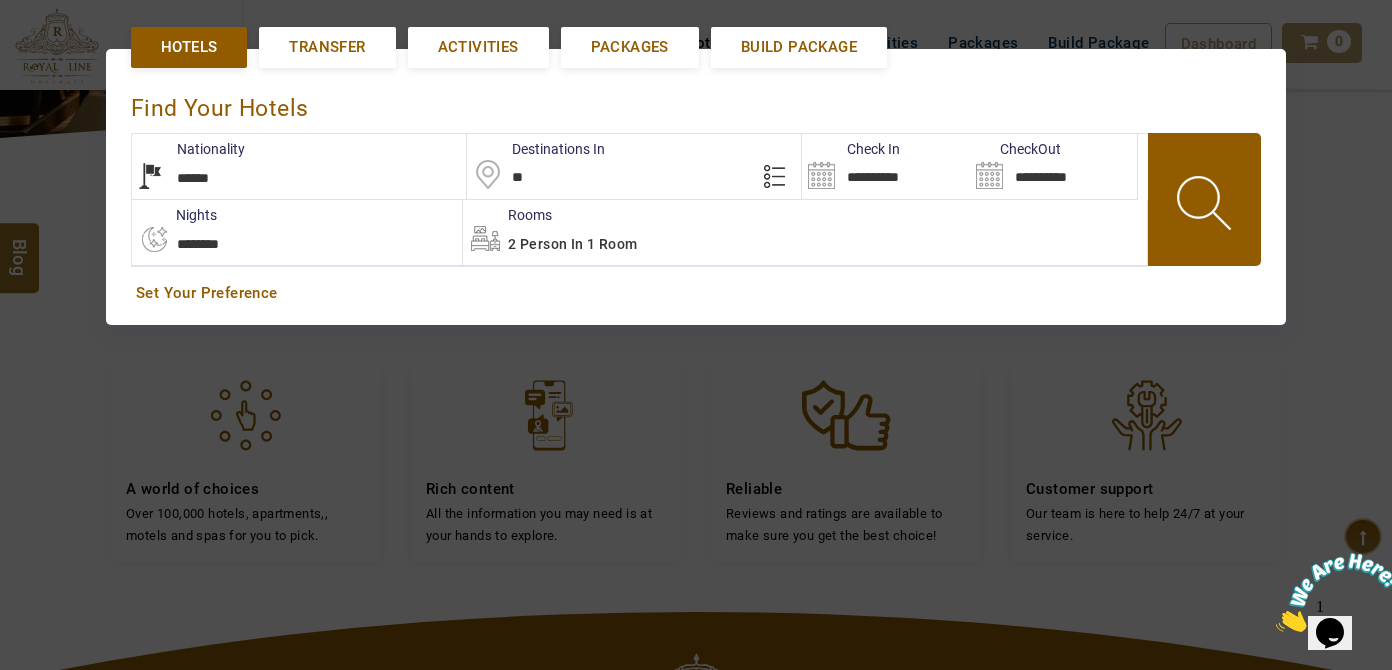 scroll, scrollTop: 0, scrollLeft: 0, axis: both 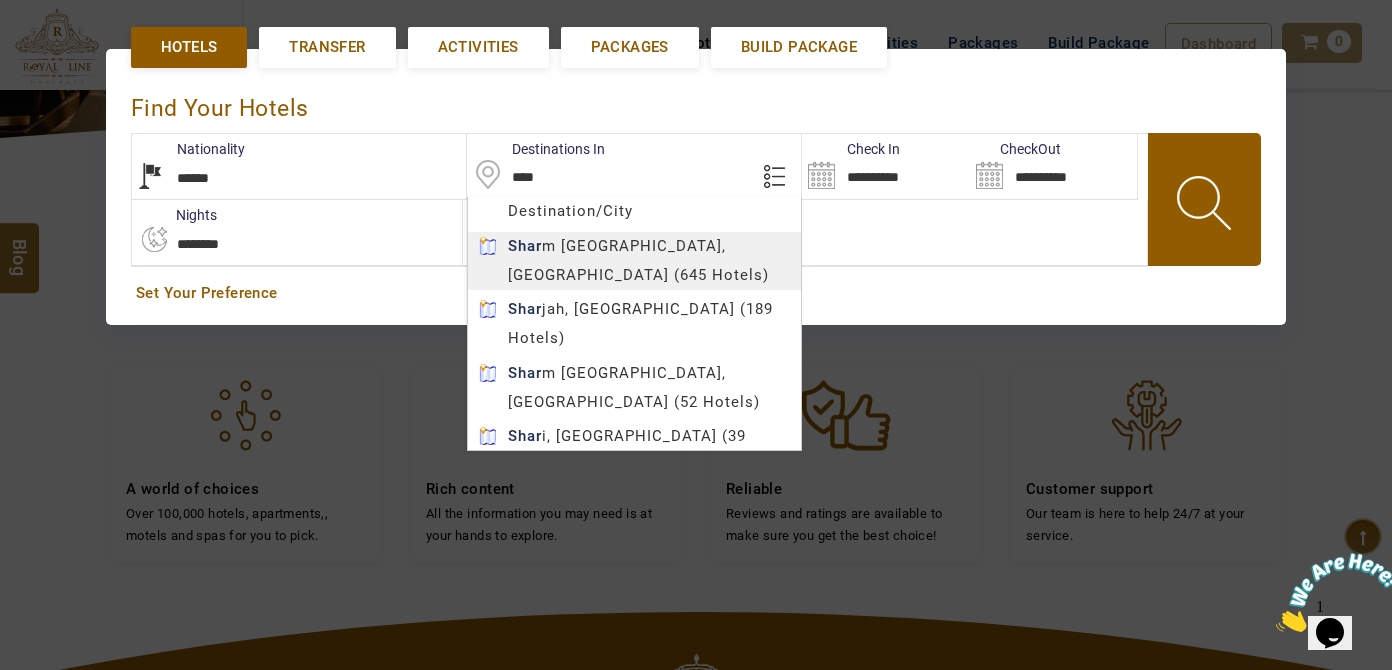 type on "**********" 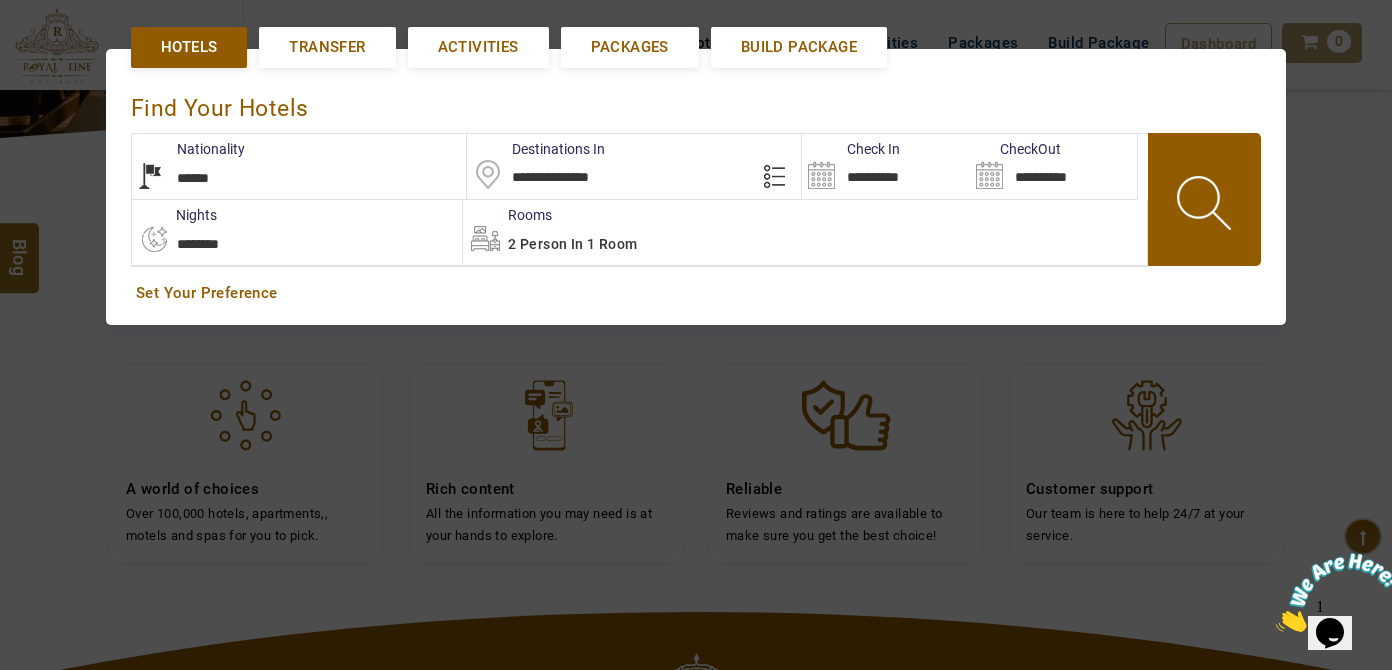 click on "LARISA HAWWARI USD AED  AED EUR  € USD  $ INR  ₹ THB  ฿ IDR  Rp BHD  BHD TRY  ₺ Credit Limit EN HE AR ES PT ZH Helpline
+971 55 344 0168 Register Now +971 55 344 0168 info@royallineholidays.com About Us What we Offer Blog Why Us Contact Hotels  Transfer Activities Packages Build Package Dashboard My Profile My Booking My Reports My Quotation Sign Out 0 Points Redeem Now To Redeem 9313  Points Future Points  3699   Points Credit Limit Credit Limit USD 25000.00 70% Complete Used USD 13654.03 Available USD 11345.97 Setting  Looks like you haven't added anything to your cart yet Countinue Shopping ****** ****** Please Wait.. Blog demo
Remember me Forgot
password? LOG IN Don't have an account?   Register Now My Booking View/ Print/Cancel Your Booking without Signing in Submit demo
In A Few Moment, You Will Be Celebrating Best Hotel options galore ! Check In   CheckOut Rooms Rooms Please Wait Find the best hotel deals 600,000+ hotels, apartments, villas and more. ****" at bounding box center (696, 339) 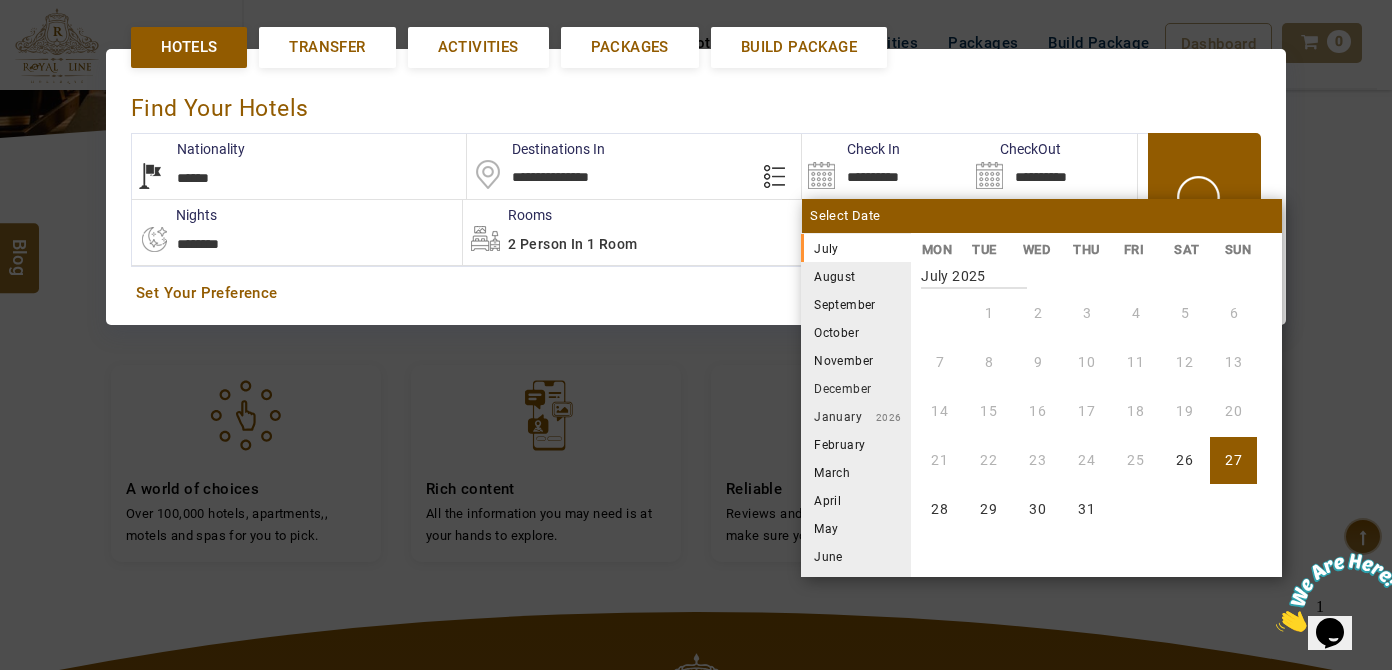 click on "August" at bounding box center (856, 276) 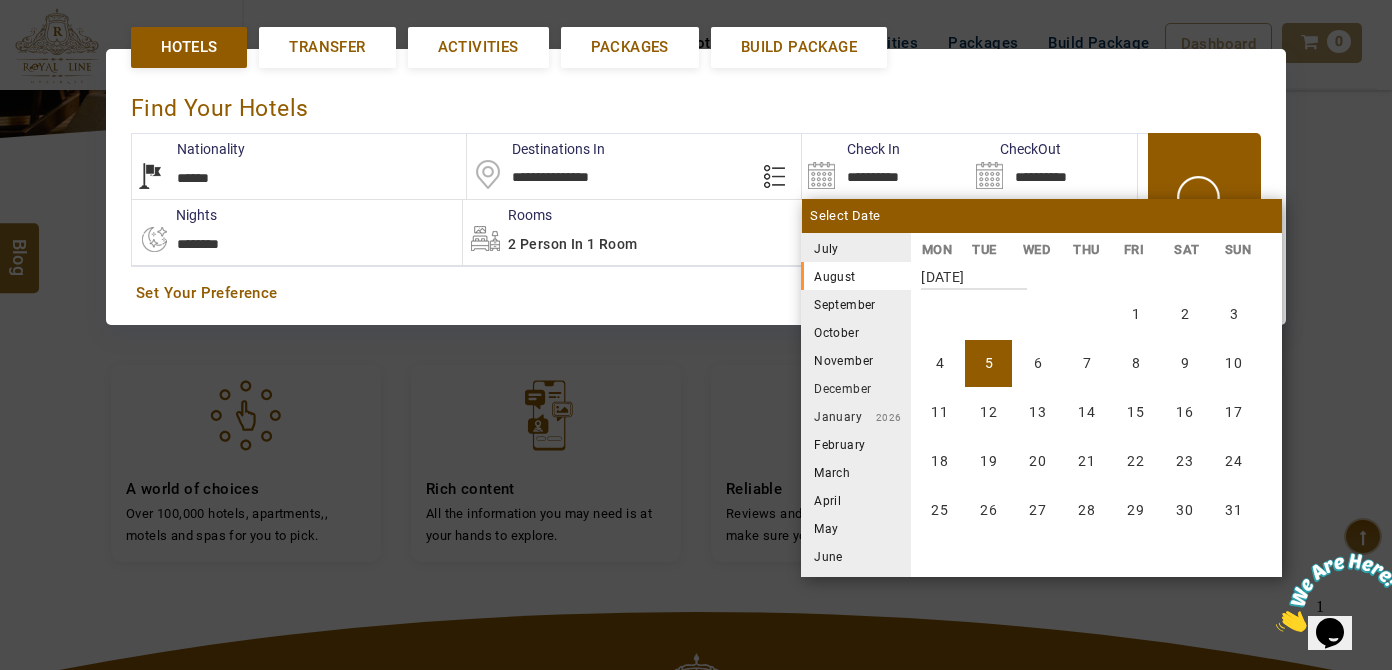 scroll, scrollTop: 370, scrollLeft: 0, axis: vertical 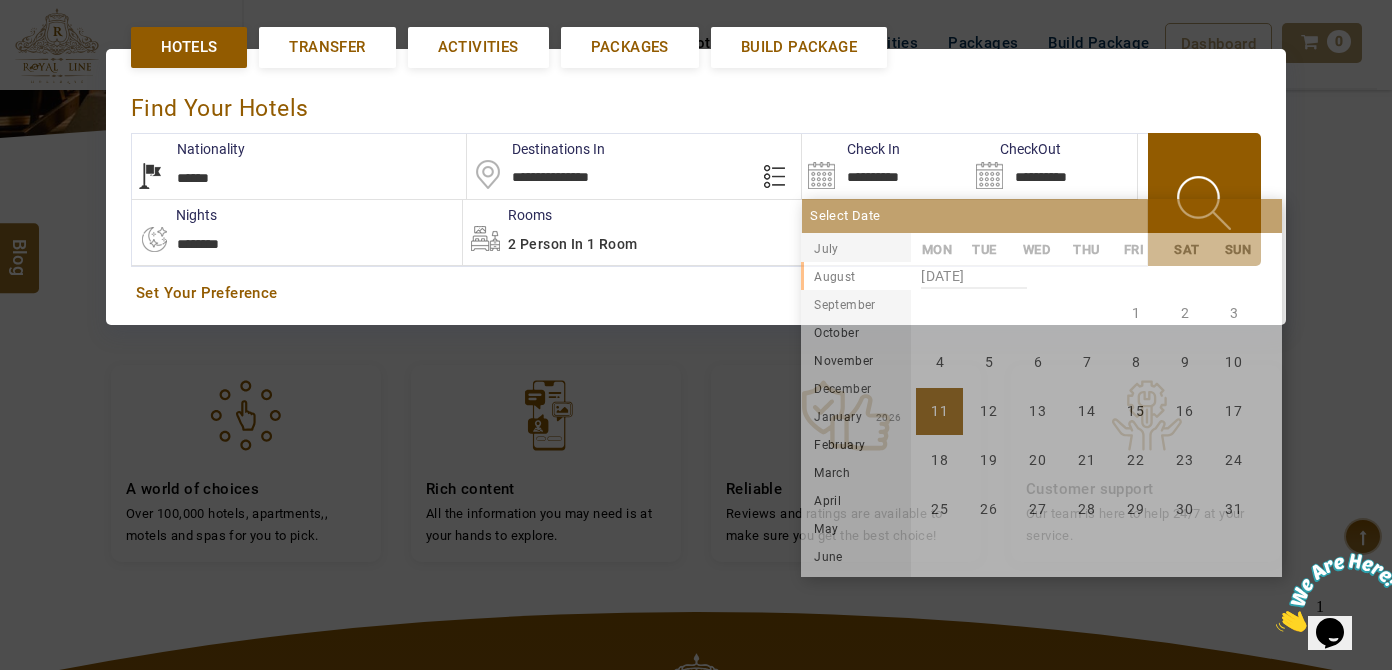 click on "11" at bounding box center (939, 411) 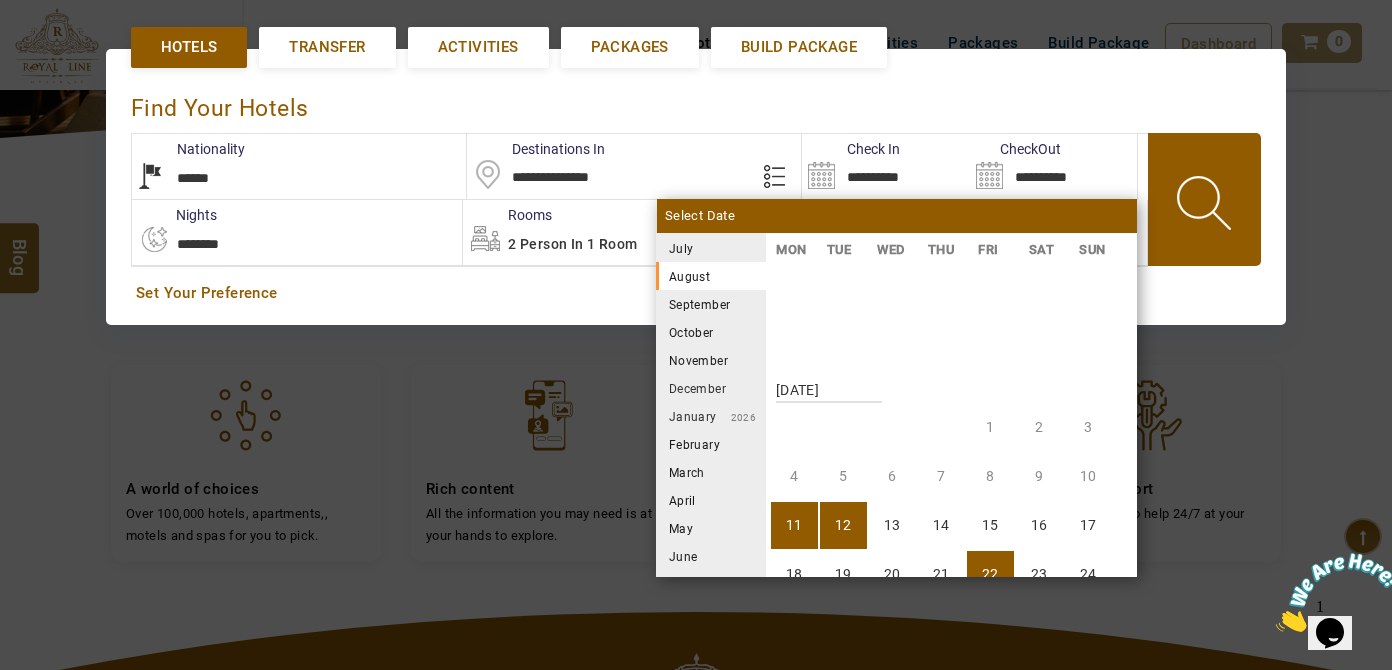 scroll, scrollTop: 370, scrollLeft: 0, axis: vertical 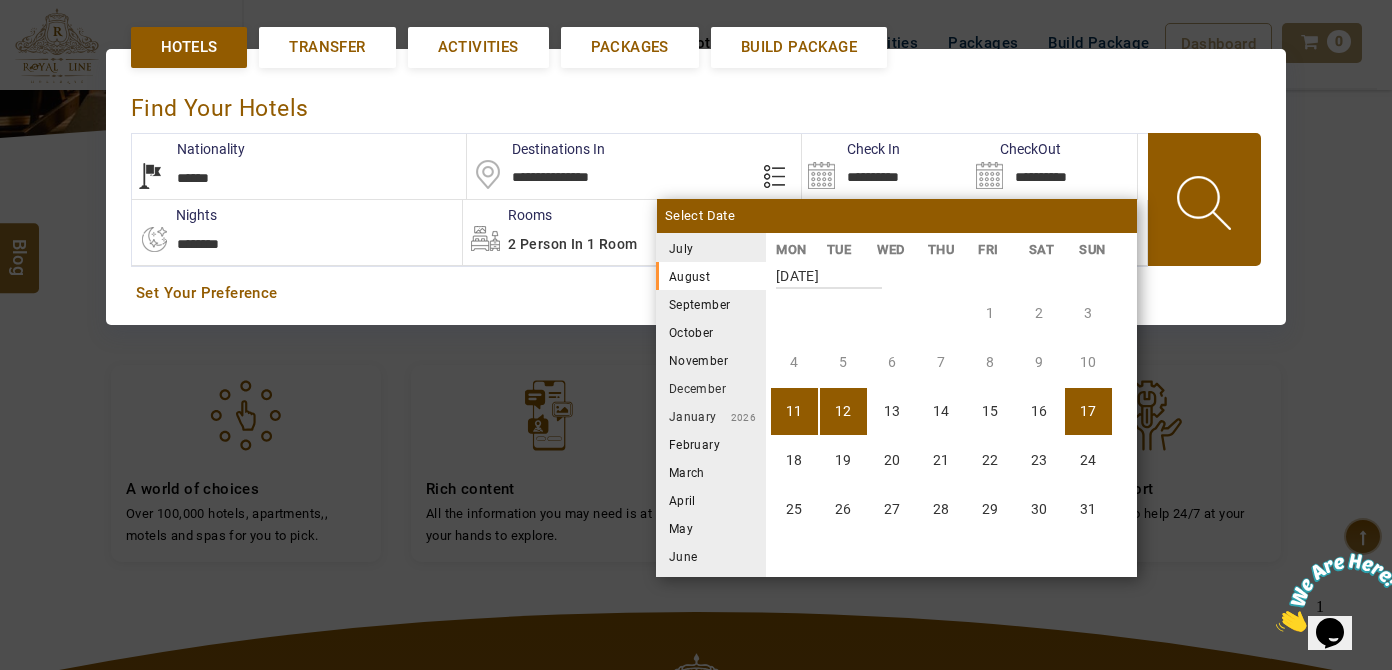 click on "17" at bounding box center [1088, 411] 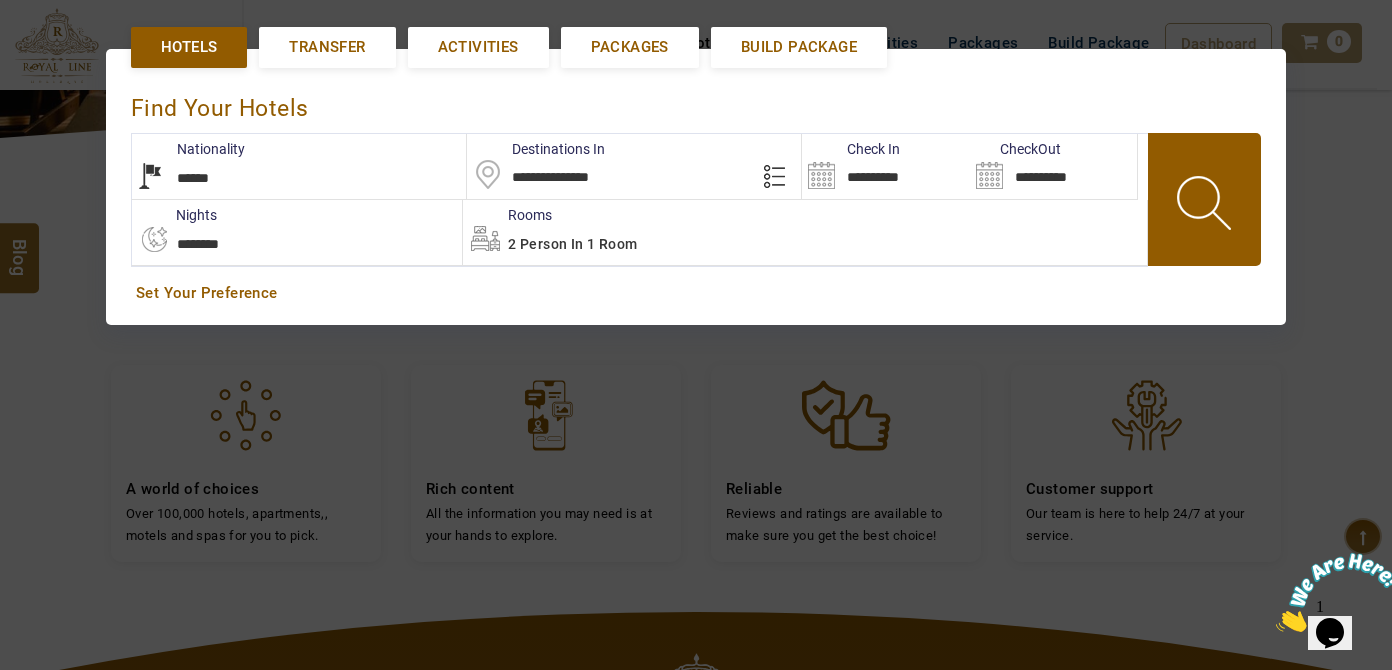 click at bounding box center (1206, 206) 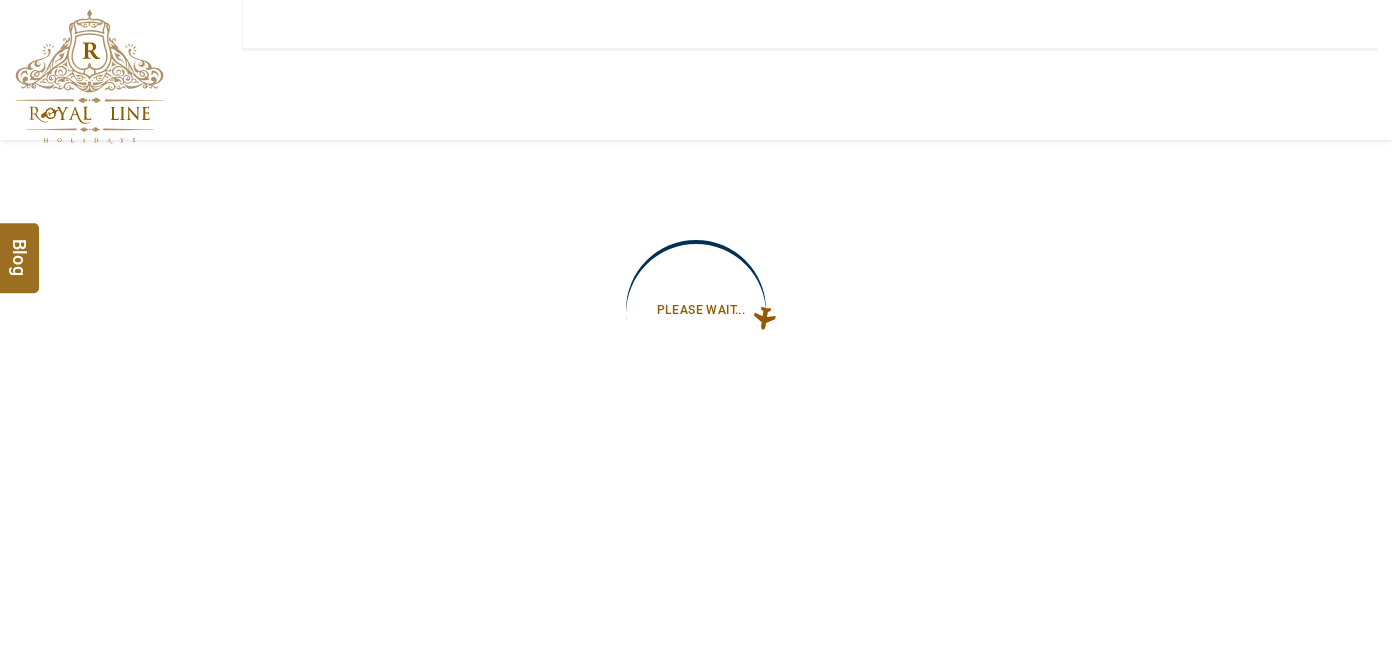 type on "**********" 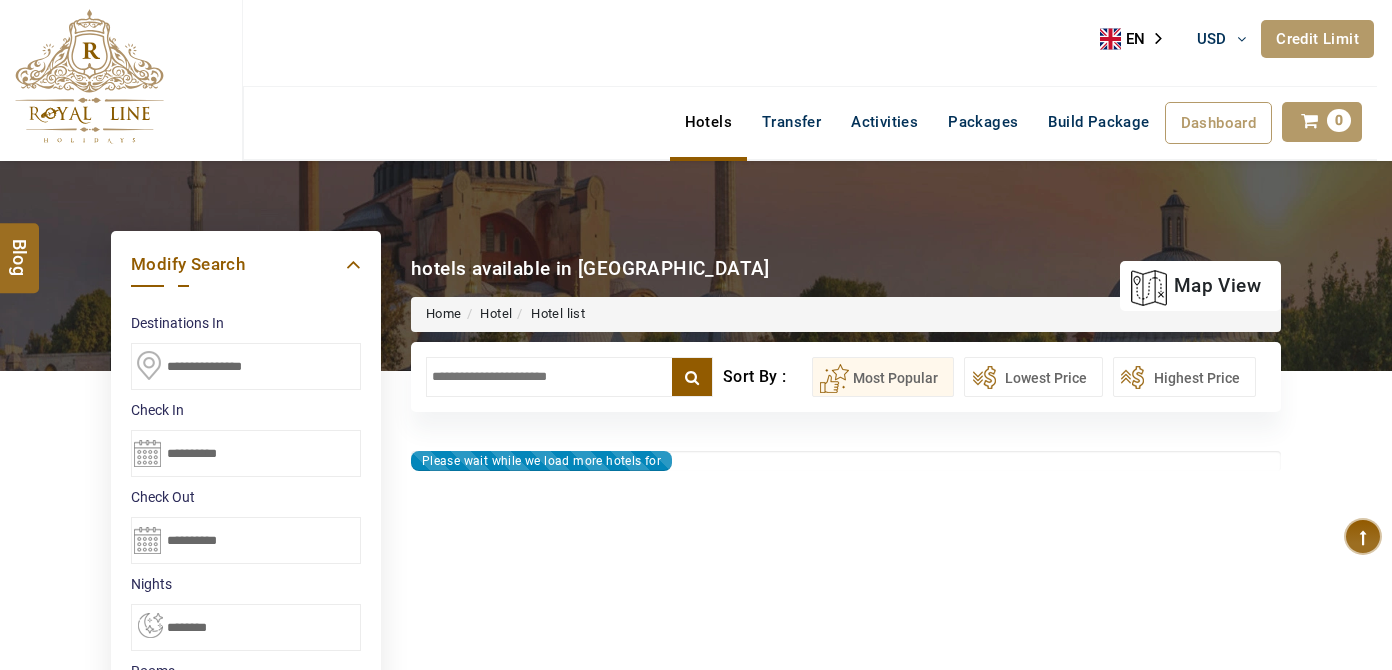 type on "**********" 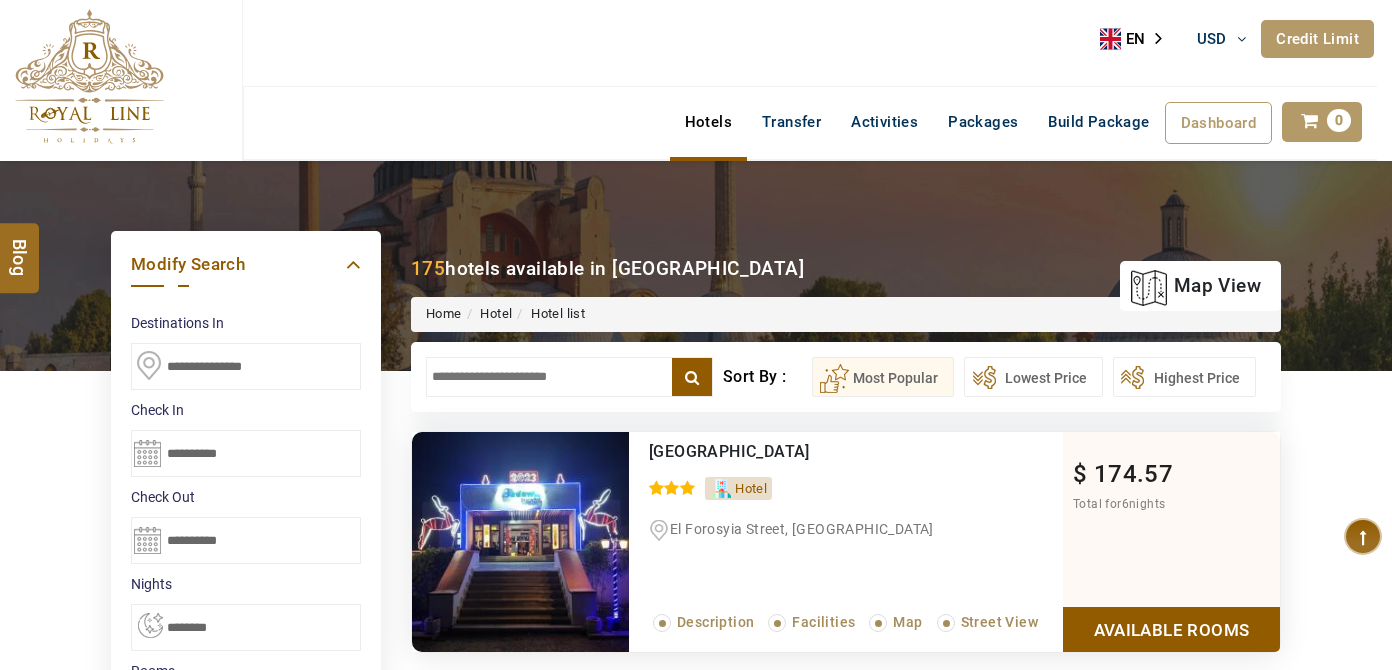 click at bounding box center (569, 377) 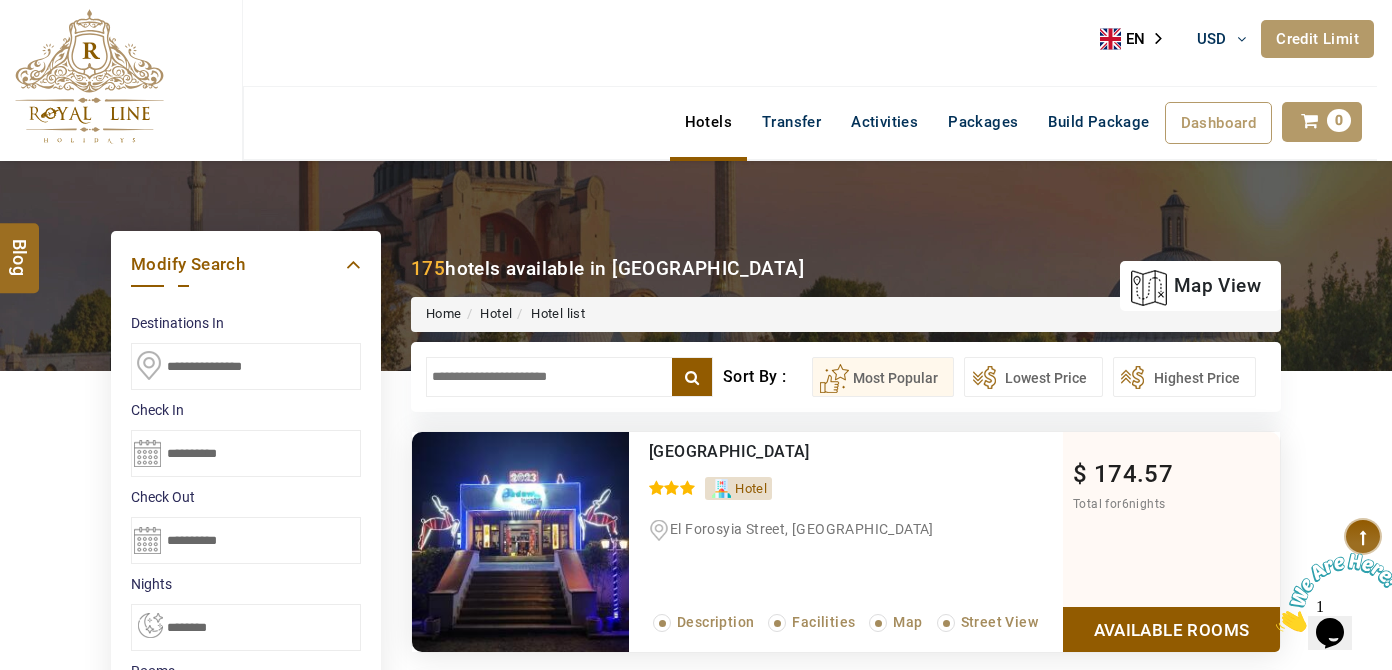 scroll, scrollTop: 0, scrollLeft: 0, axis: both 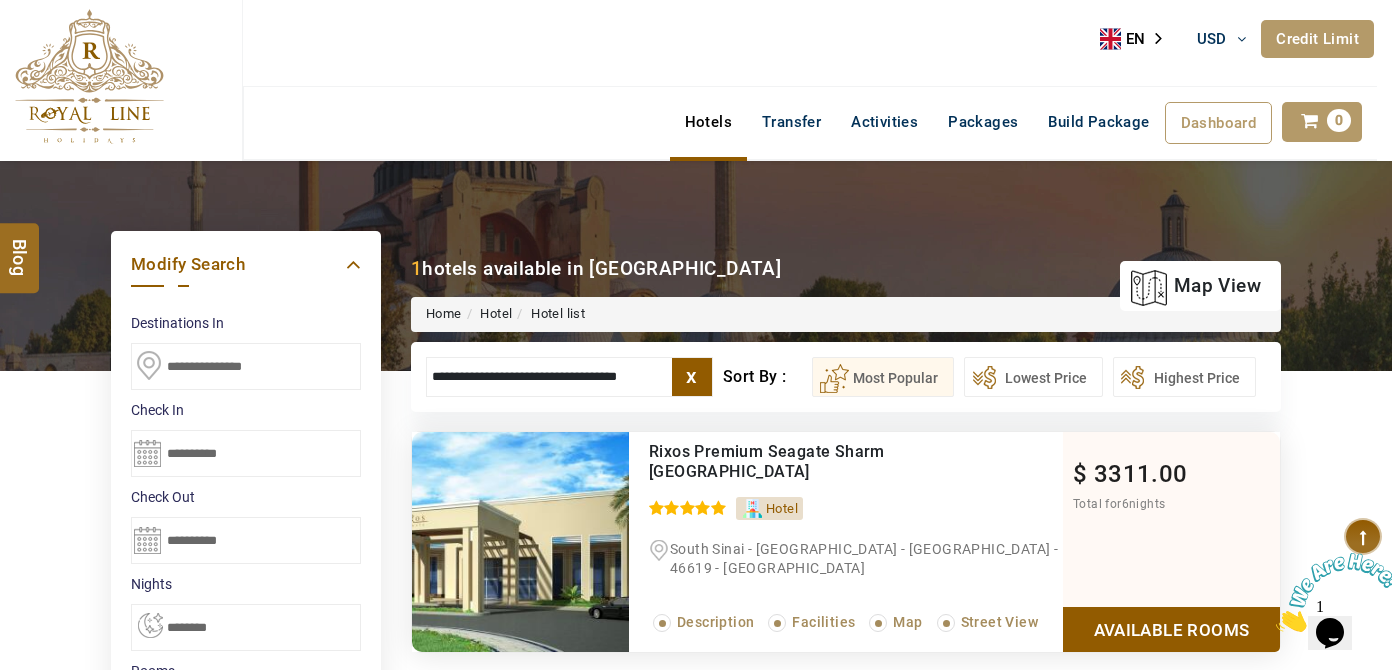 click on "[PERSON_NAME] USD AED  AED EUR  € USD  $ INR  ₹ THB  ฿ IDR  Rp BHD  BHD TRY  ₺ Credit Limit EN HE AR ES PT ZH Helpline
[PHONE_NUMBER] Register Now [PHONE_NUMBER] [EMAIL_ADDRESS][DOMAIN_NAME] About Us What we Offer Blog Why Us Contact Hotels  Transfer Activities Packages Build Package Dashboard My Profile My Booking My Reports My Quotation Sign Out 0 Points Redeem Now To Redeem 9313  Points Future Points  3699   Points Credit Limit Credit Limit USD 25000.00 70% Complete Used USD 13654.03 Available USD 11345.97 Setting  Looks like you haven't added anything to your cart yet Countinue Shopping ****** ****** Please Wait.. Blog demo
Remember me Forgot
password? LOG IN Don't have an account?   Register Now My Booking View/ Print/Cancel Your Booking without Signing in Submit Applying Filters...... Hotels For You Will Be Loading Soon demo
In A Few Moment, You Will Be Celebrating Best Hotel options galore ! Check In   CheckOut Rooms Rooms Please Wait Please Wait ... X" at bounding box center (696, 936) 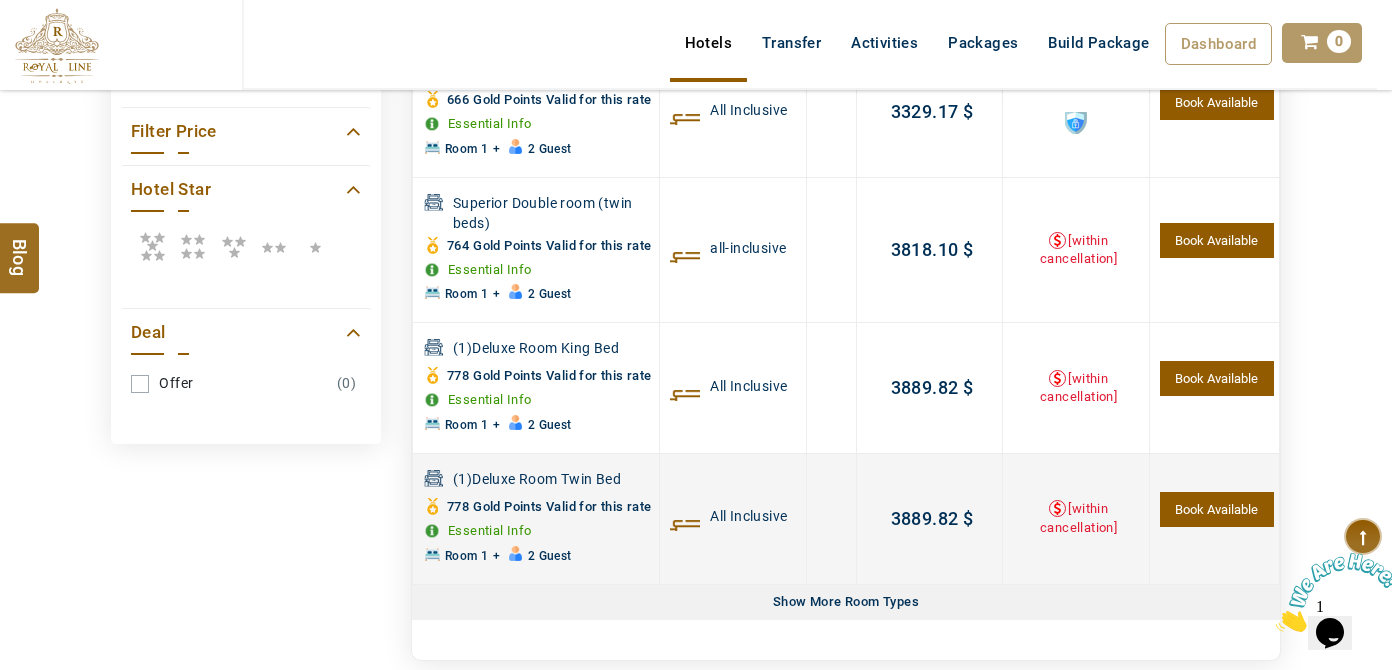 scroll, scrollTop: 1016, scrollLeft: 0, axis: vertical 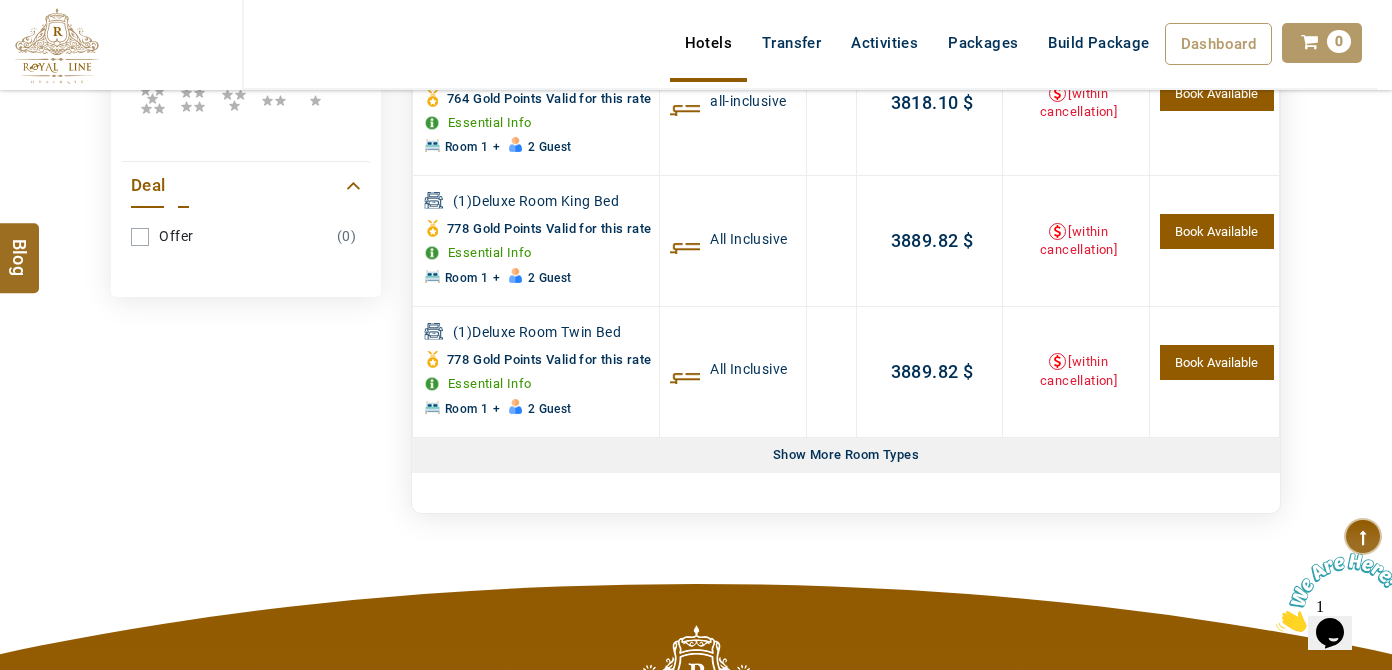 click on "Show More Room Types" at bounding box center [846, 455] 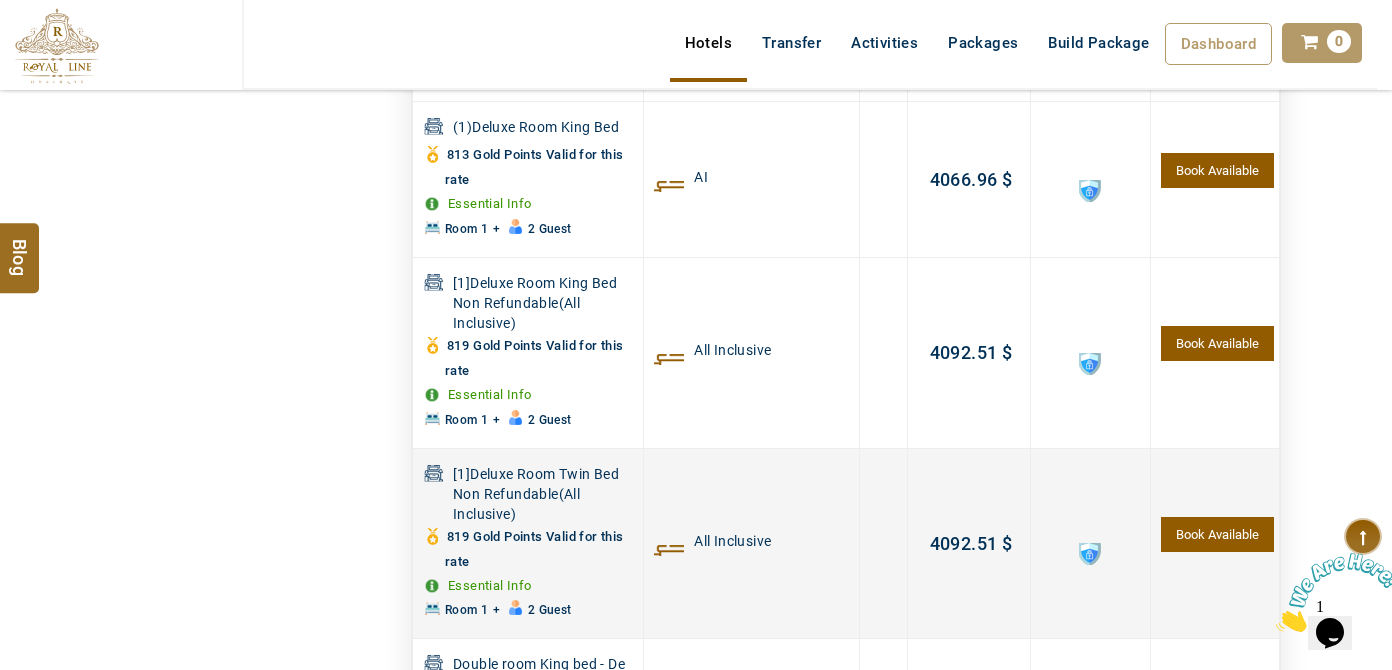 scroll, scrollTop: 2652, scrollLeft: 0, axis: vertical 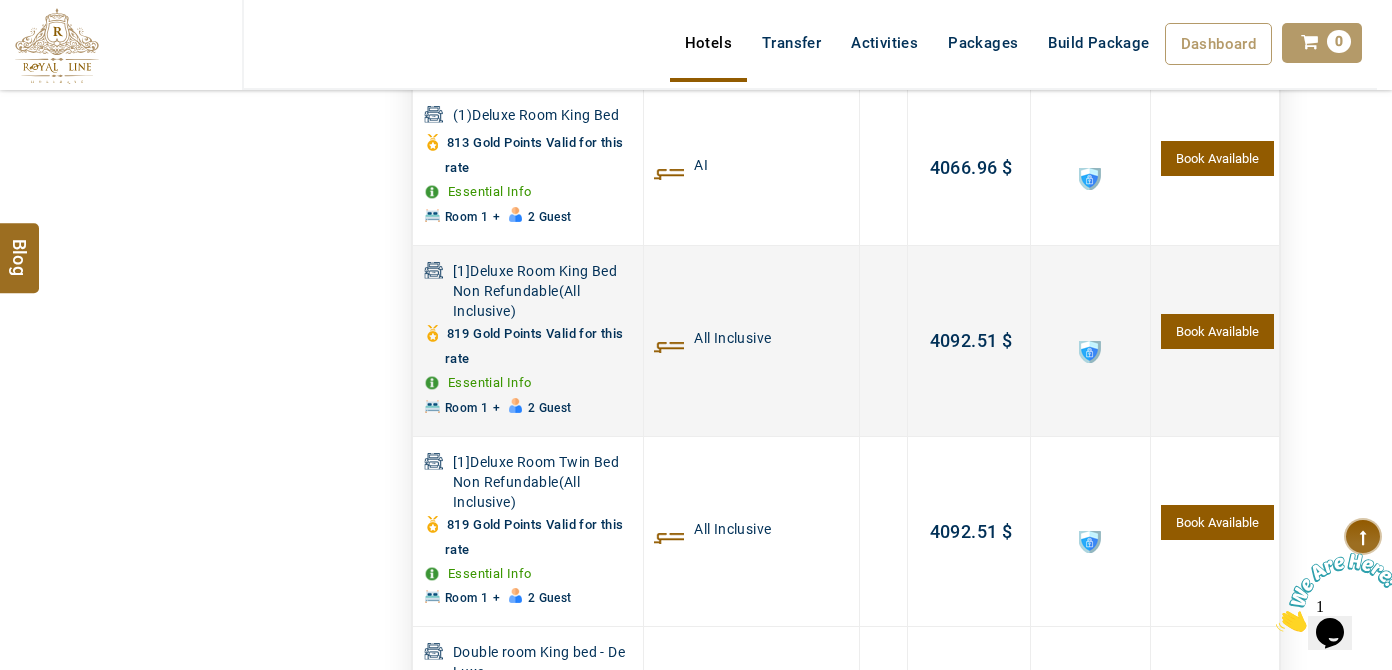 click at bounding box center (1090, 352) 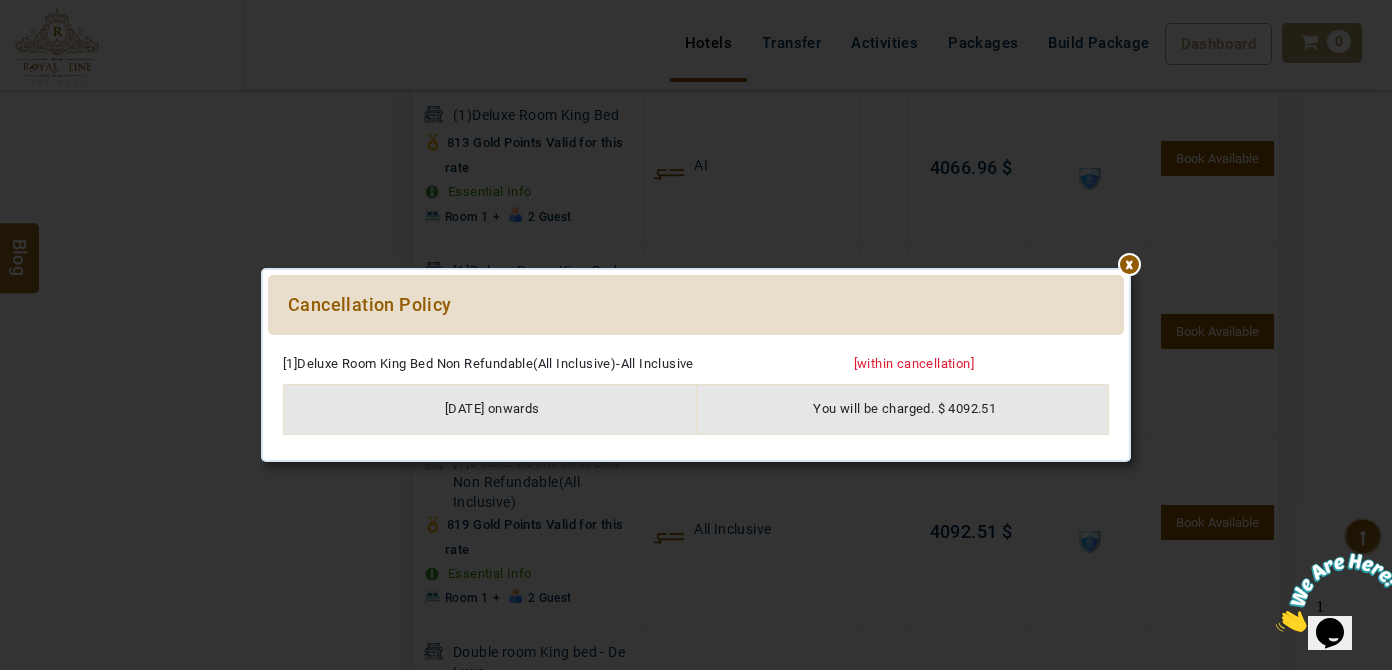 click at bounding box center [696, 345] 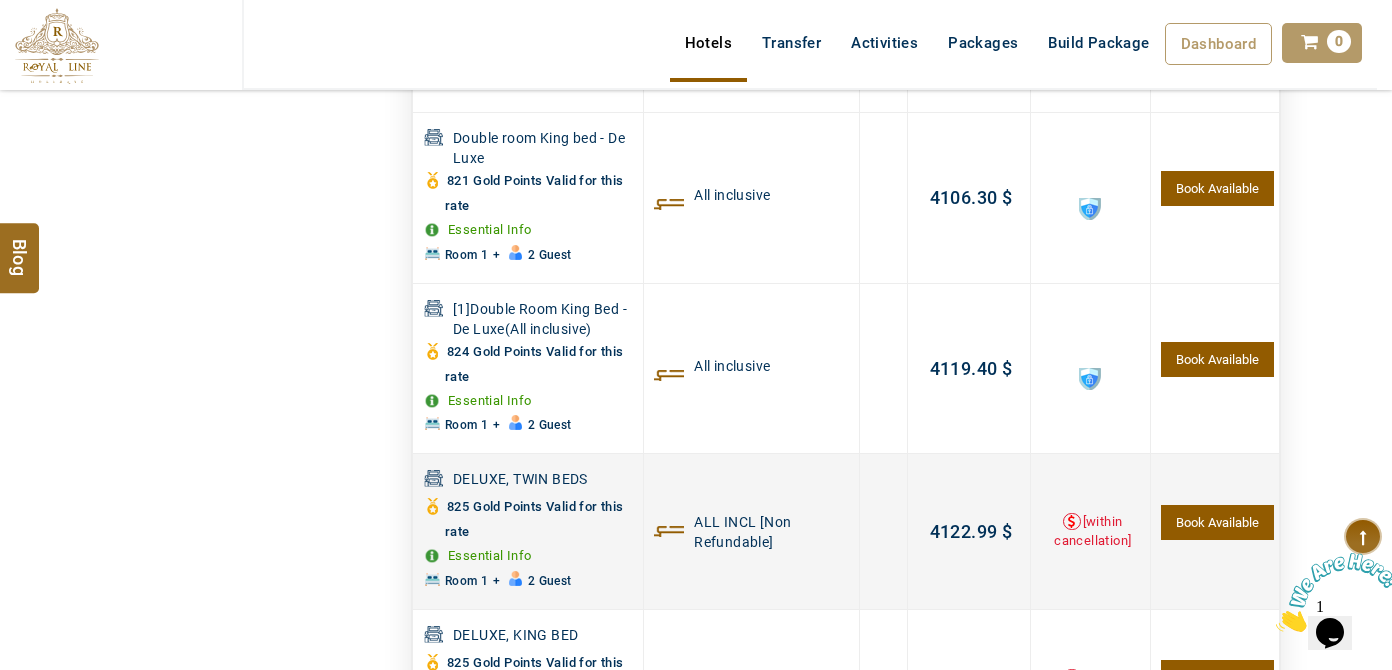scroll, scrollTop: 3197, scrollLeft: 0, axis: vertical 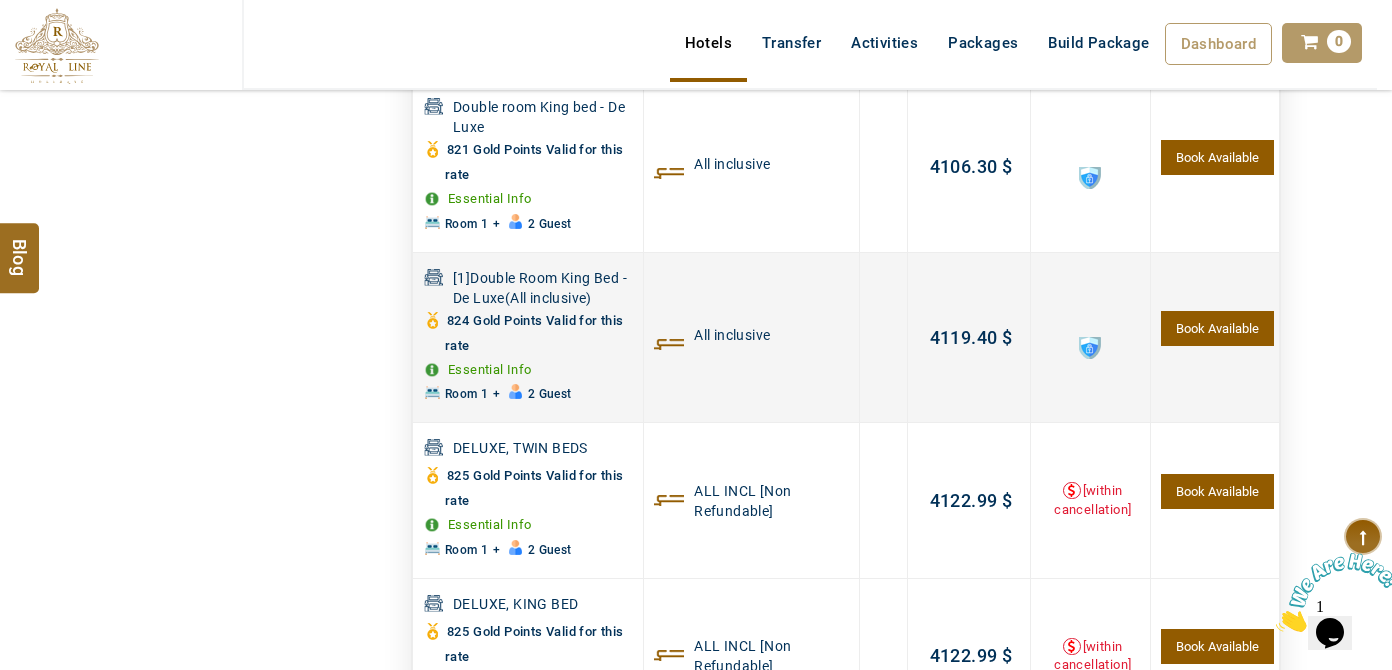 click at bounding box center [1090, 348] 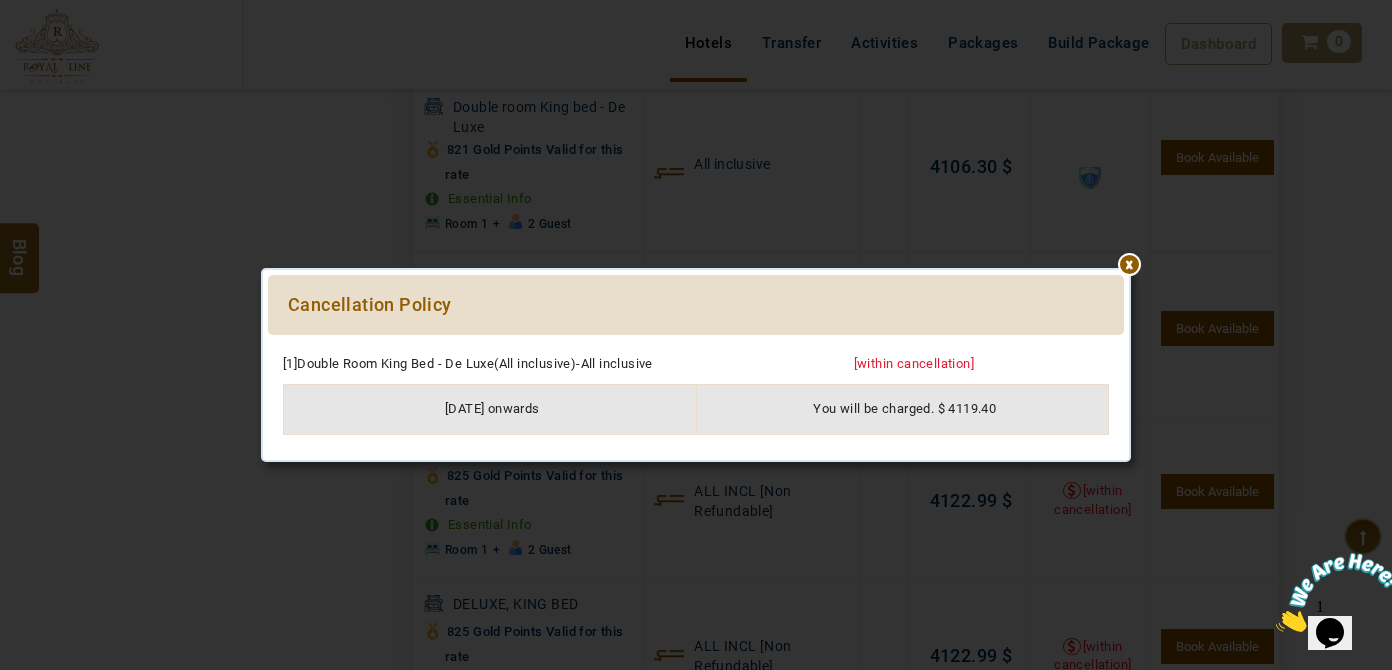 click on "****** ****** Cancellation Policy Please Wait...  [1]Double Room King Bed - De Luxe(All inclusive)-All inclusive [within cancellation] 26/7/2025 onwards You will be charged.    $ 4119.40" at bounding box center [696, 365] 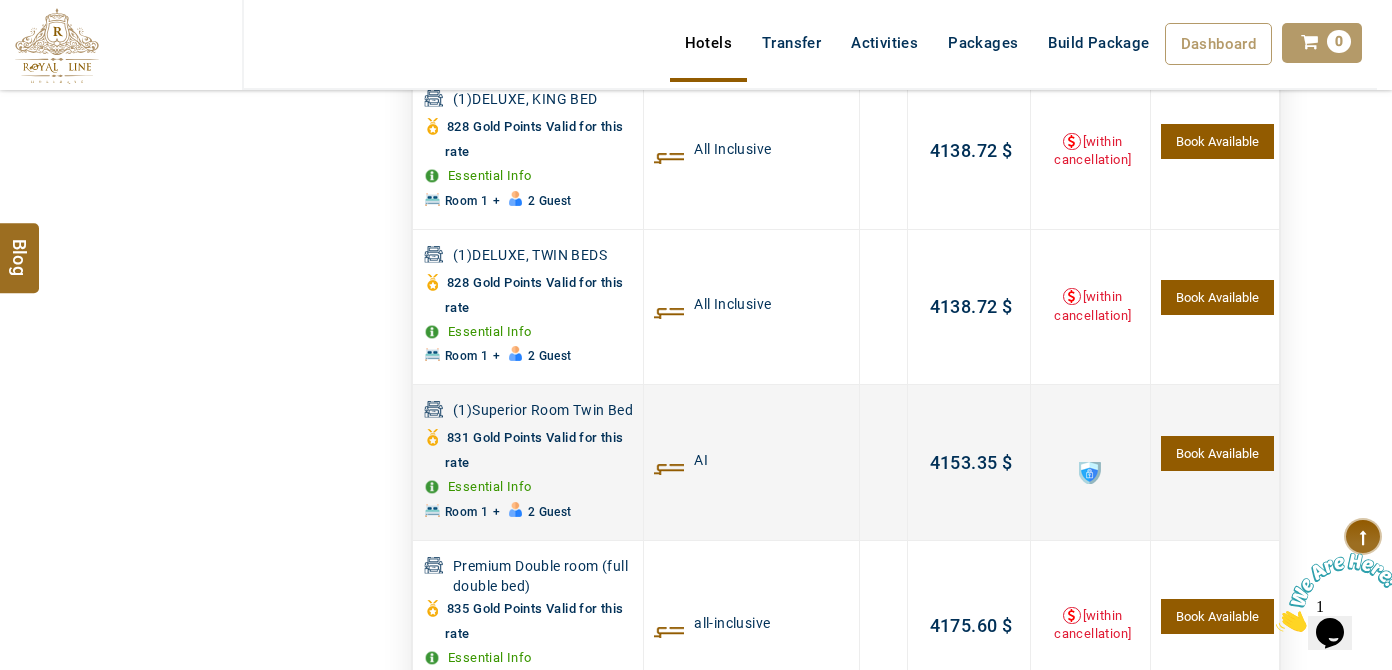 scroll, scrollTop: 4197, scrollLeft: 0, axis: vertical 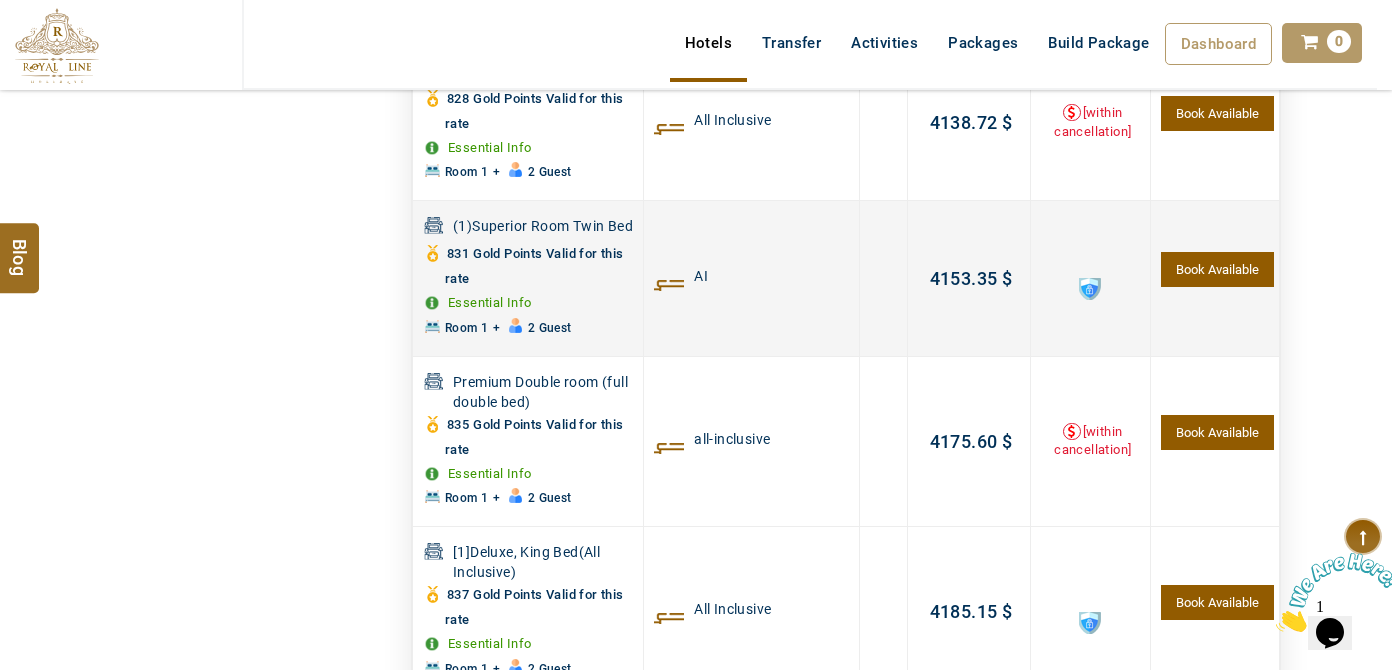click at bounding box center [1090, 289] 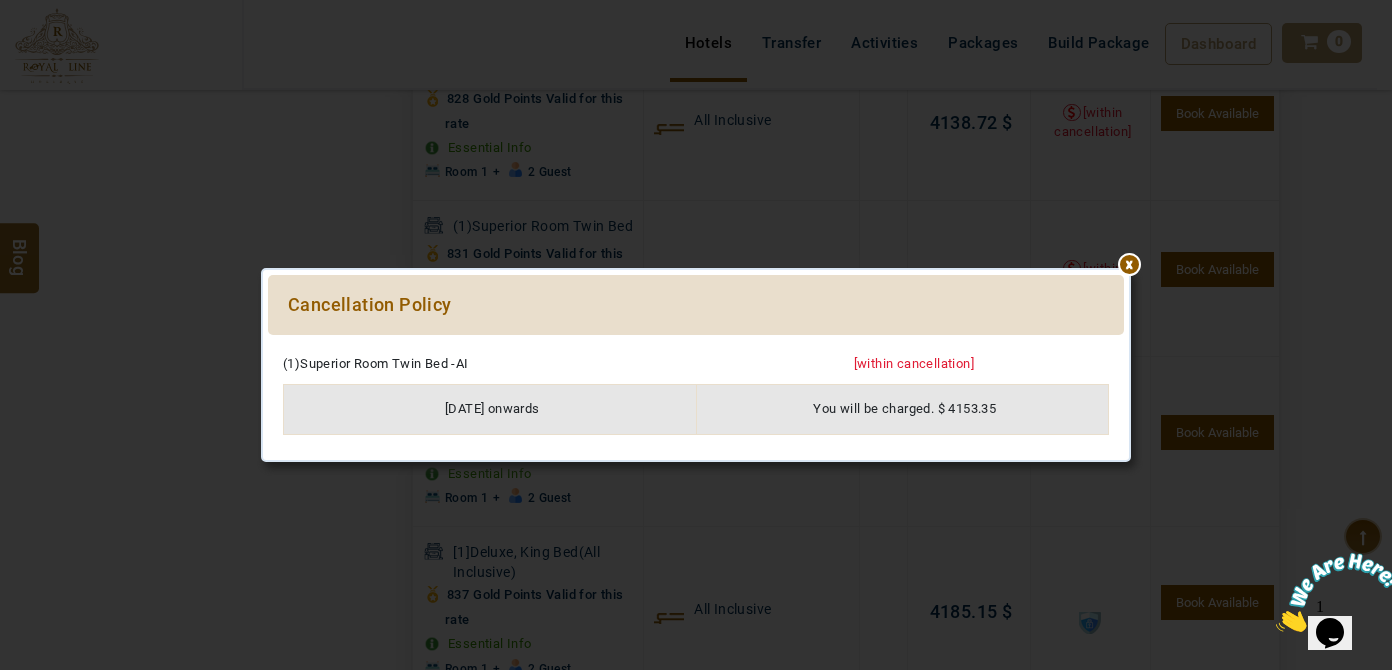 click at bounding box center (696, 345) 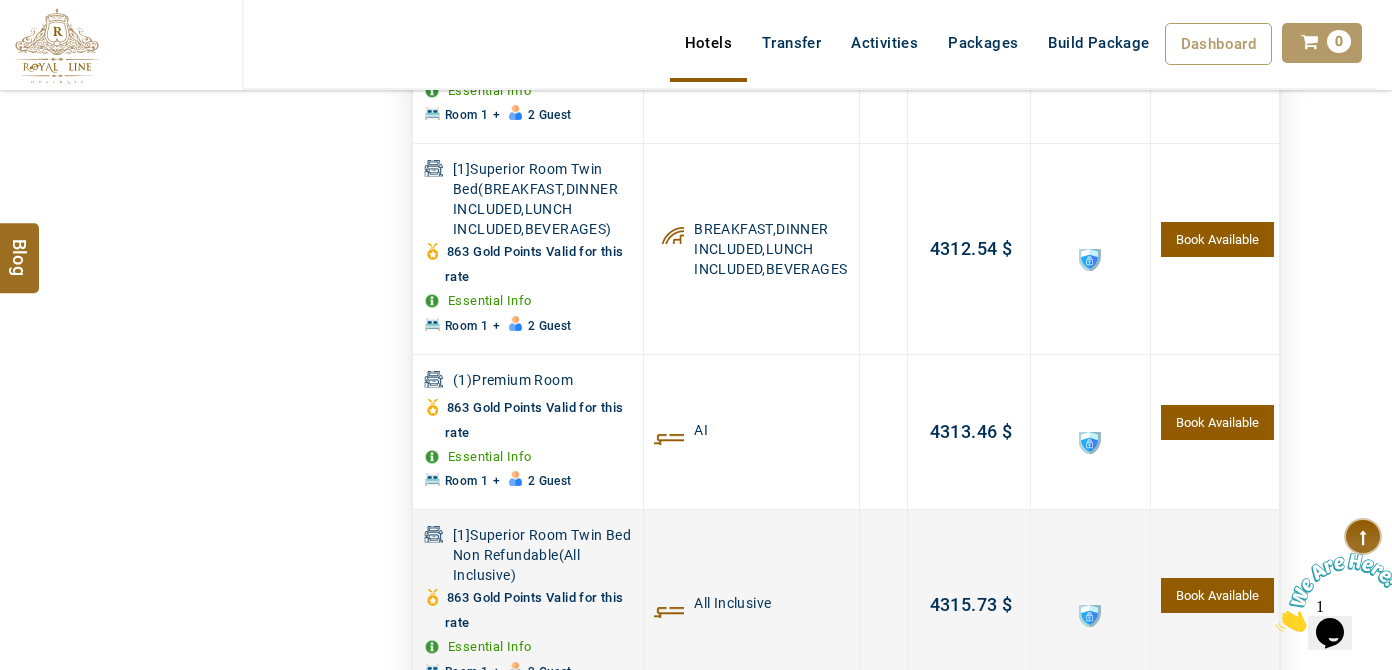 scroll, scrollTop: 6197, scrollLeft: 0, axis: vertical 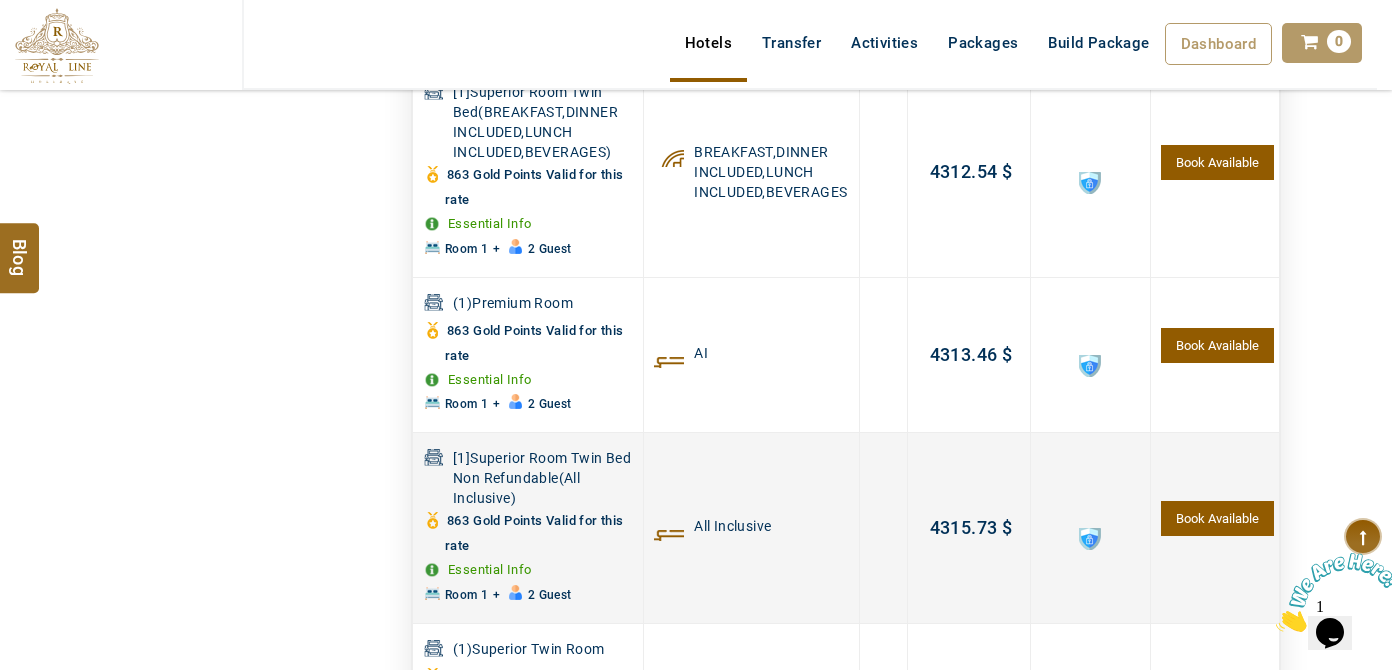click at bounding box center (1090, 539) 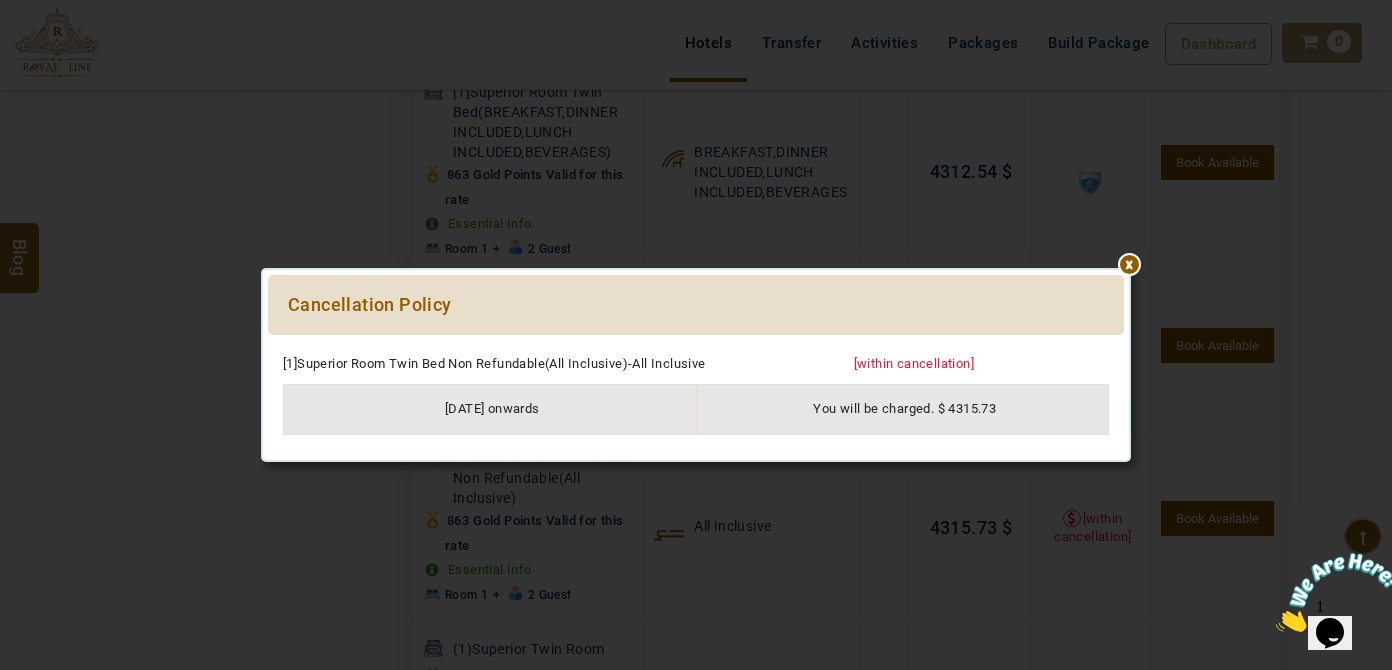 click at bounding box center (696, 345) 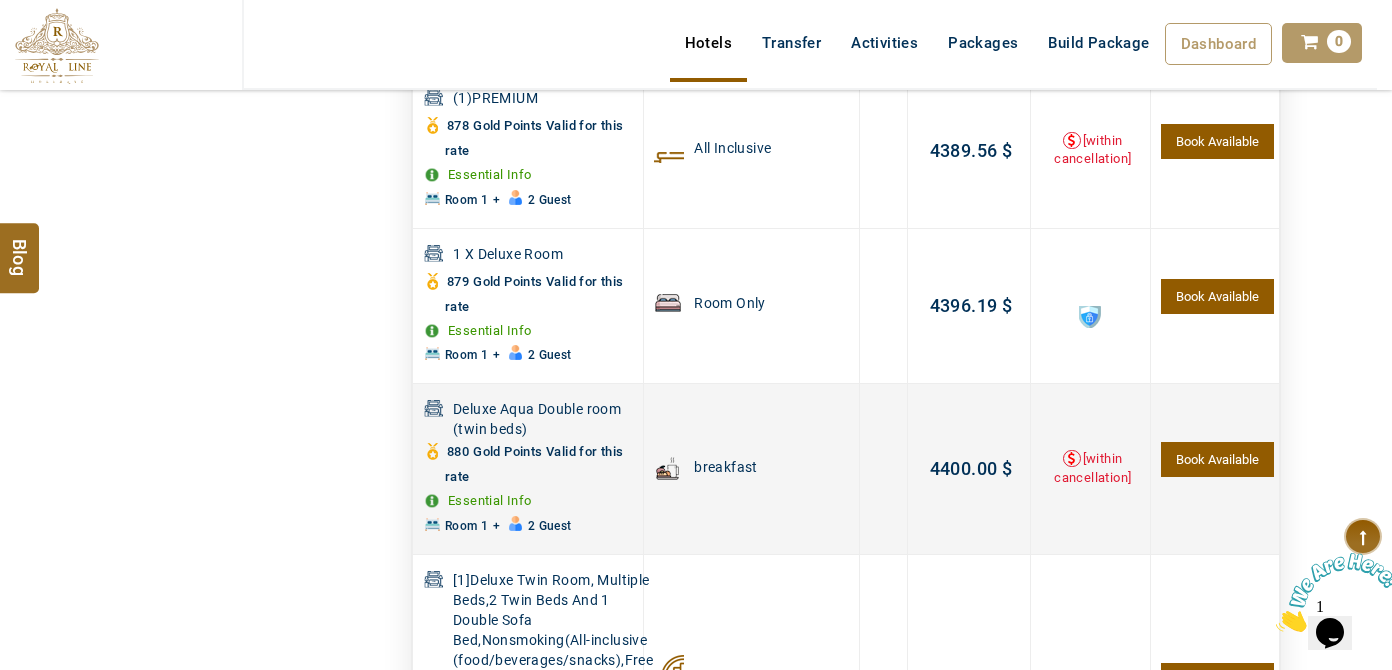 scroll, scrollTop: 8561, scrollLeft: 0, axis: vertical 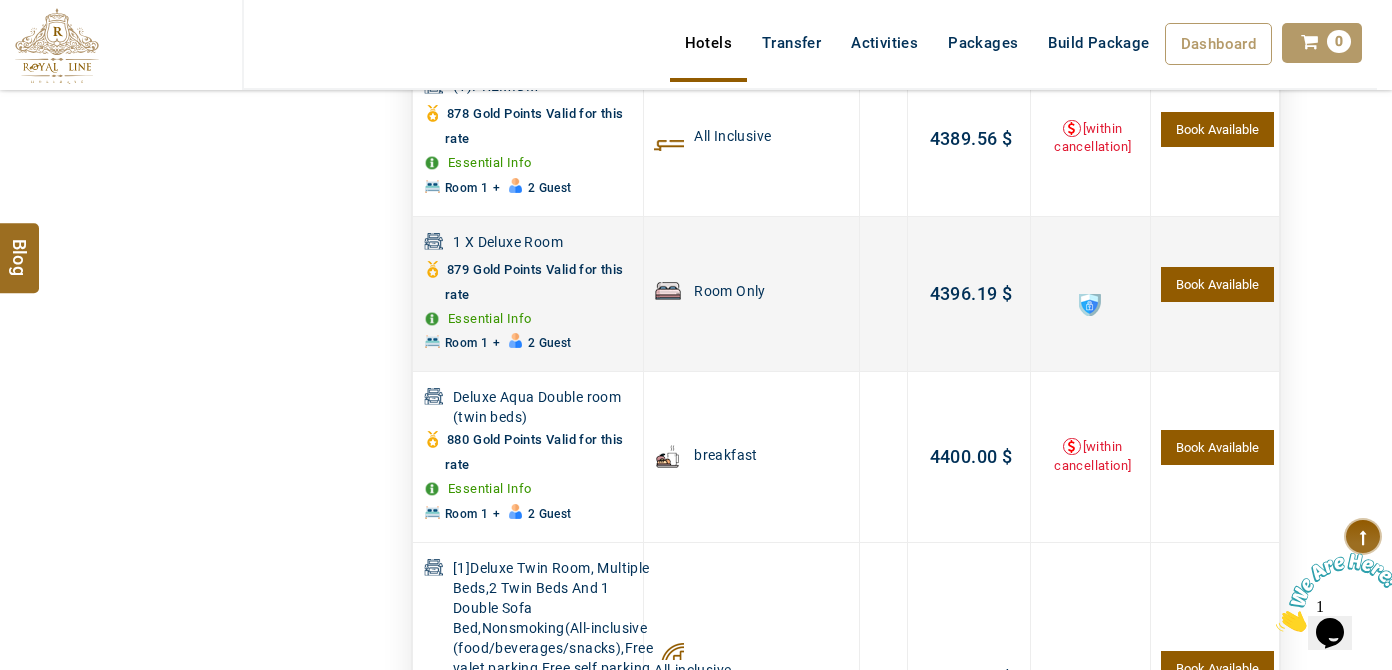 click at bounding box center (1090, 305) 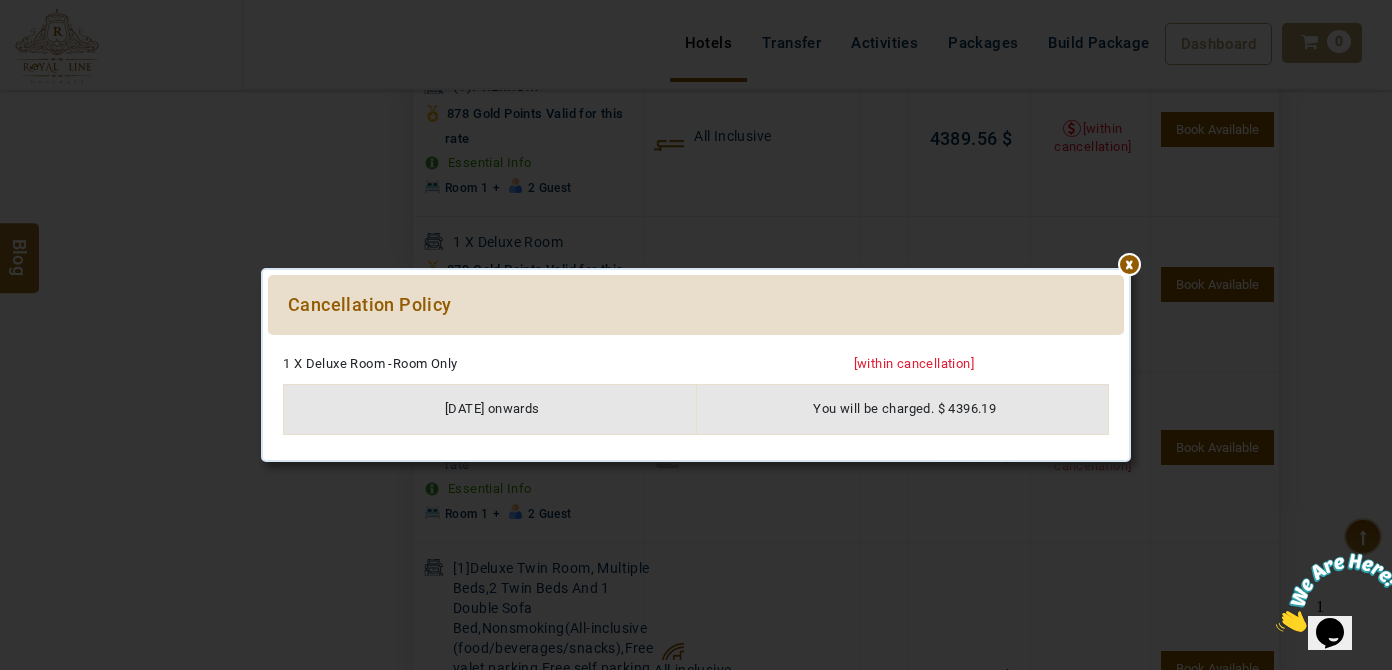 click at bounding box center (696, 345) 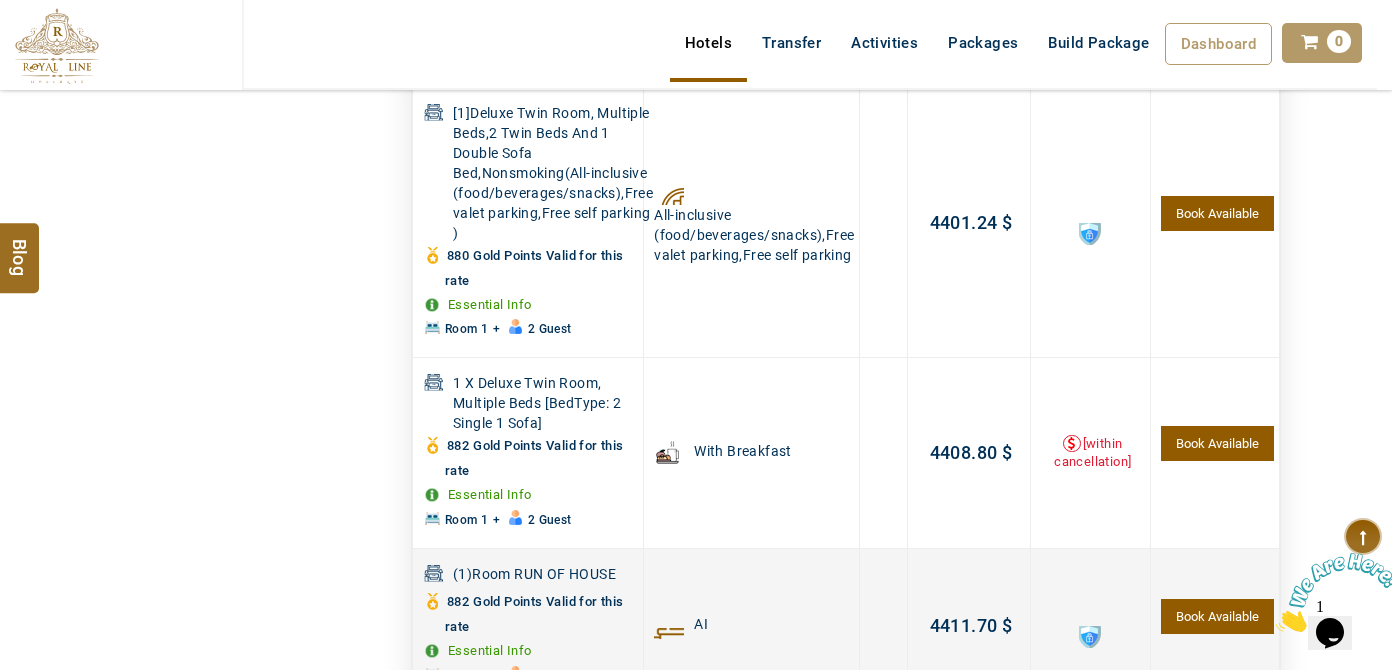 scroll, scrollTop: 9379, scrollLeft: 0, axis: vertical 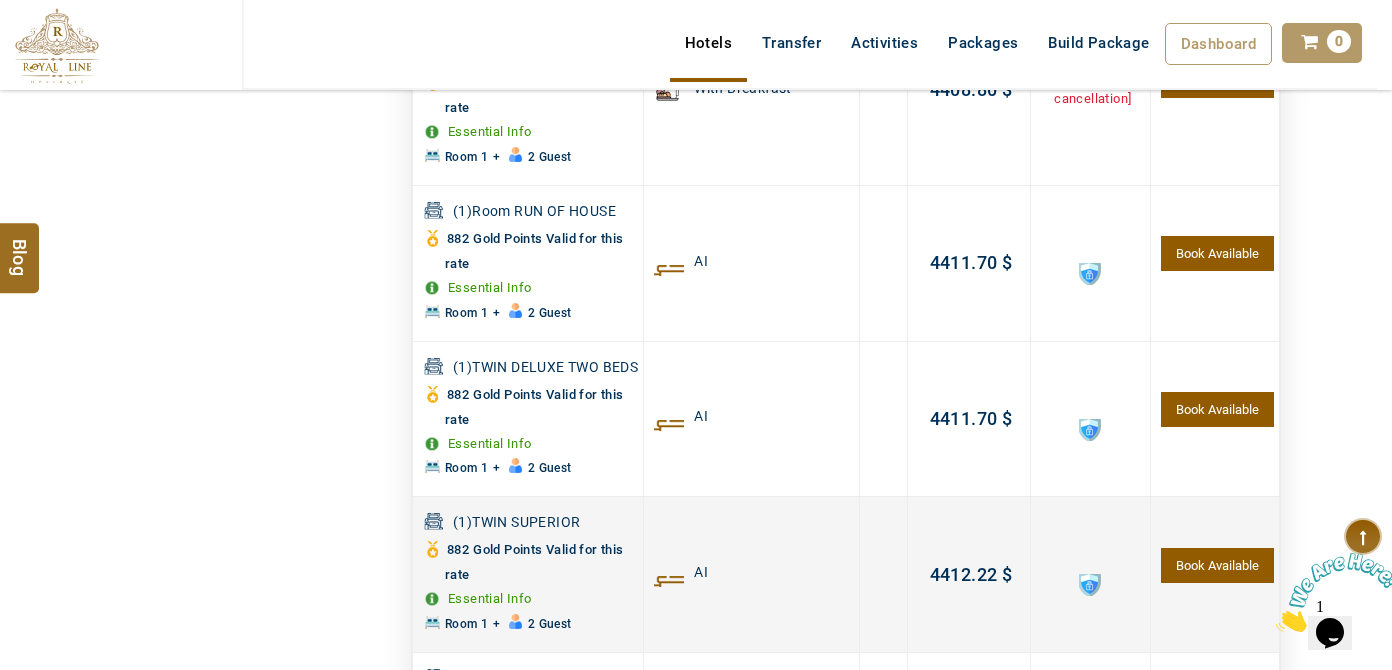 click at bounding box center [1090, 585] 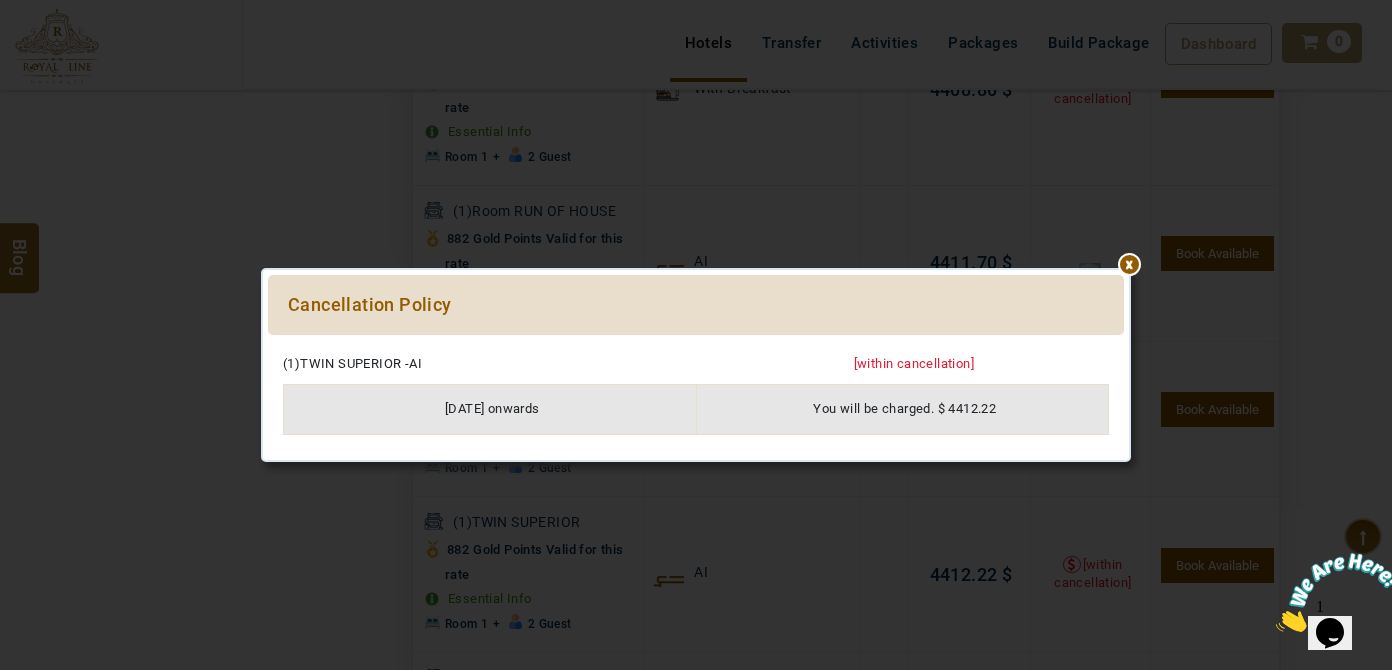 click at bounding box center (696, 345) 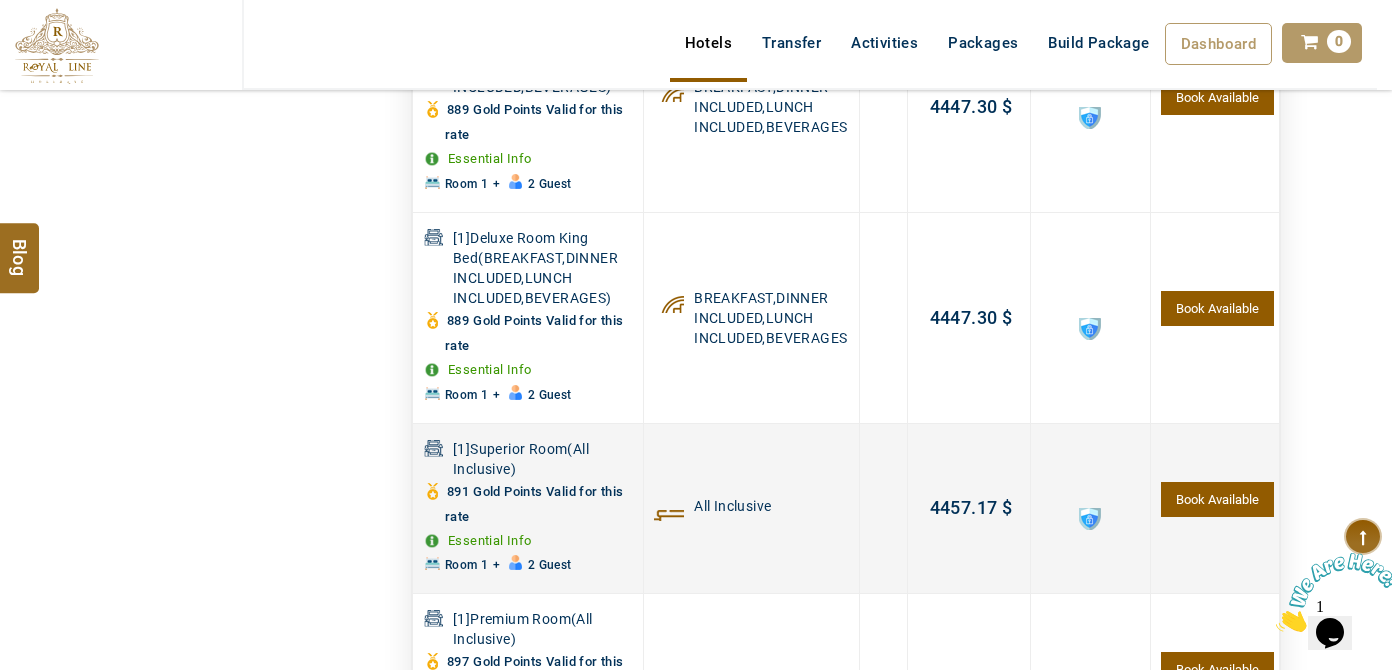 scroll, scrollTop: 12470, scrollLeft: 0, axis: vertical 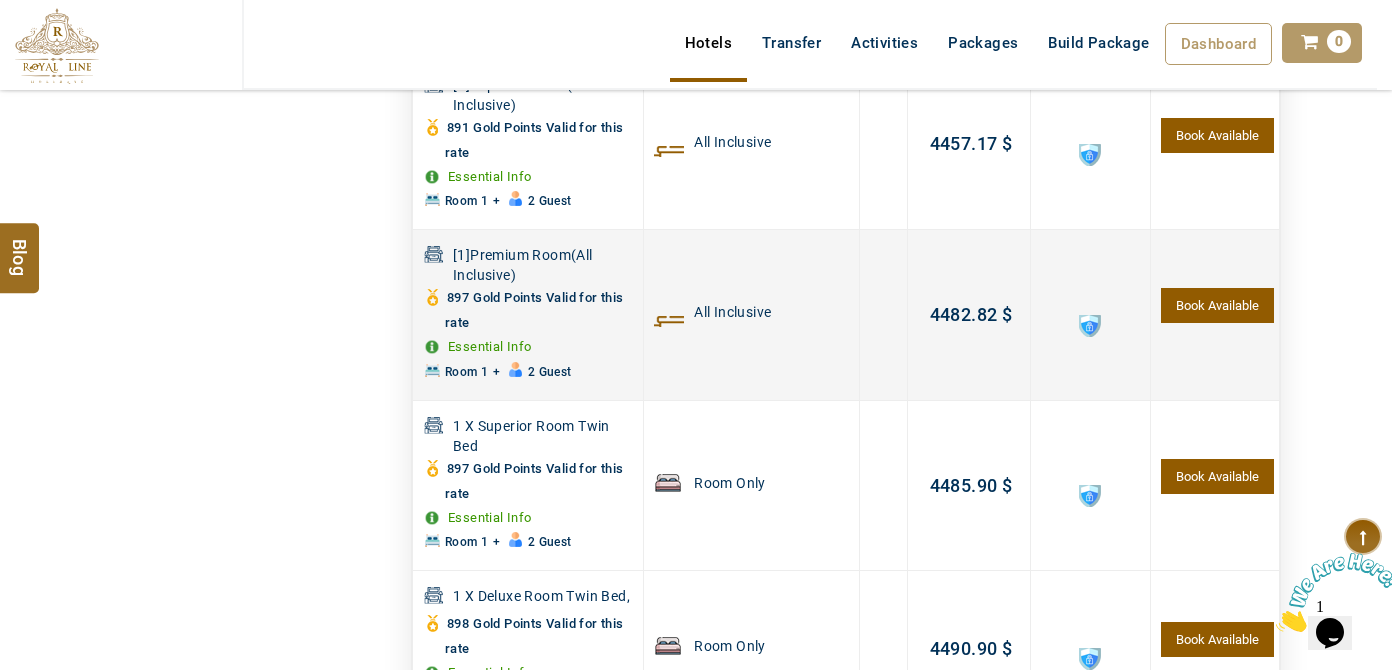 click at bounding box center [1090, 326] 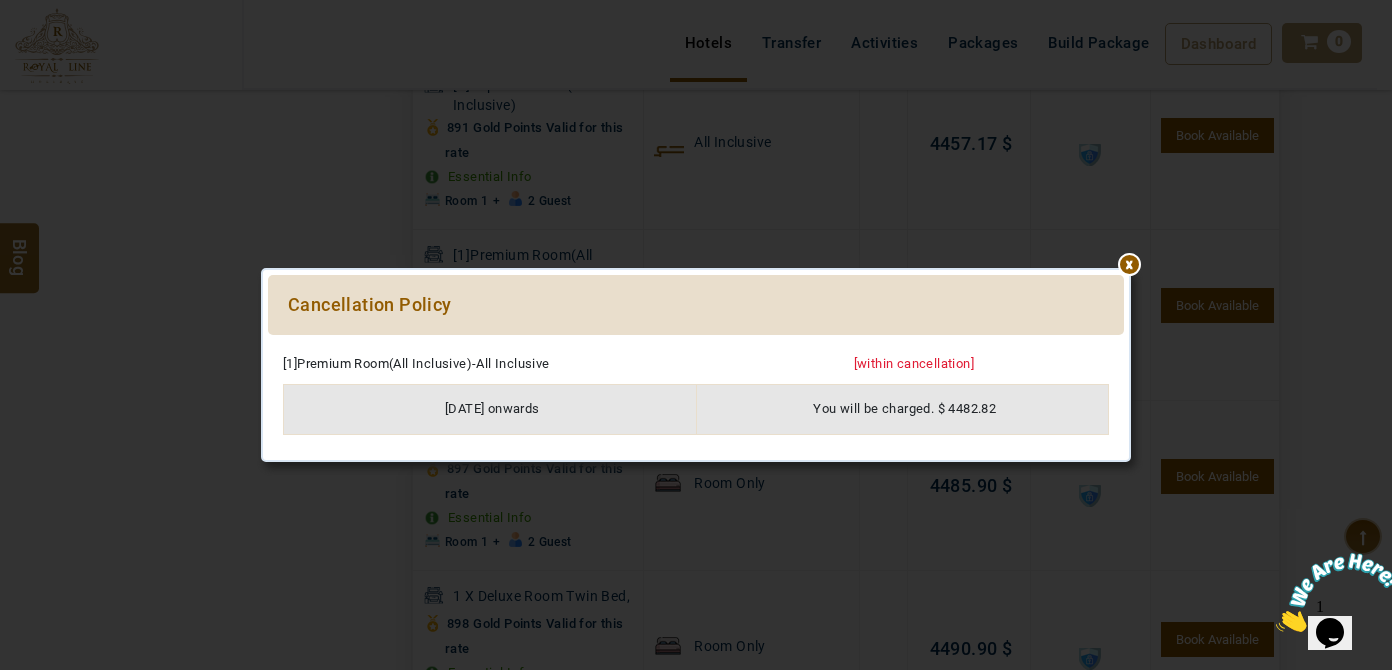 click at bounding box center [696, 345] 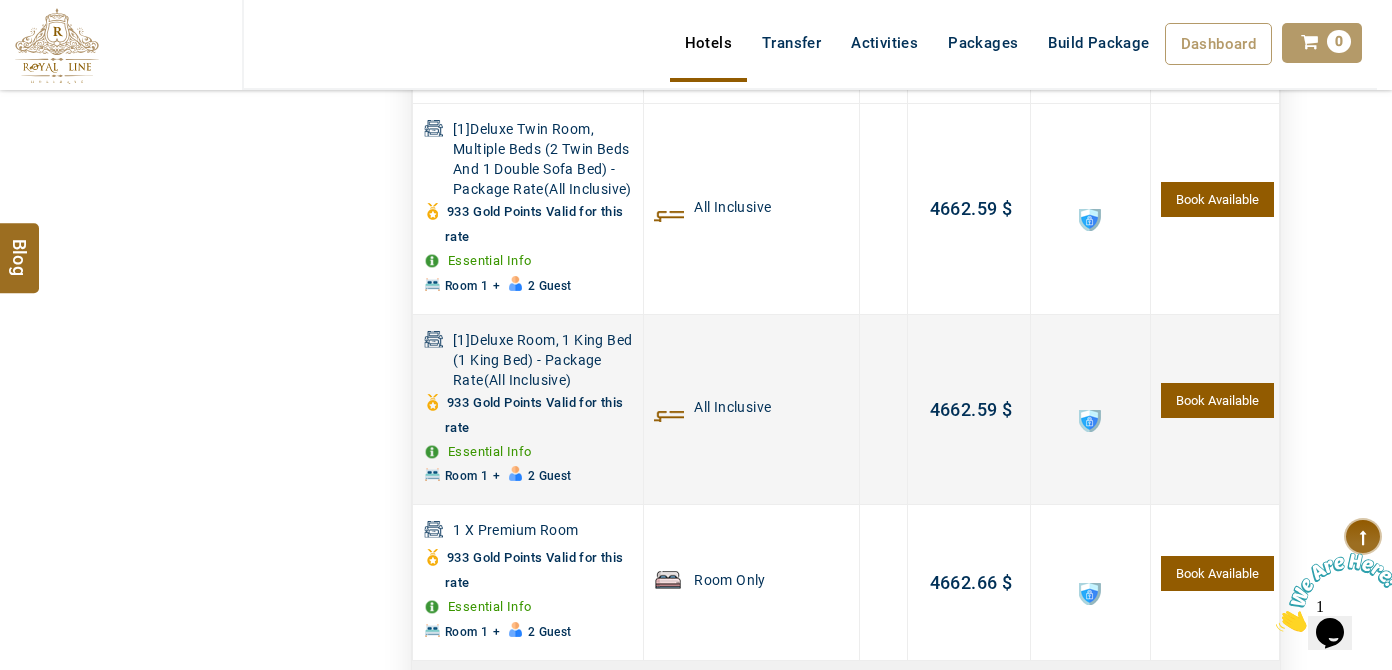 scroll, scrollTop: 17561, scrollLeft: 0, axis: vertical 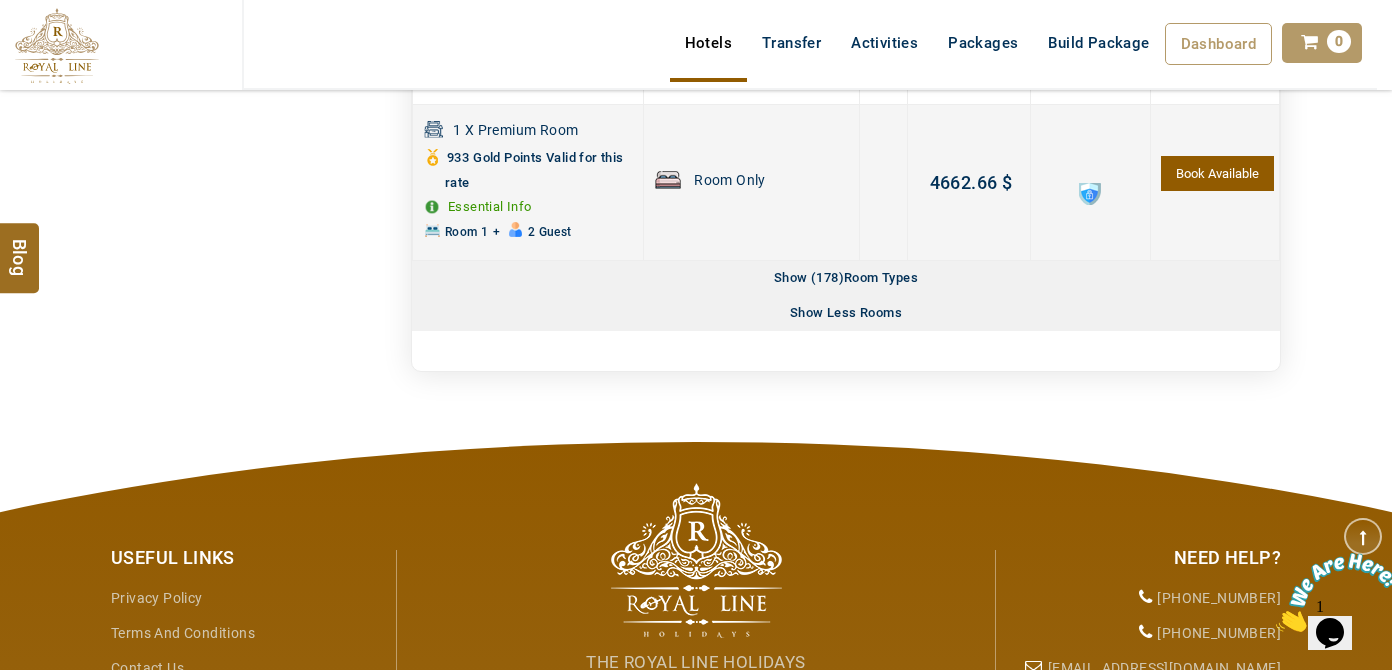click at bounding box center [1090, 194] 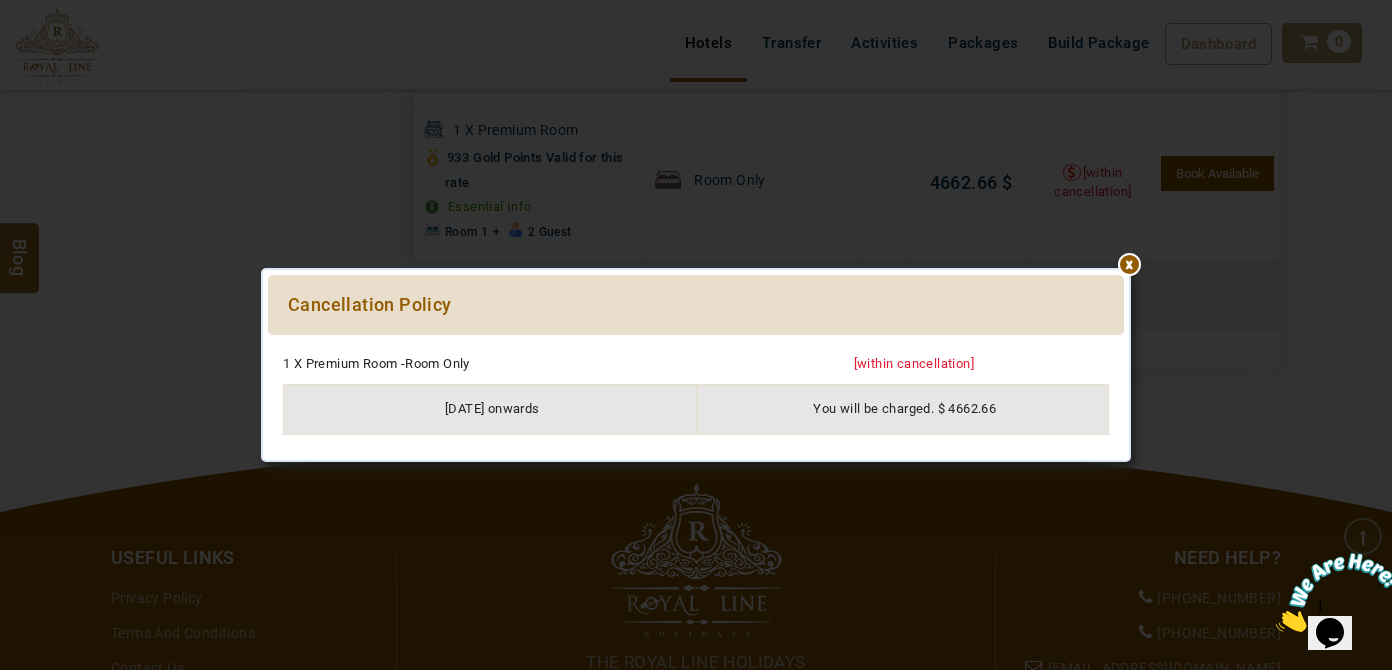 click at bounding box center (696, 345) 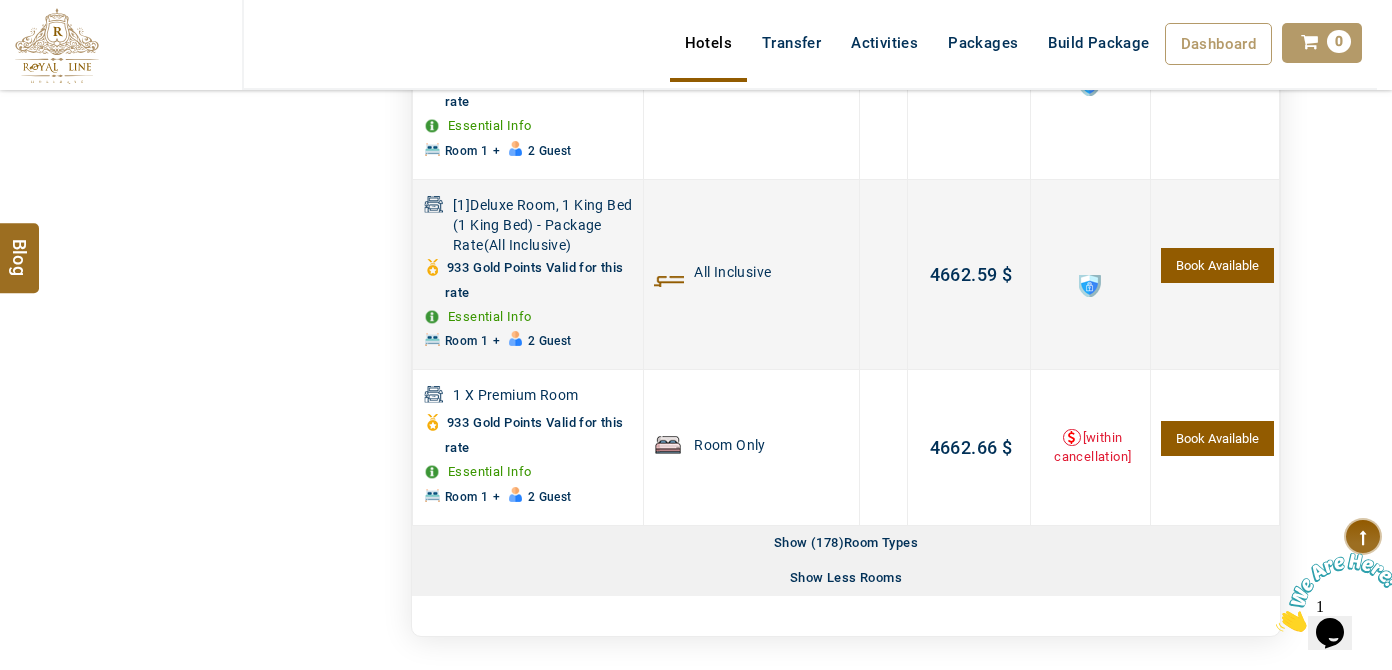scroll, scrollTop: 17288, scrollLeft: 0, axis: vertical 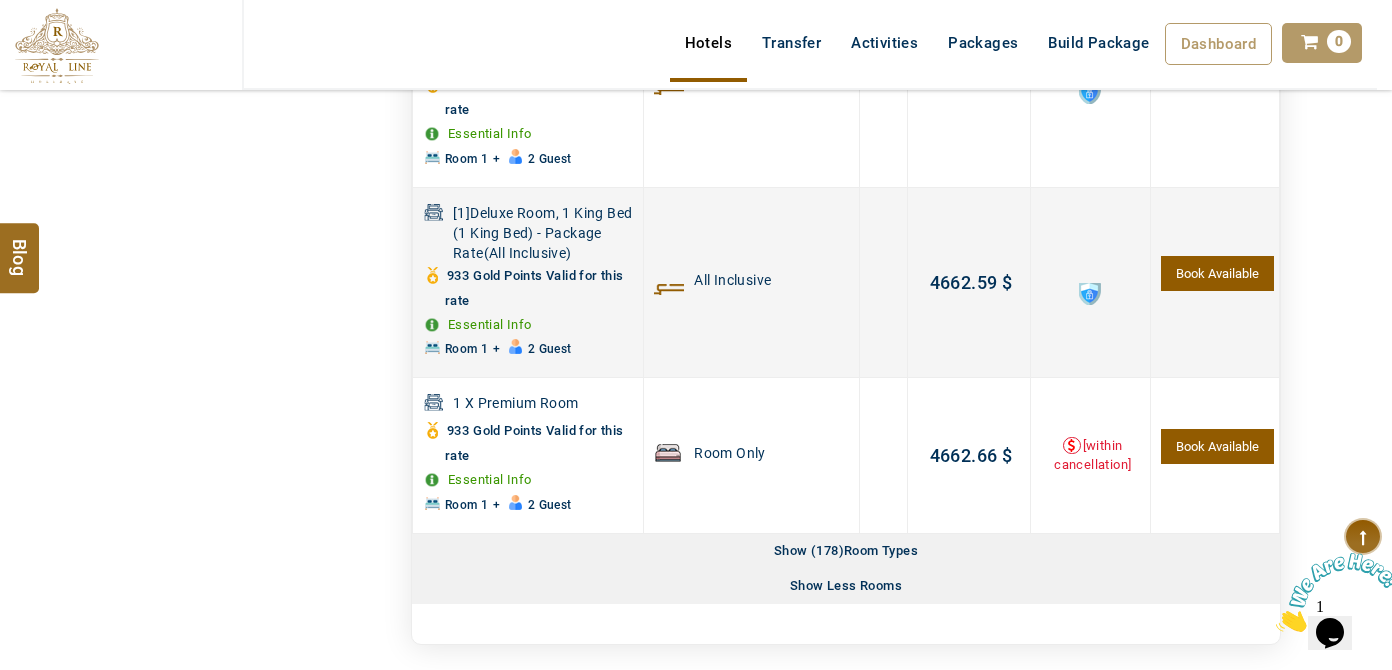 click at bounding box center (1090, 294) 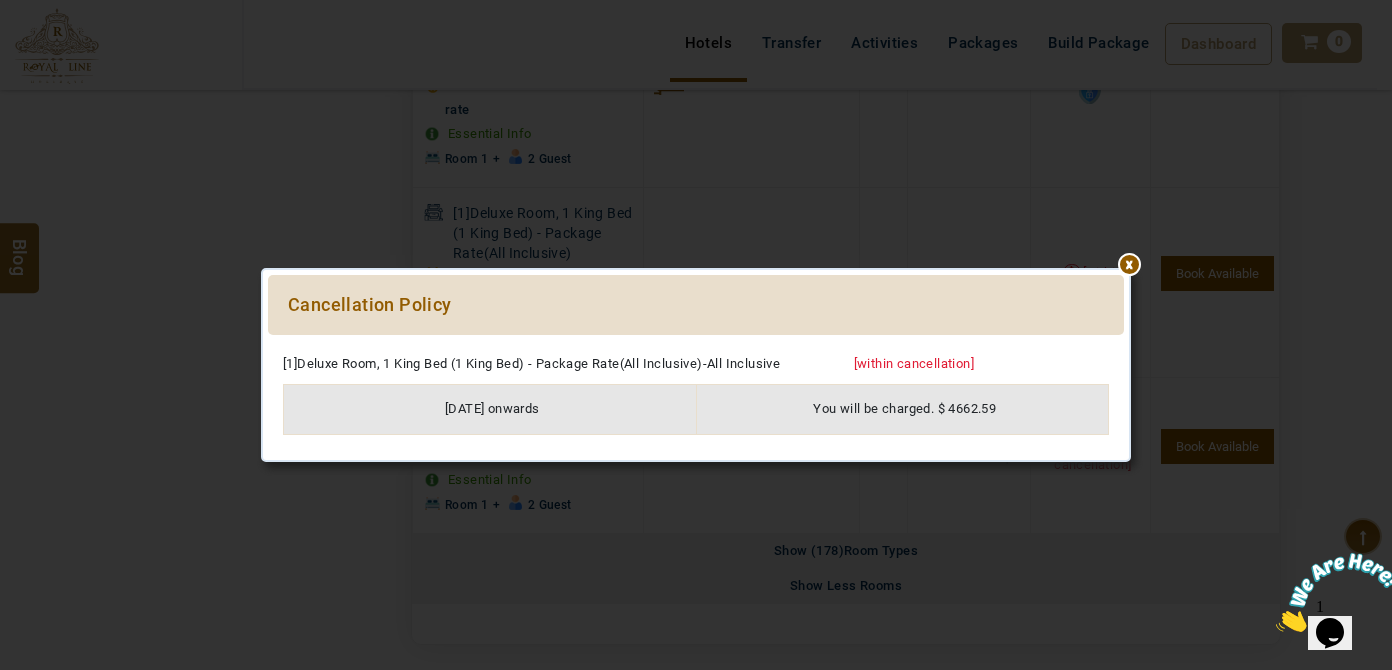 click at bounding box center (696, 345) 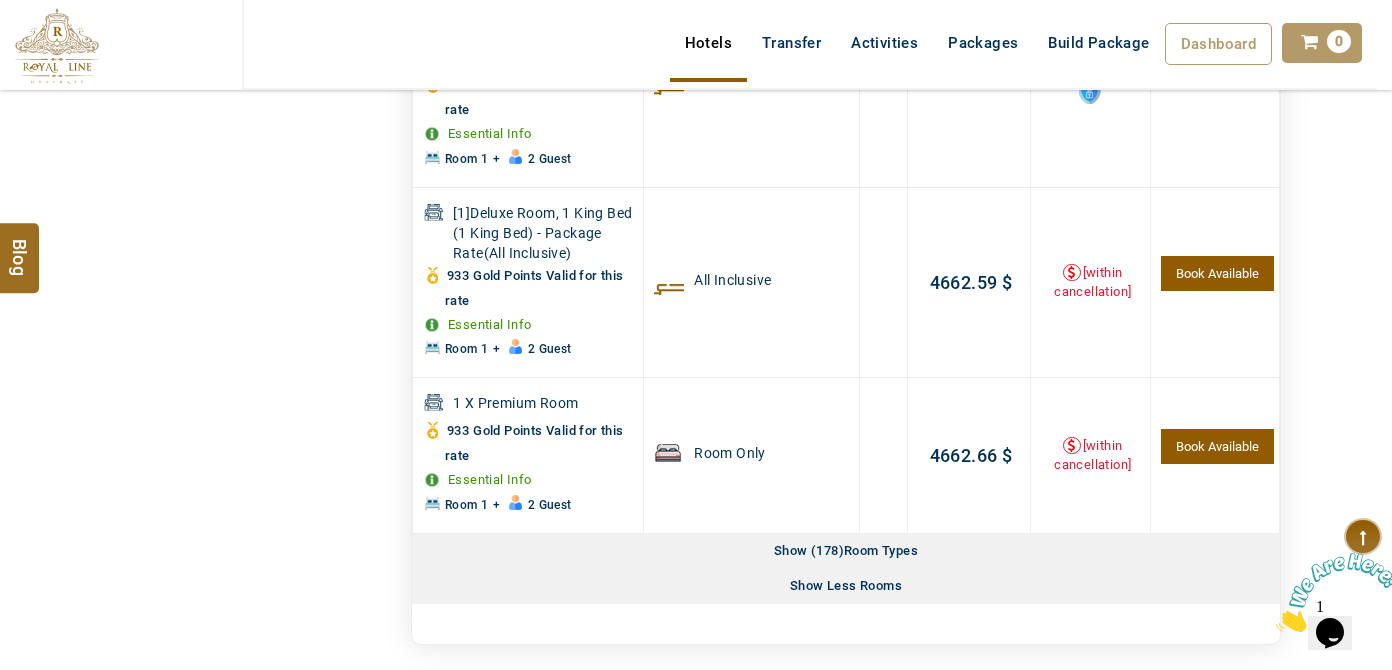 scroll, scrollTop: 17016, scrollLeft: 0, axis: vertical 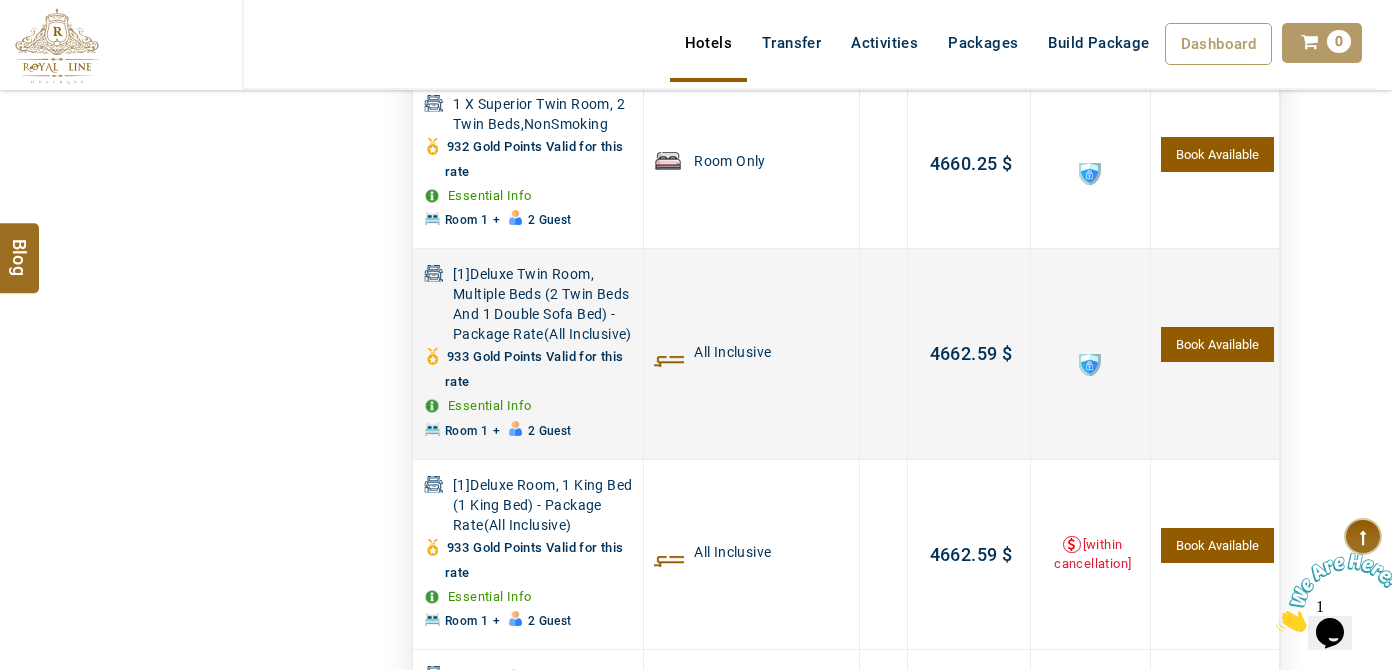 click at bounding box center [1090, 365] 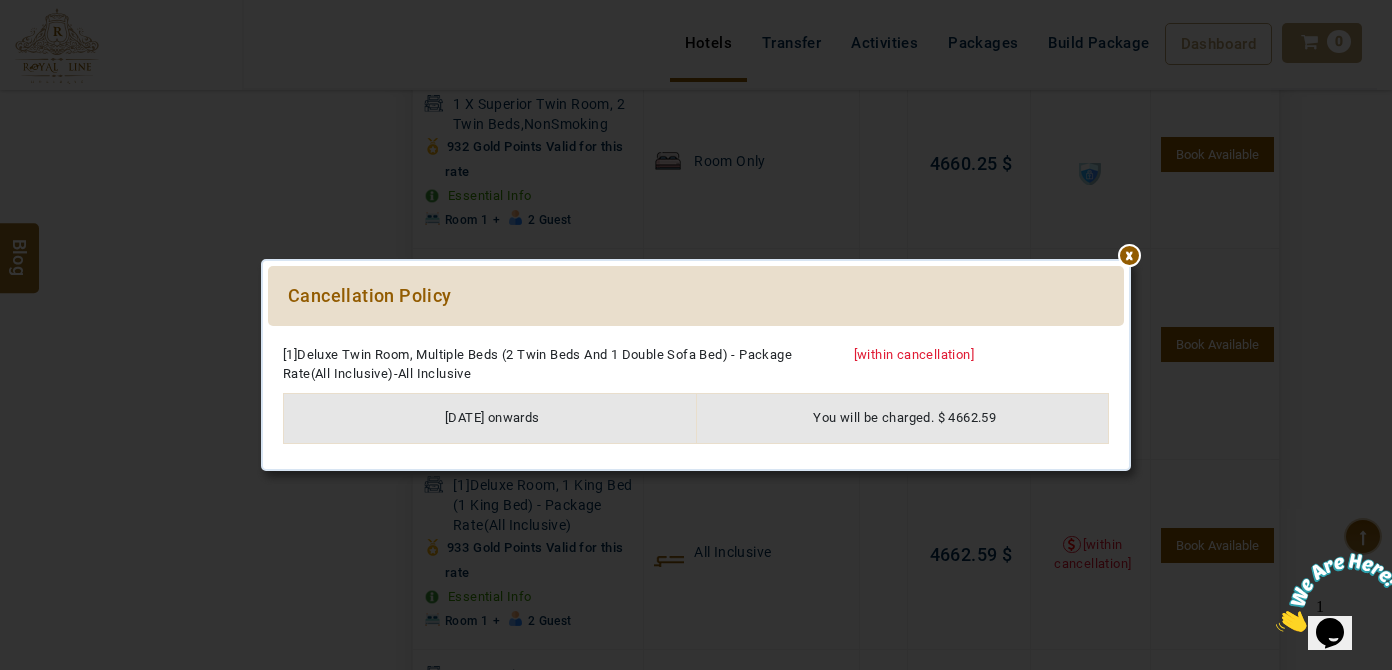 click at bounding box center [696, 336] 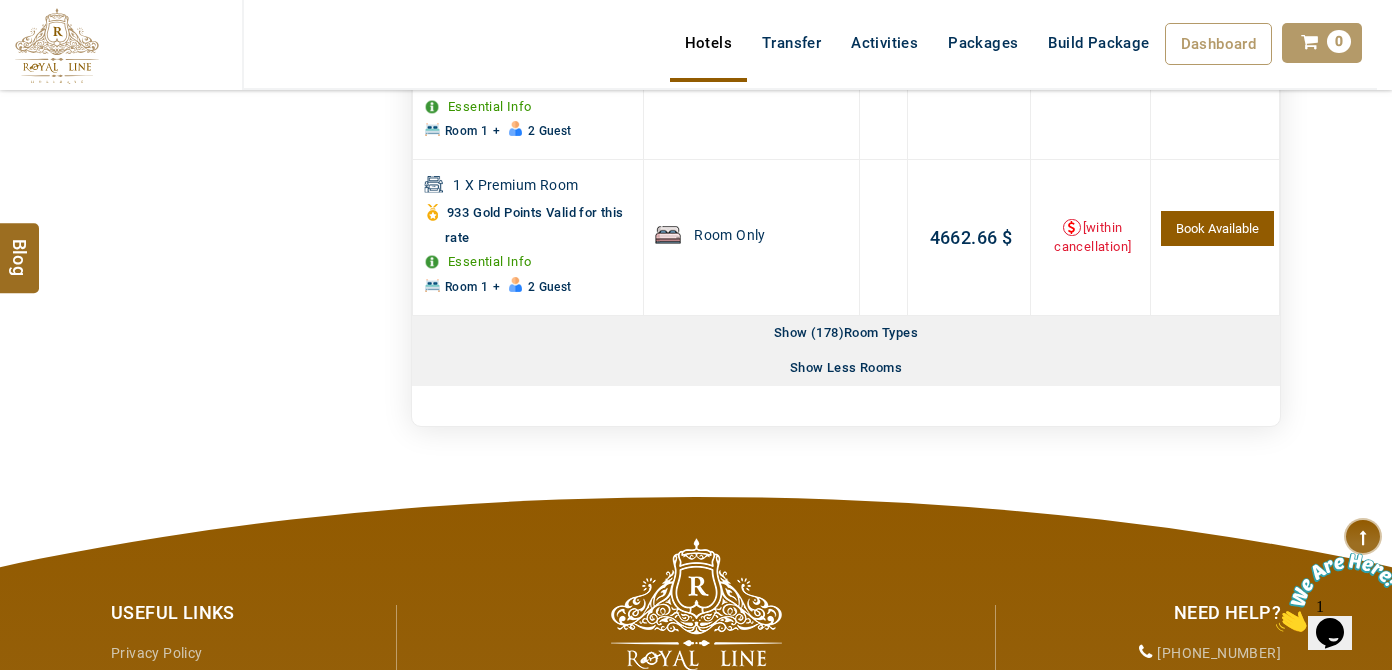 scroll, scrollTop: 17416, scrollLeft: 0, axis: vertical 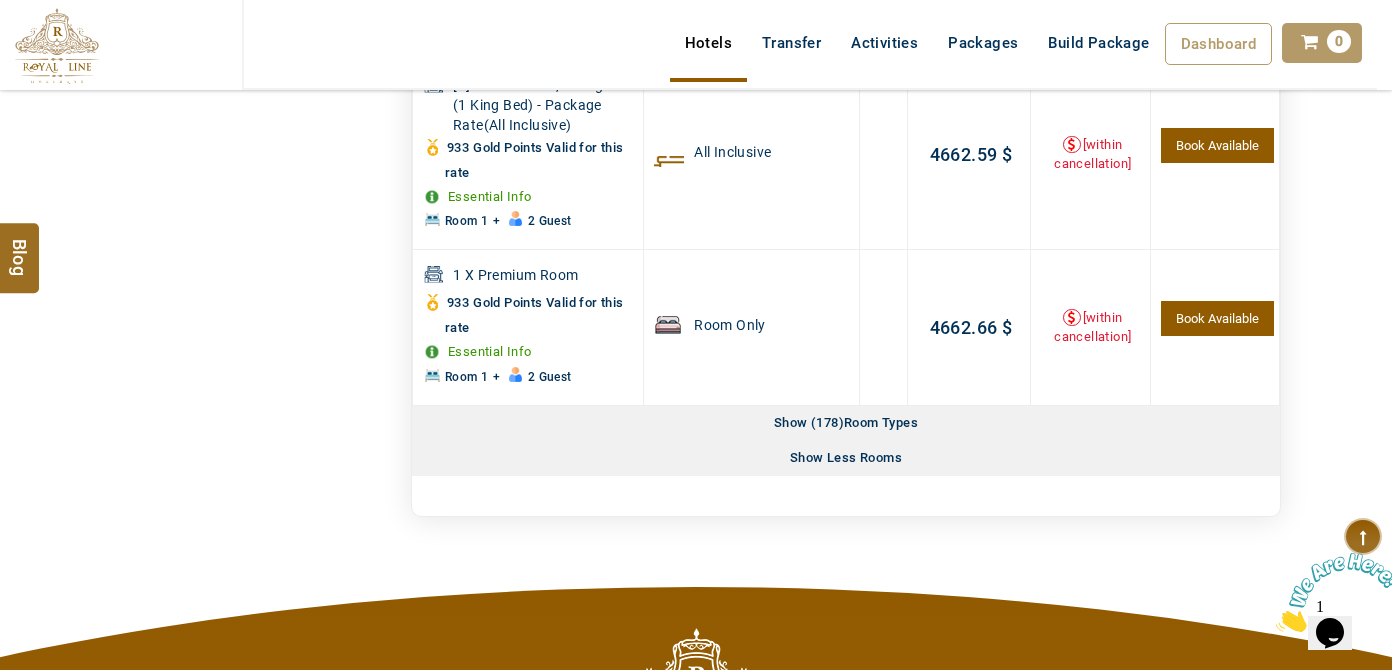 click on "Show Less Rooms" at bounding box center [846, 458] 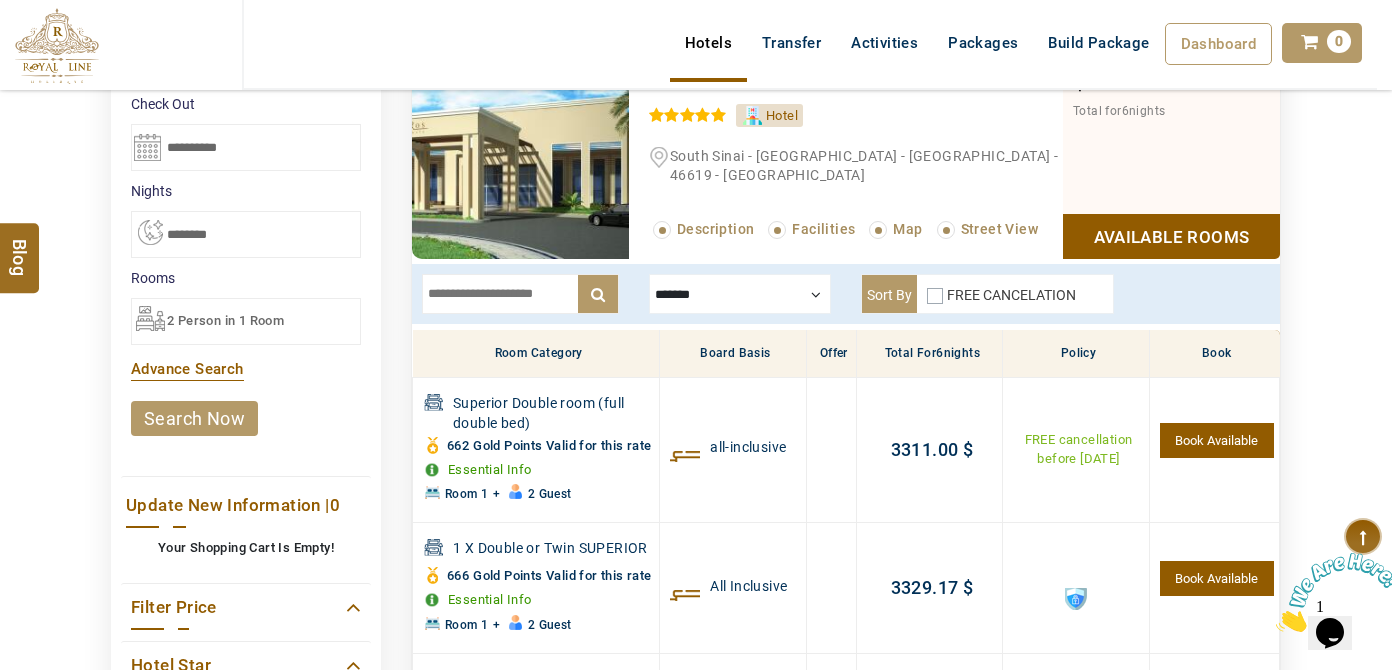 scroll, scrollTop: 1016, scrollLeft: 0, axis: vertical 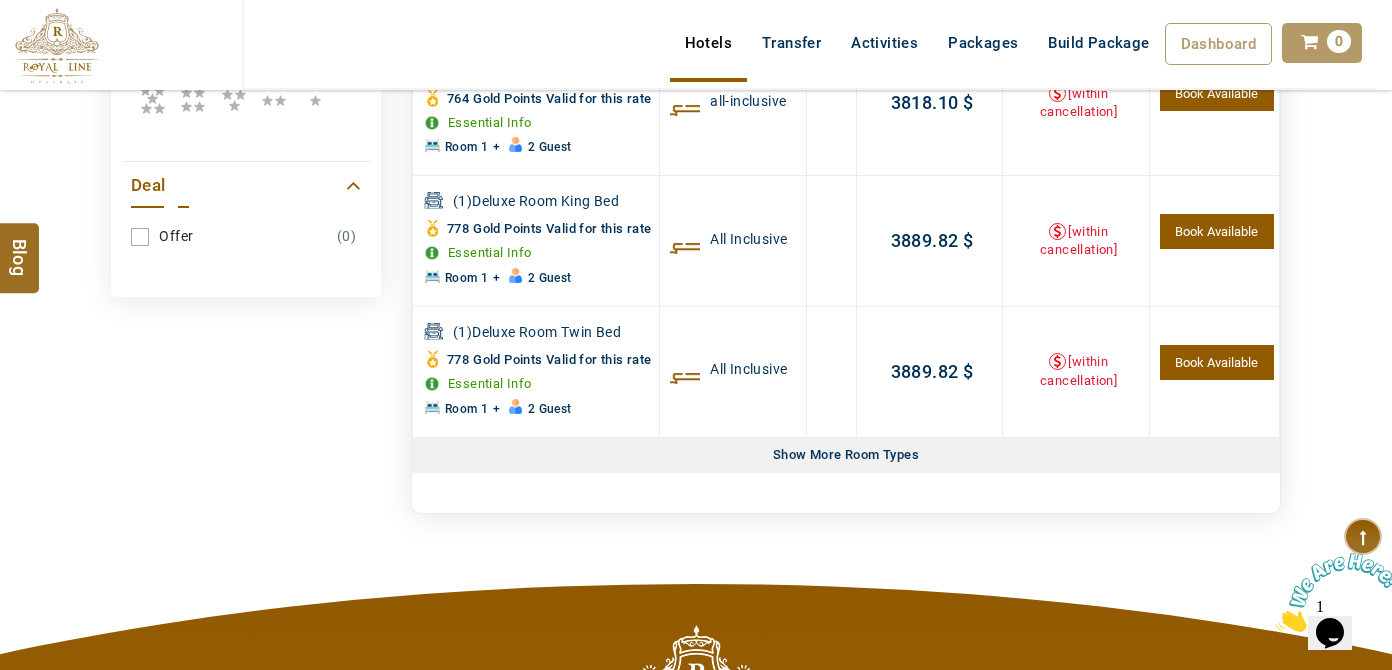 click on "Show More Room Types" at bounding box center [846, 455] 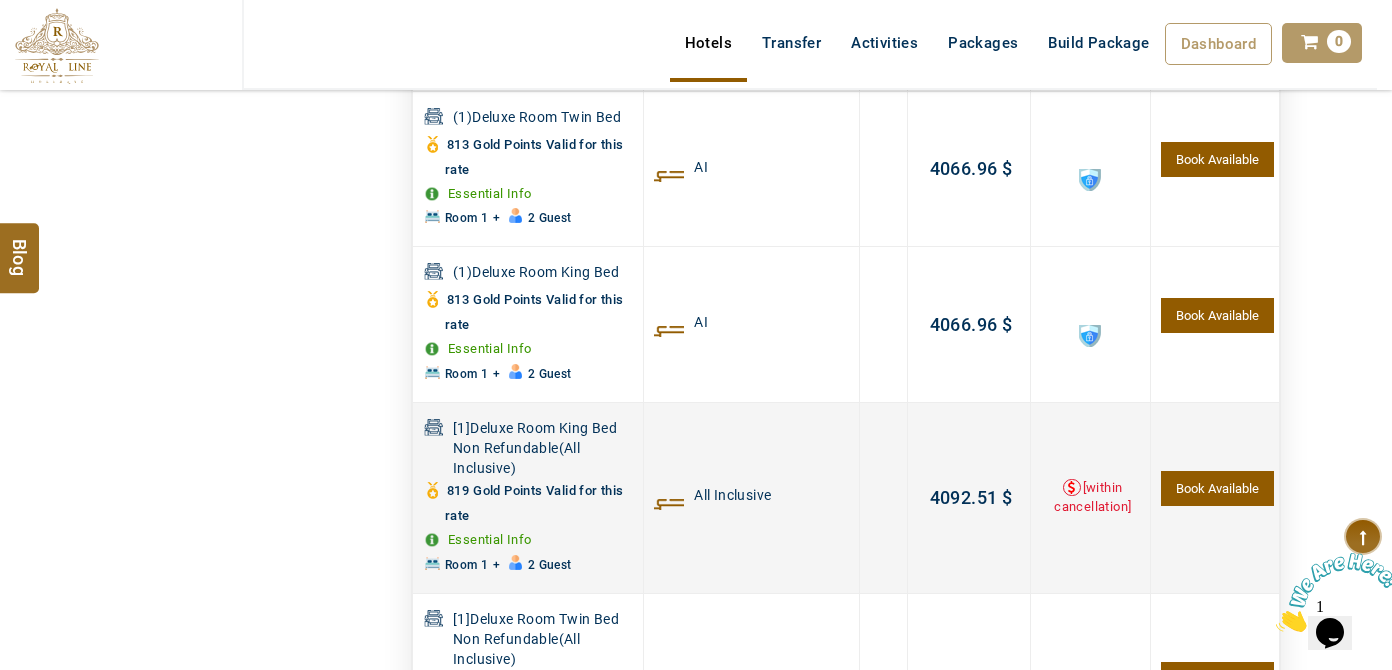 scroll, scrollTop: 2652, scrollLeft: 0, axis: vertical 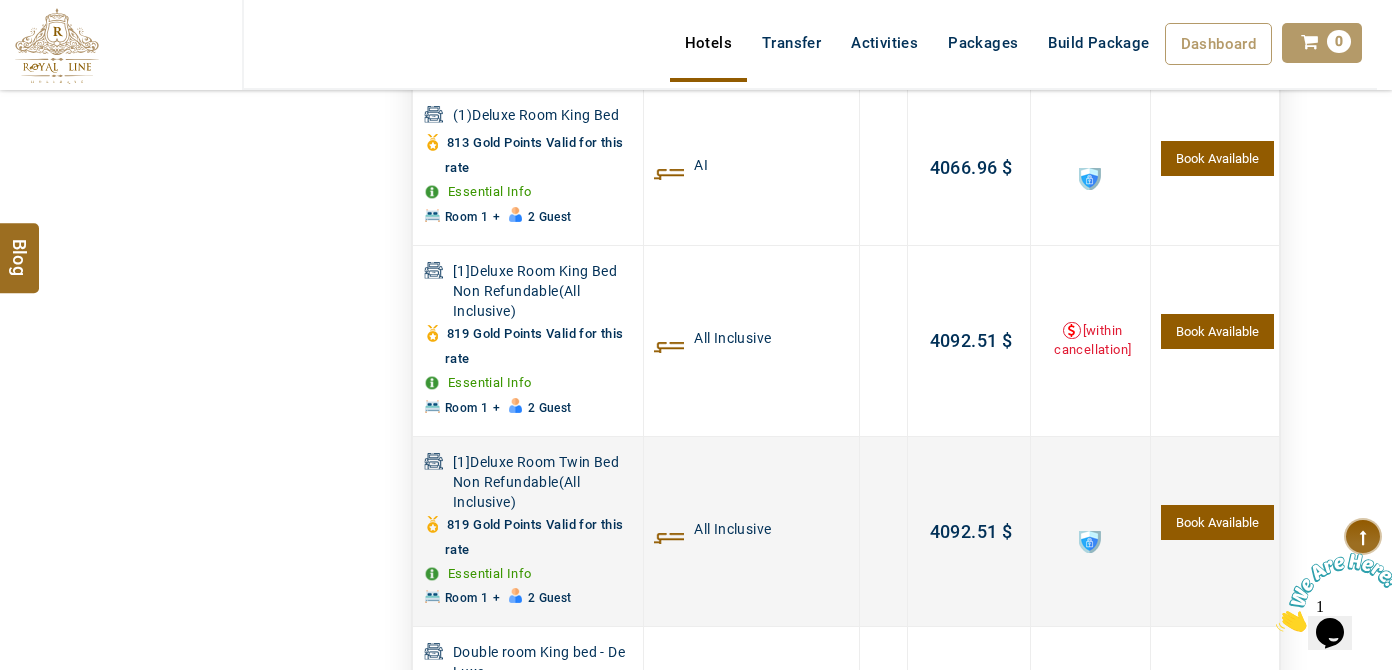 click at bounding box center [1090, 542] 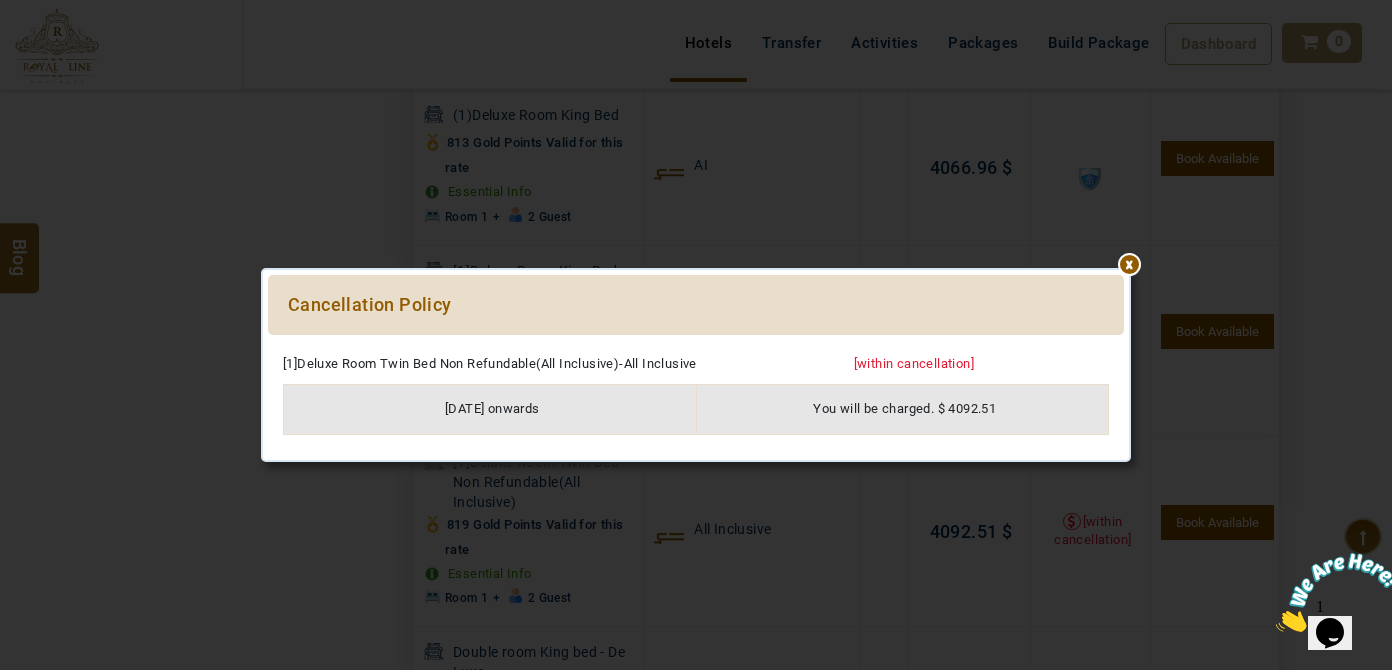 click at bounding box center (696, 345) 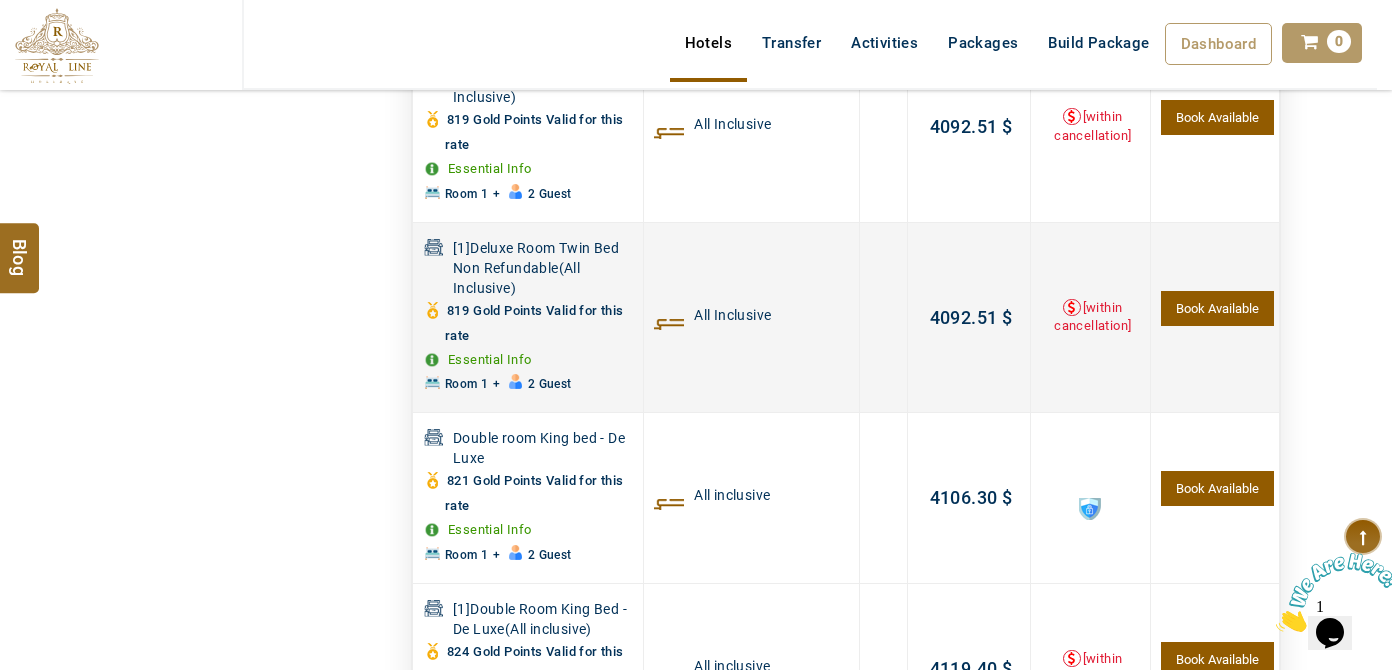 scroll, scrollTop: 2925, scrollLeft: 0, axis: vertical 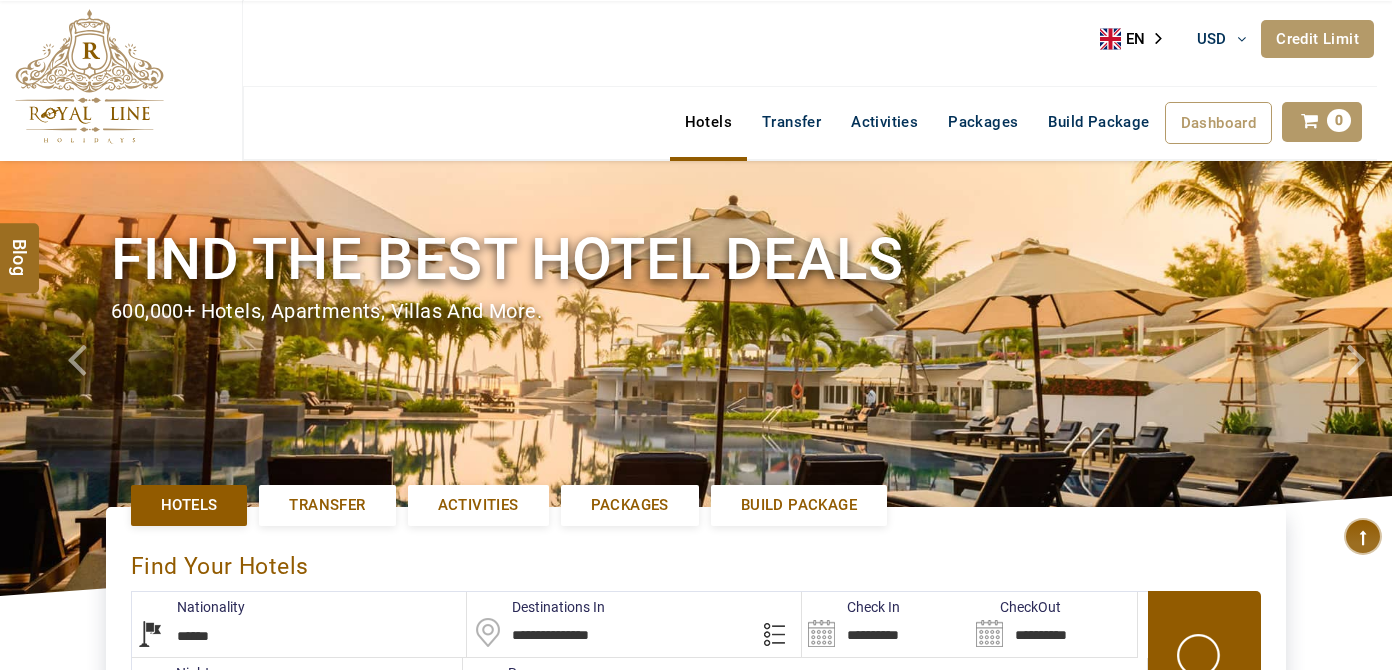 select on "******" 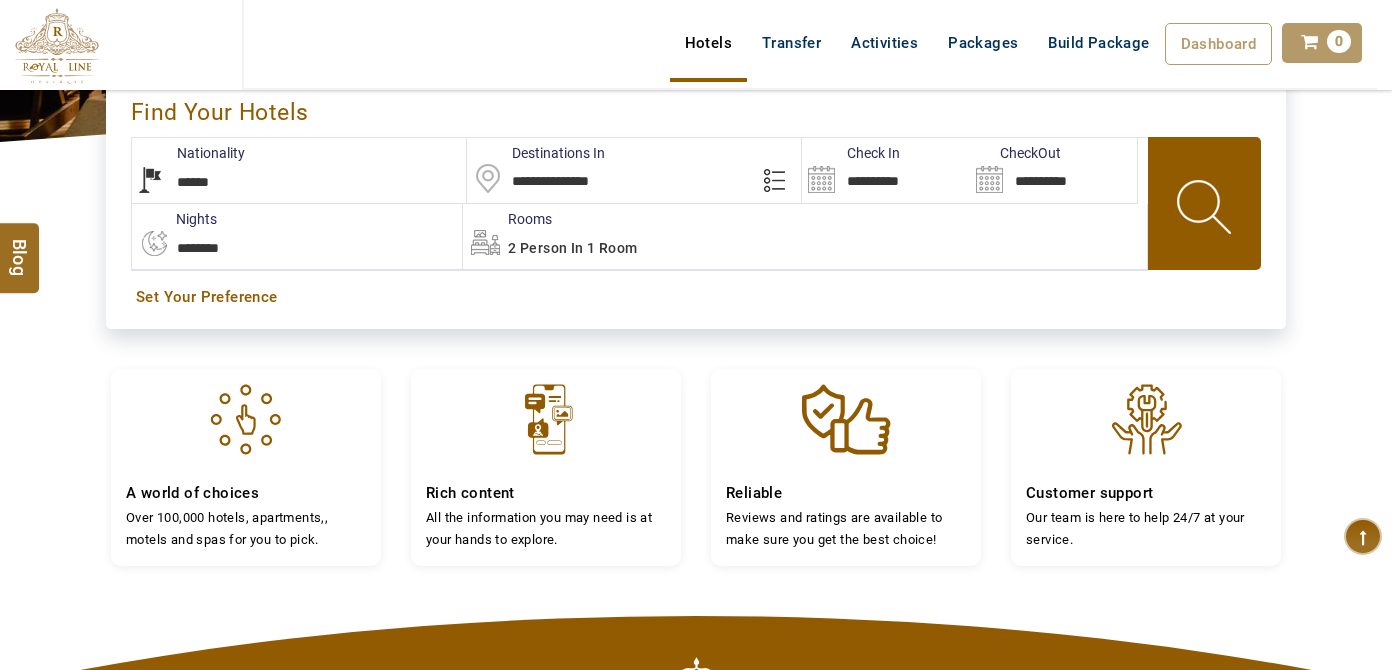 click on "**********" at bounding box center (634, 170) 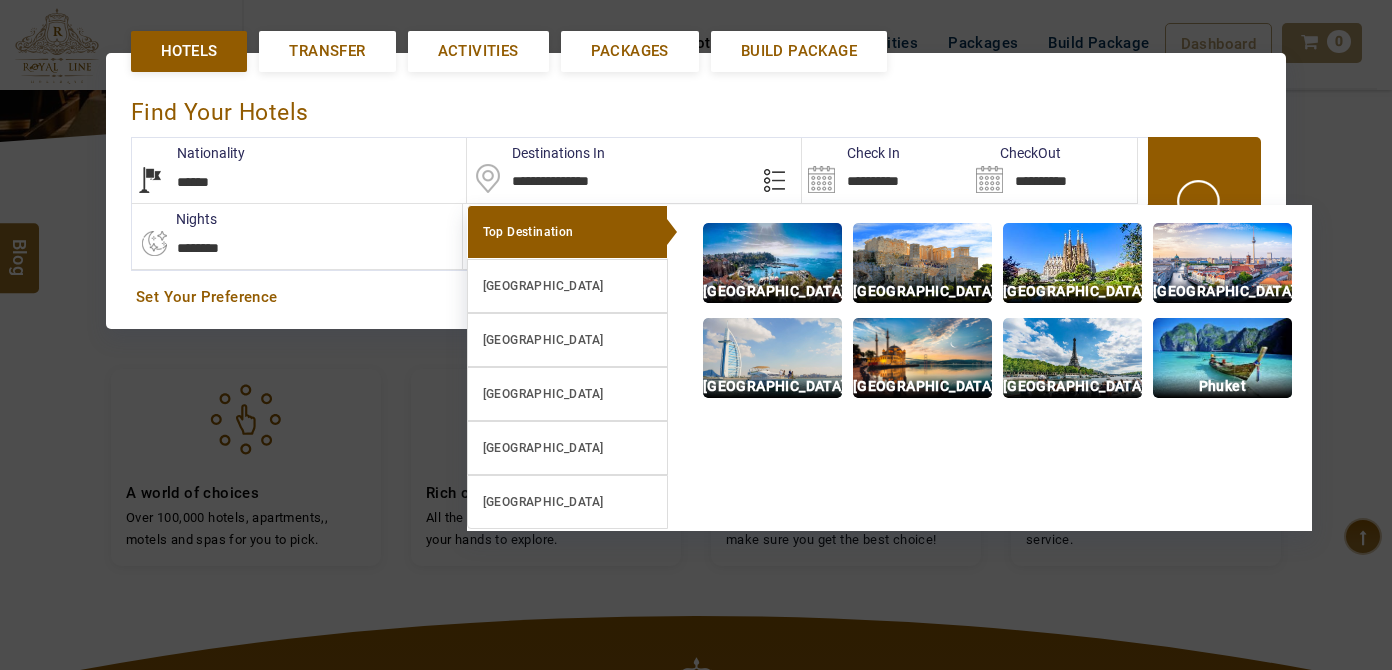 click on "**********" at bounding box center (634, 170) 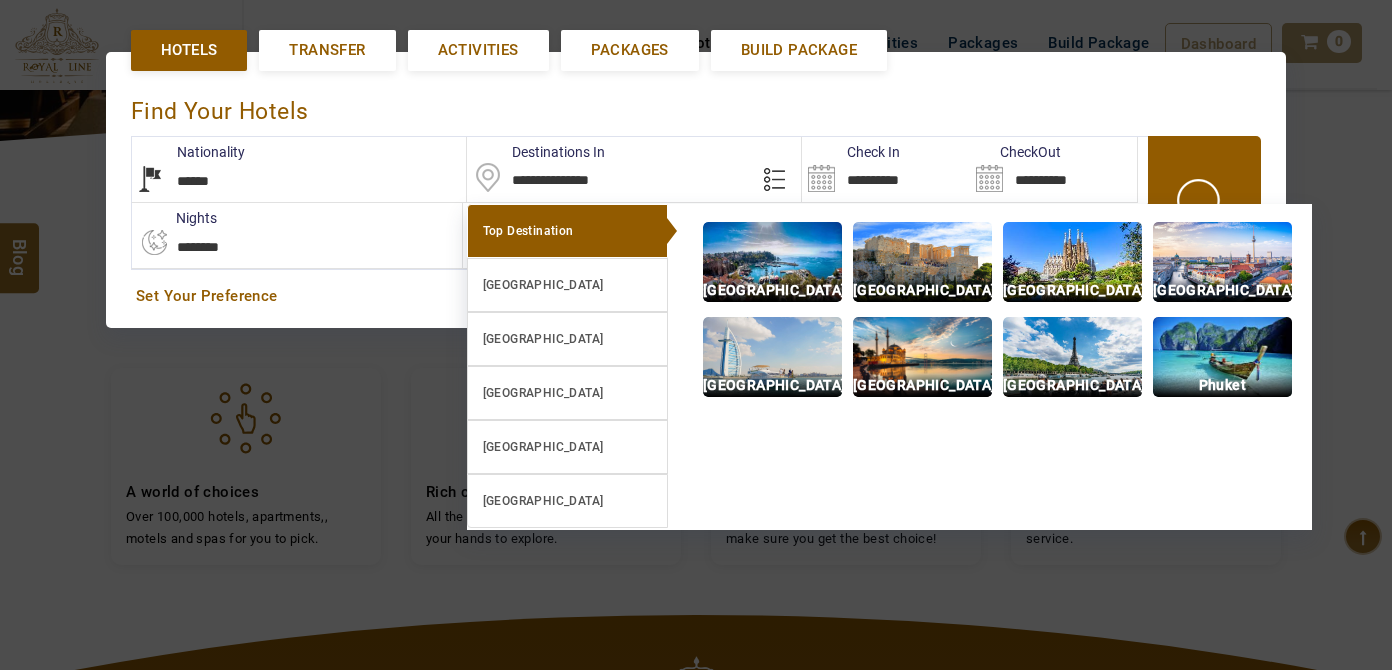 click on "**********" at bounding box center (634, 169) 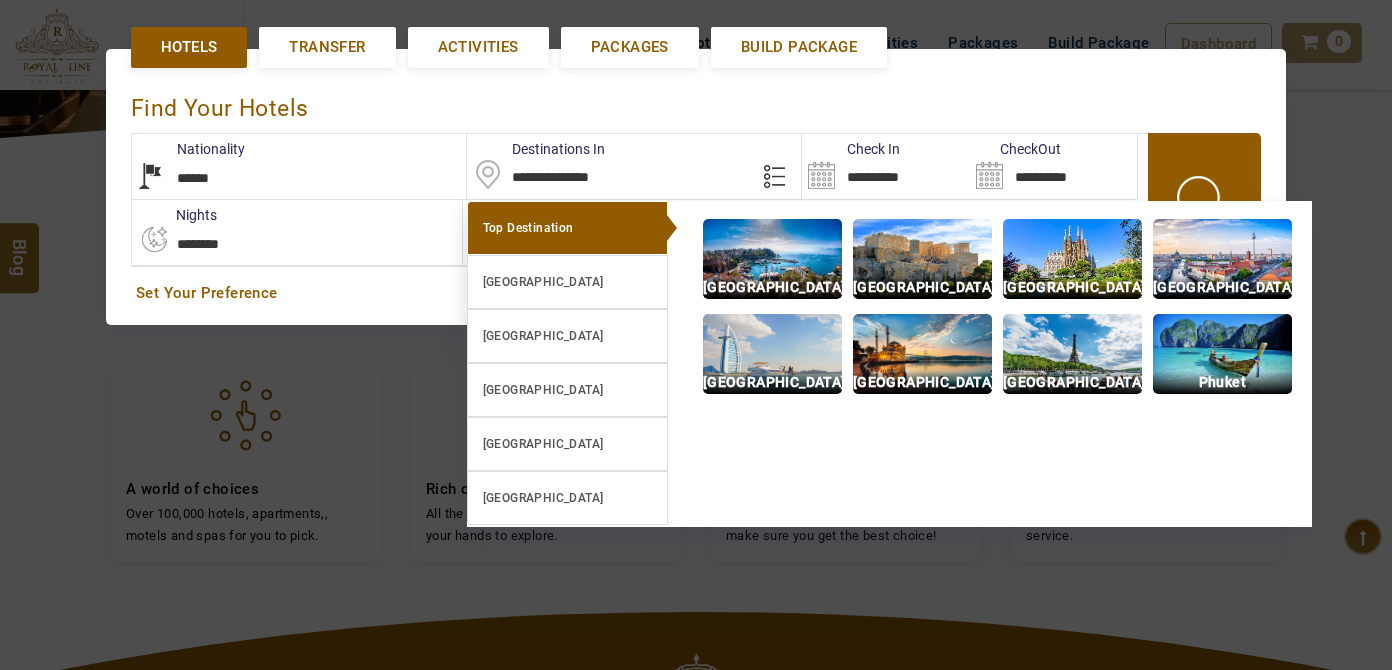 scroll, scrollTop: 458, scrollLeft: 0, axis: vertical 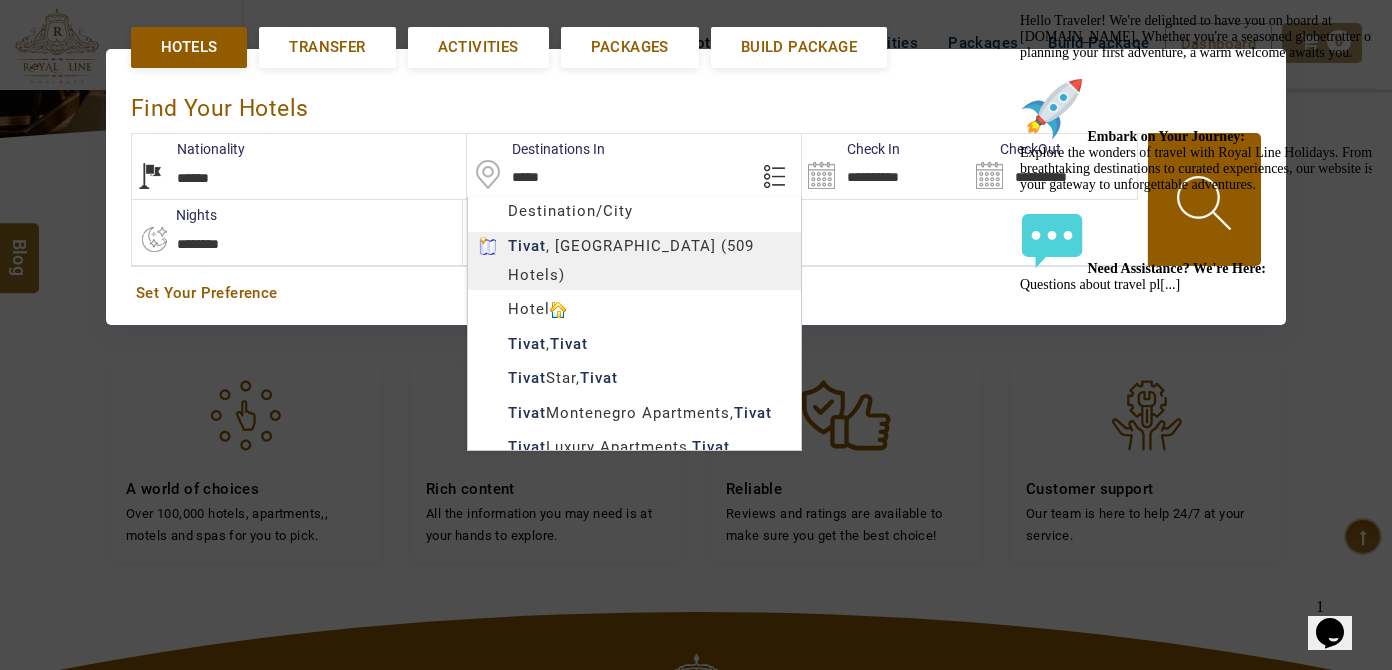type on "*****" 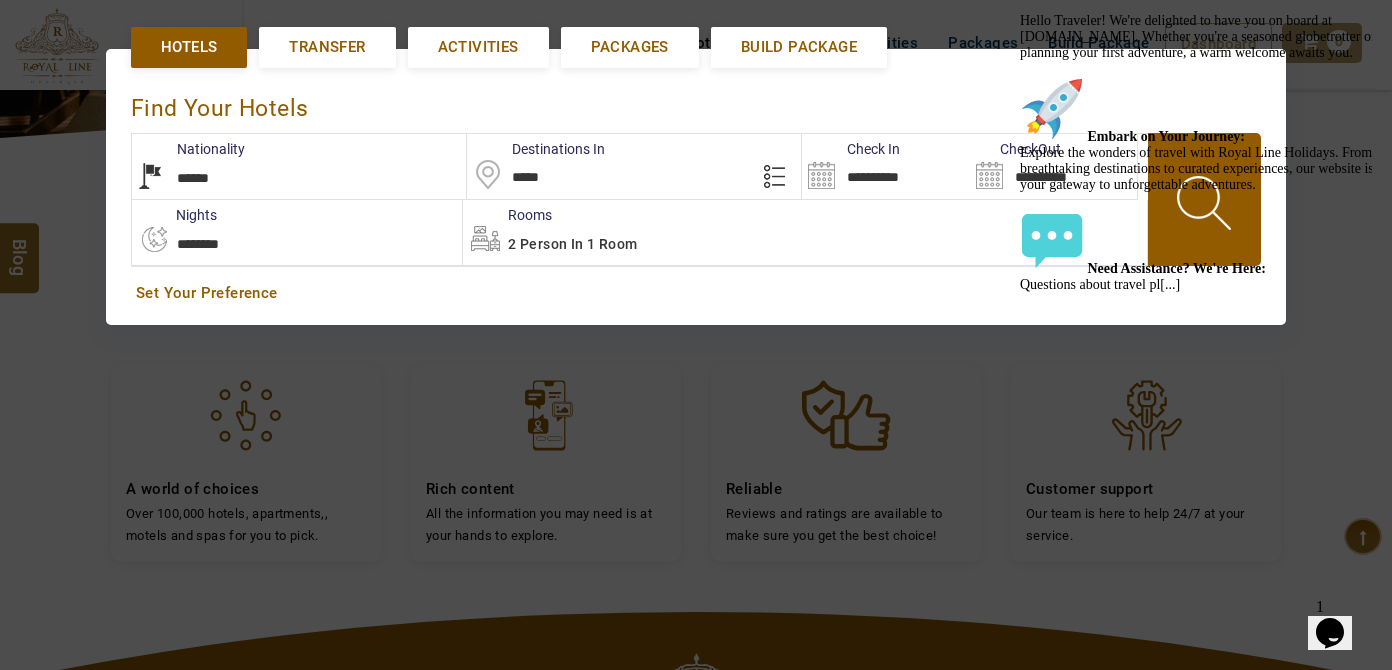 click on "2 Person in    1 Room" at bounding box center [805, 232] 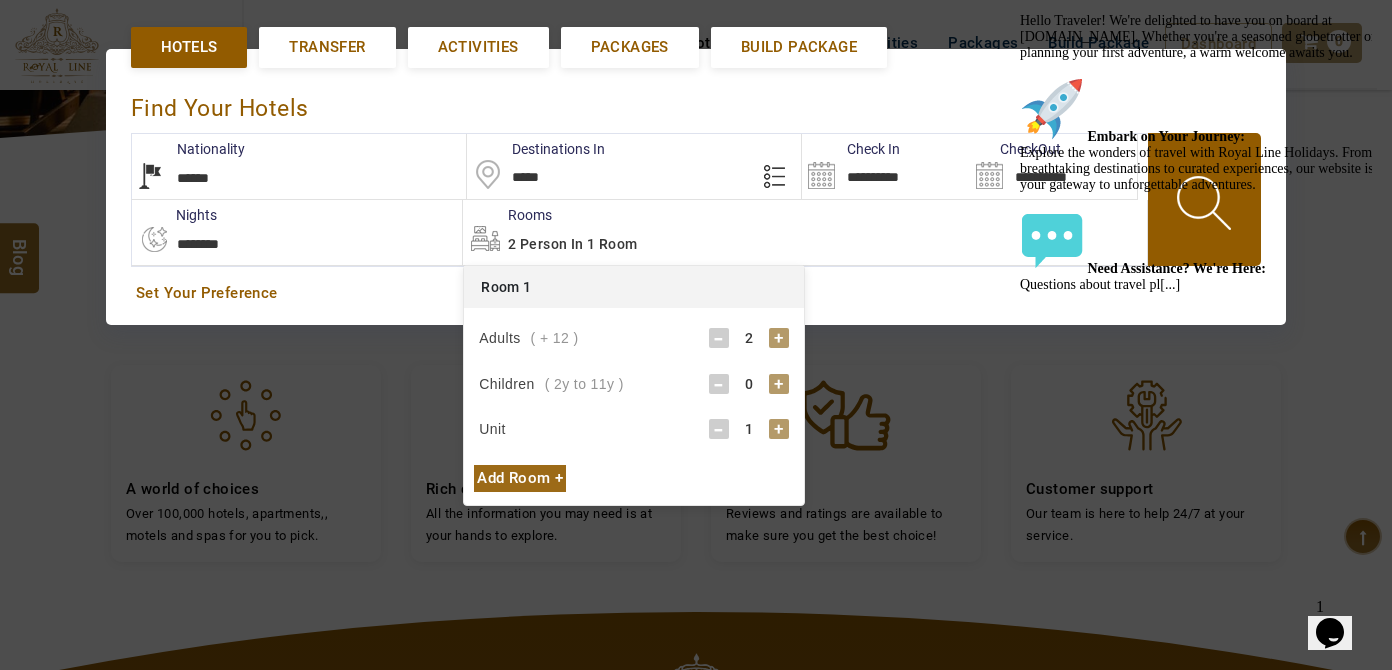 click on "2" at bounding box center (749, 338) 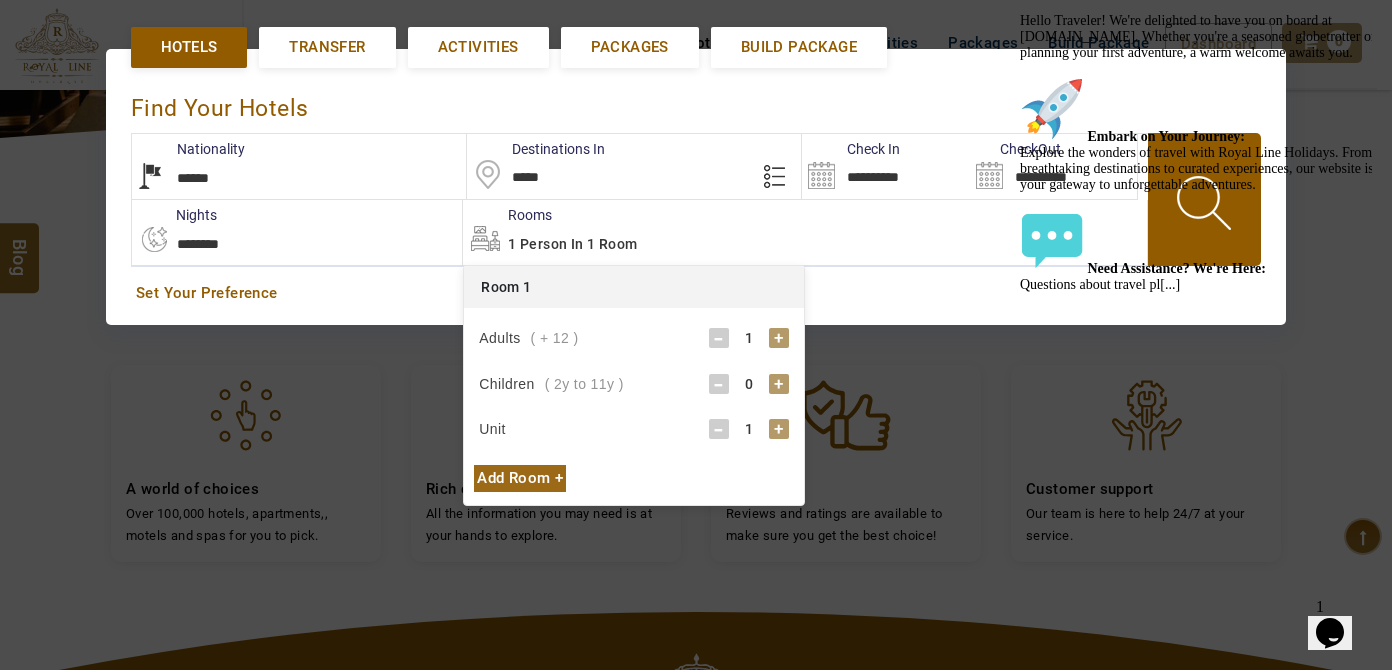 click on "Check In" at bounding box center [851, 149] 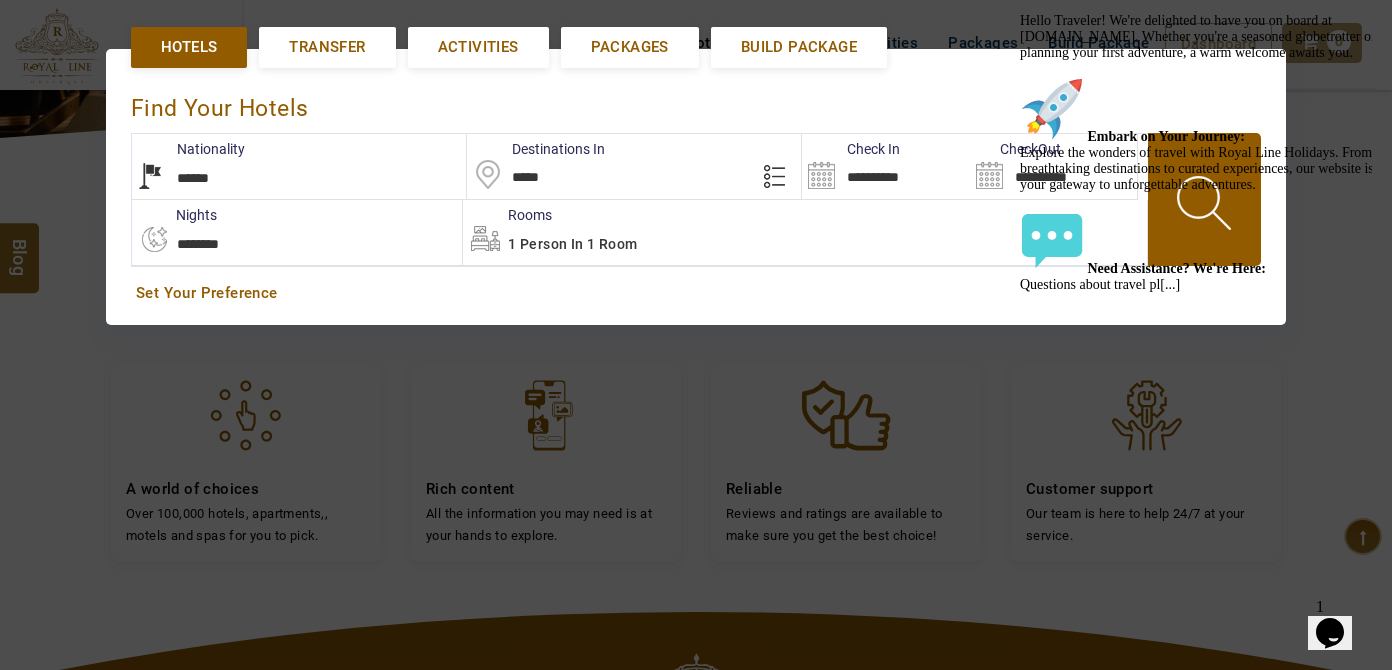 click on "**********" at bounding box center [885, 166] 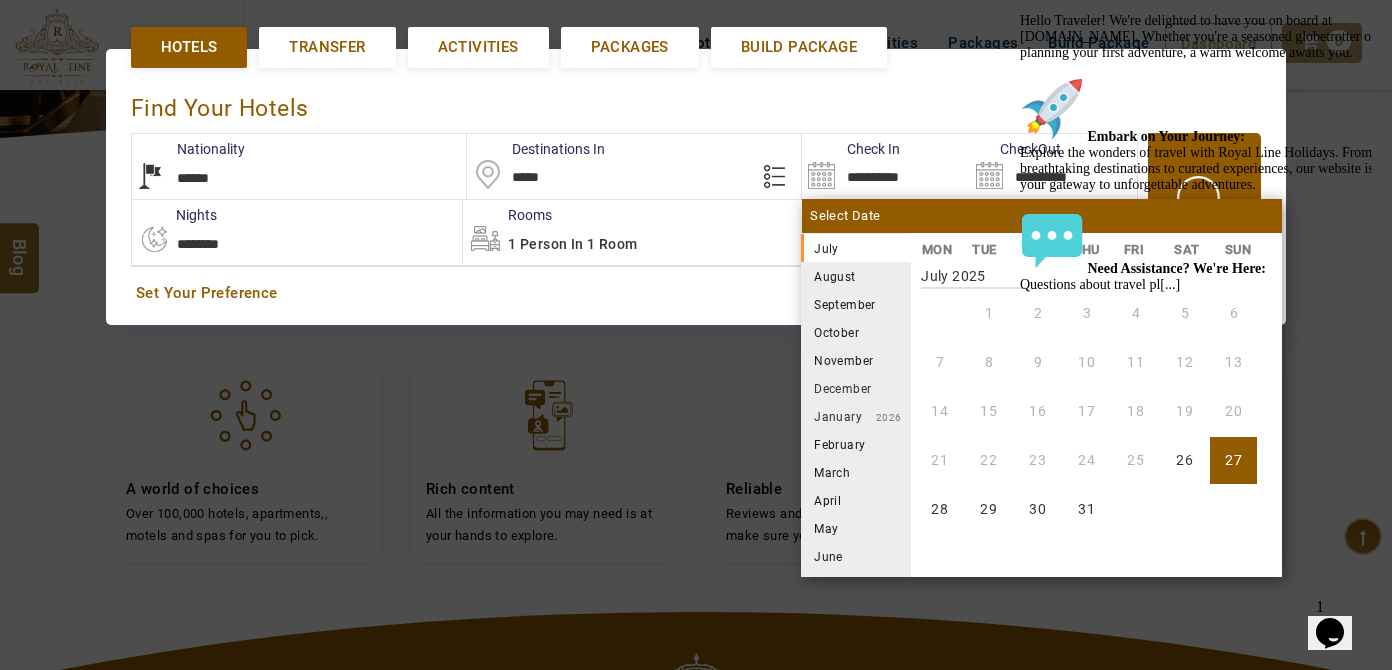 click at bounding box center [1020, -71] 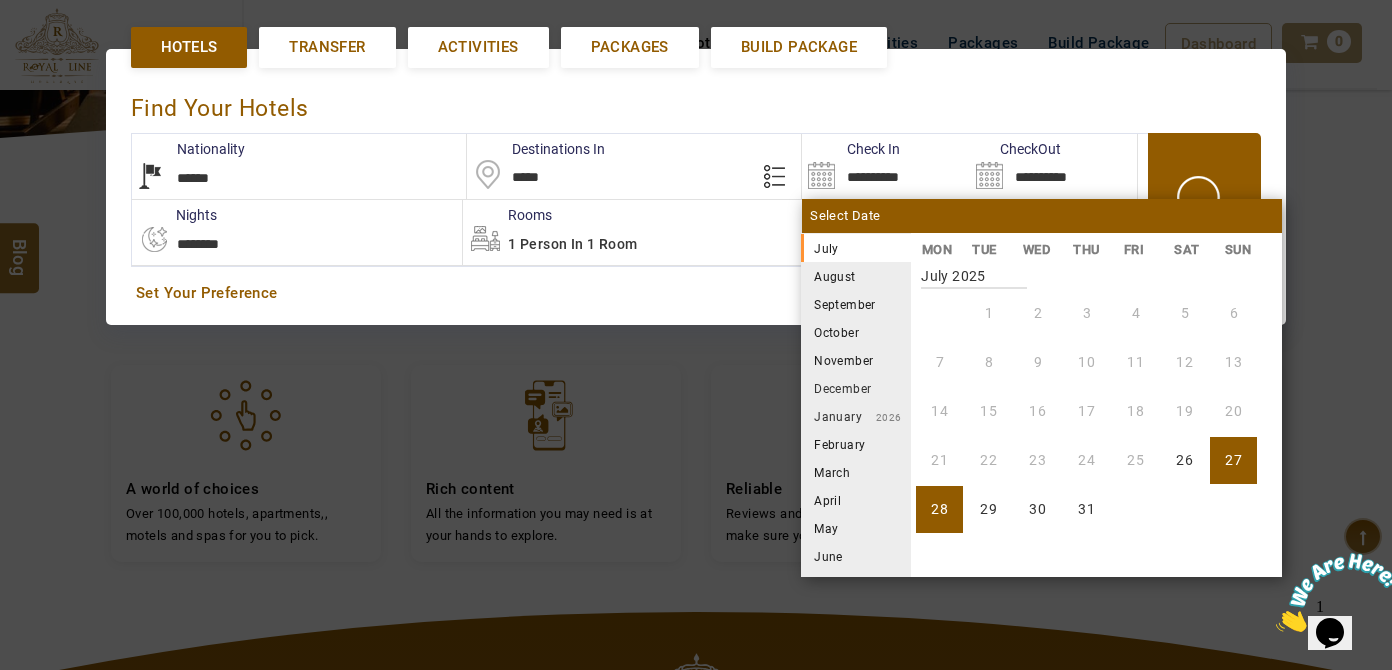 click on "28" at bounding box center (939, 509) 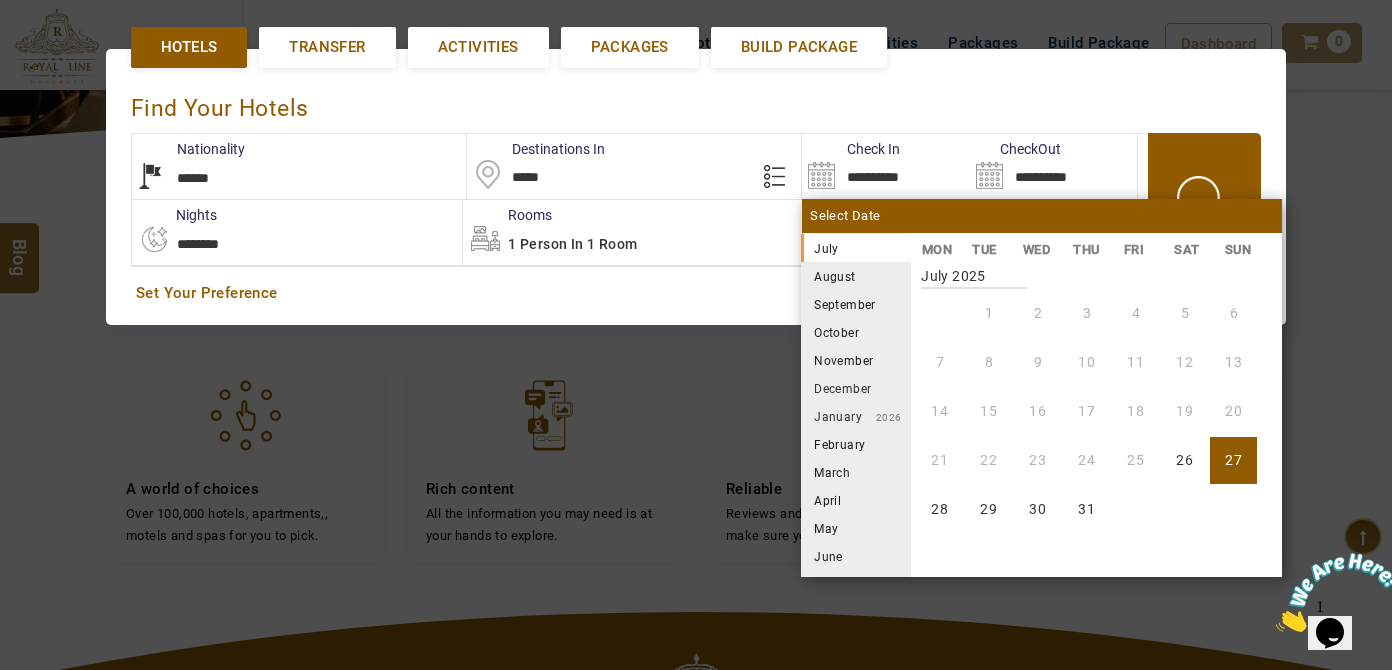 type on "**********" 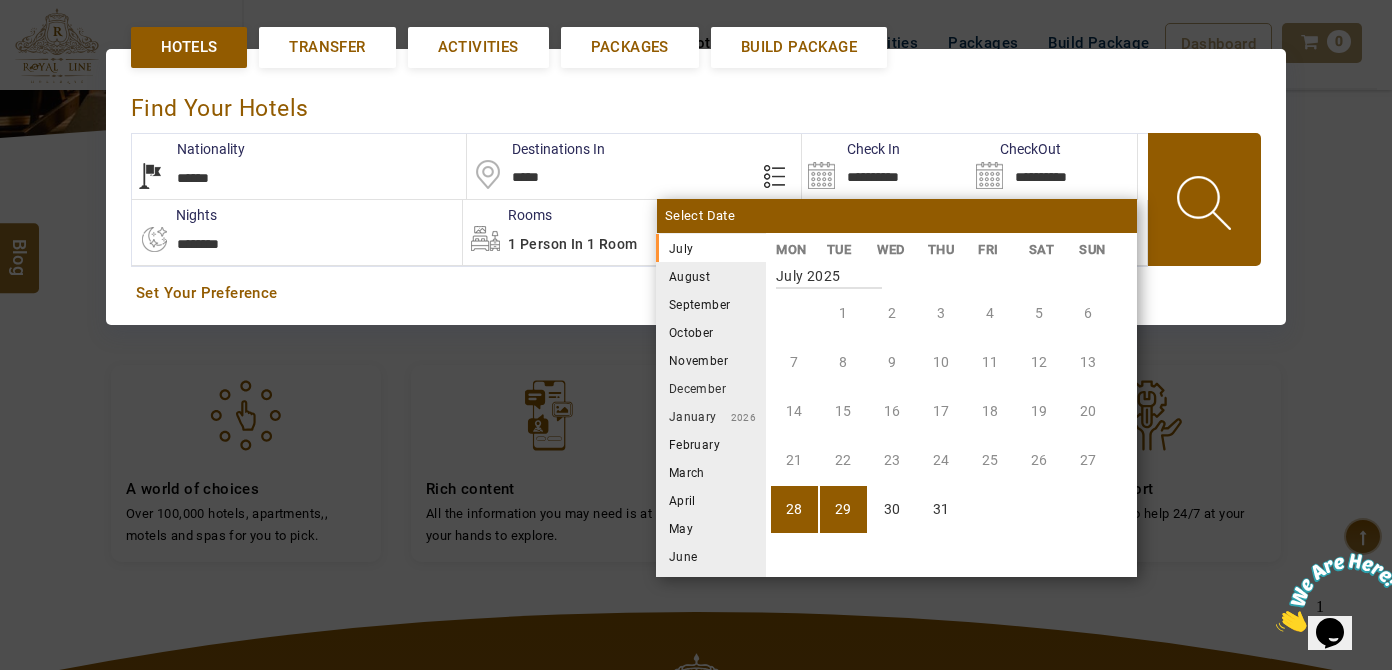 click on "August" at bounding box center [711, 276] 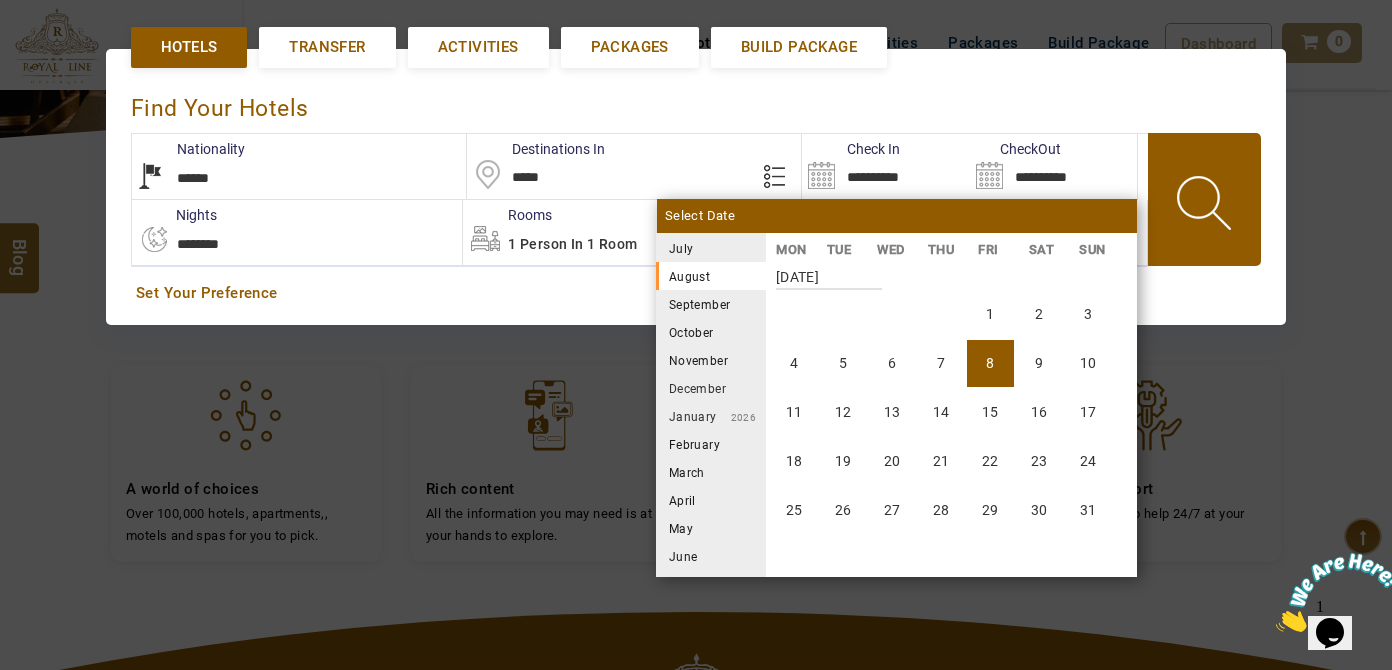 scroll, scrollTop: 370, scrollLeft: 0, axis: vertical 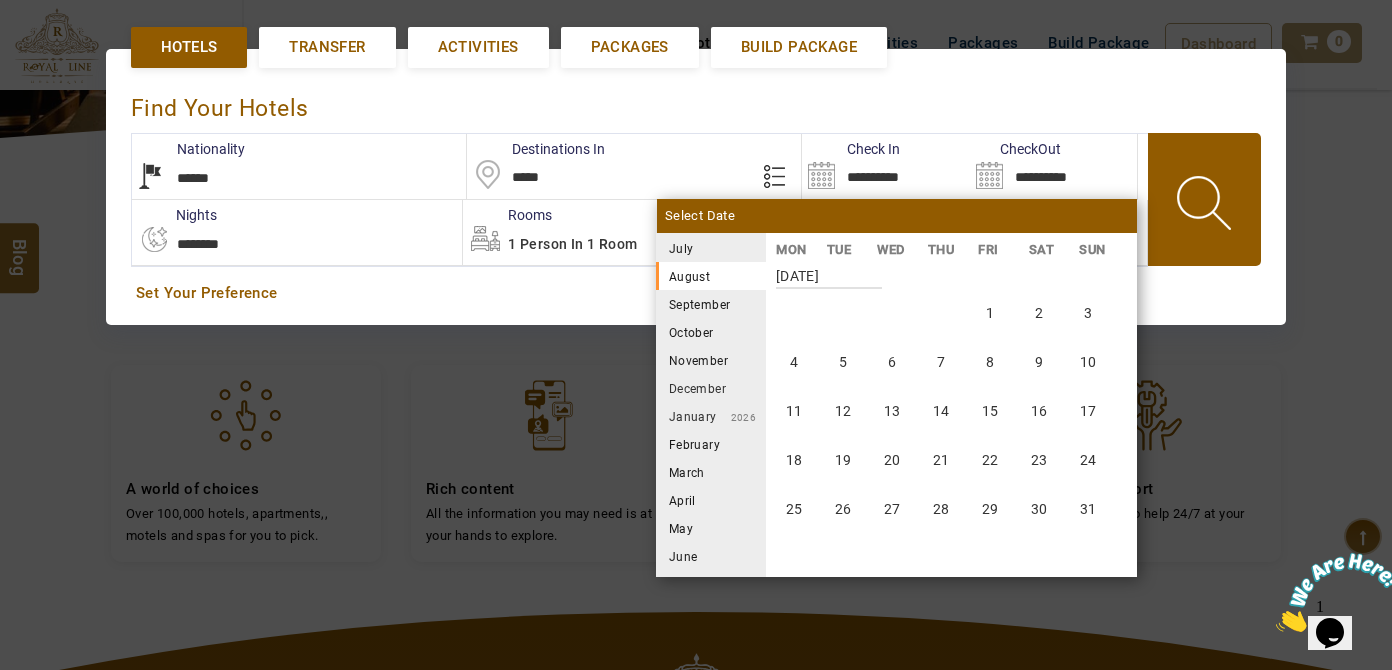 click on "1 2 3 4 5 6 7 8 9 10 11 12 13 14 15 16 17 18 19 20 21 22 23 24 25 26 27 28 29 30 31" at bounding box center [951, 446] 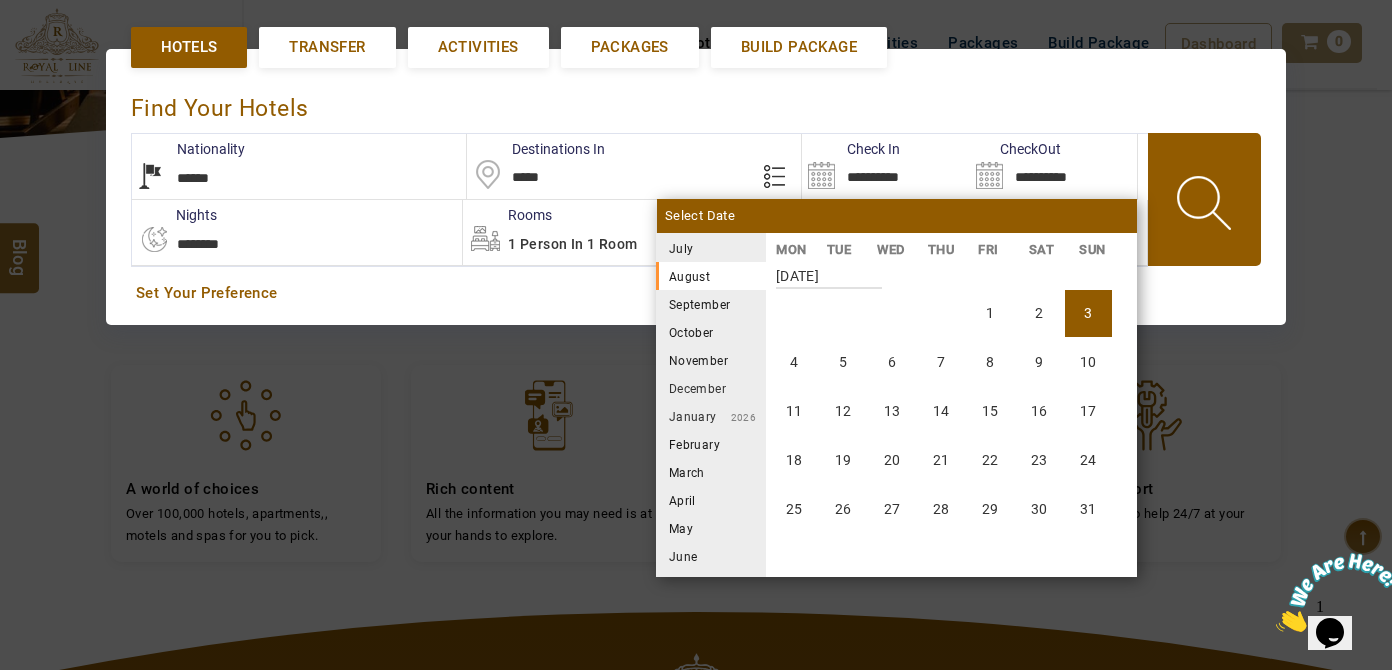 click on "3" at bounding box center [1088, 313] 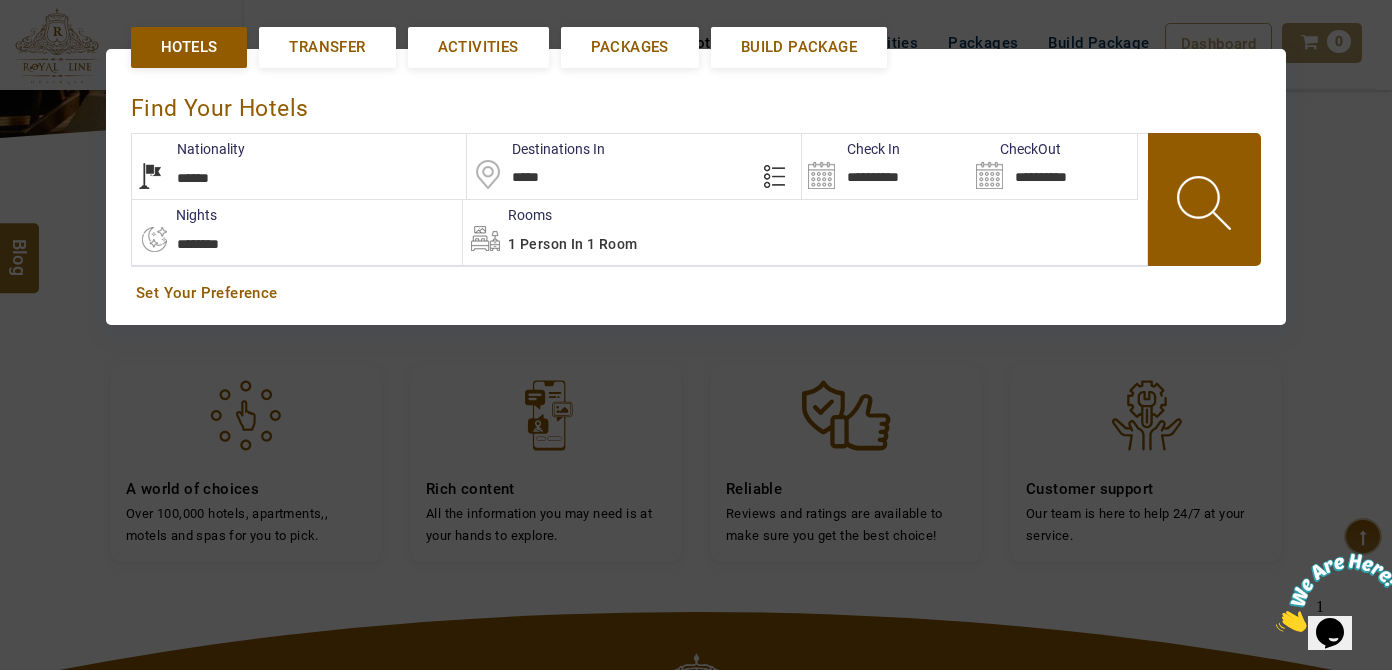 click at bounding box center (1206, 206) 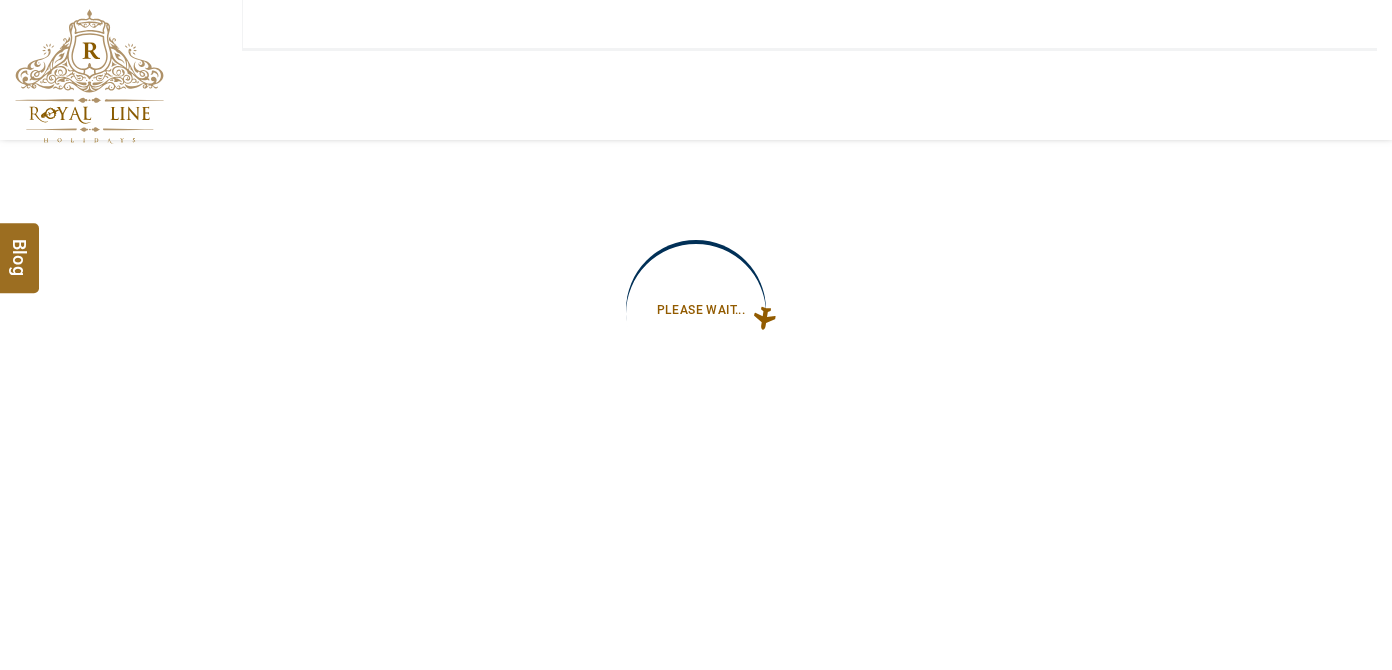 type on "**********" 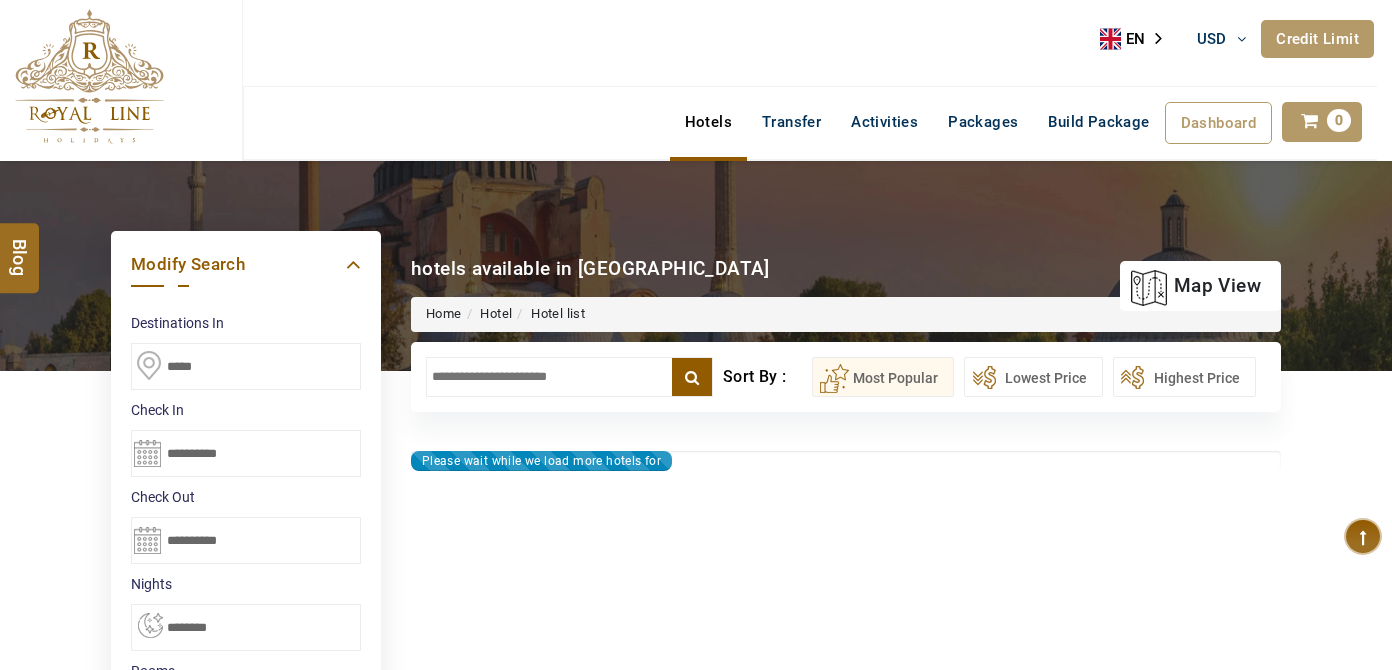 type on "**********" 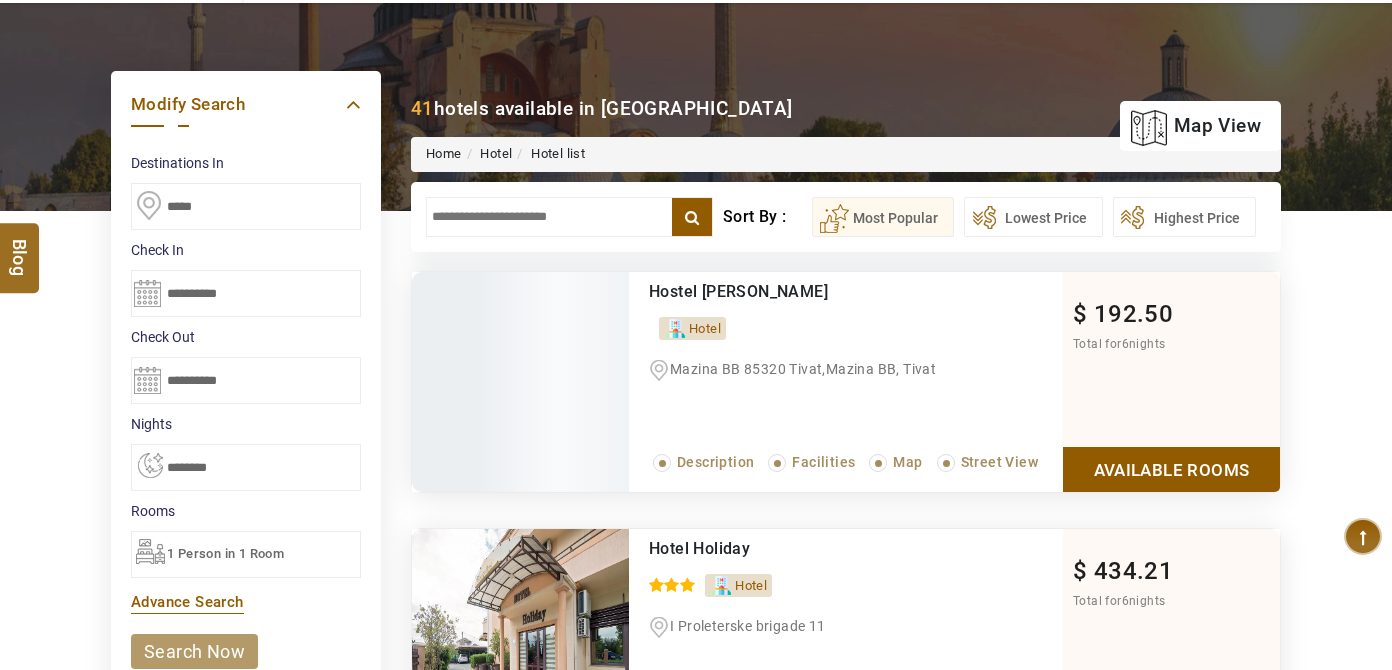 scroll, scrollTop: 181, scrollLeft: 0, axis: vertical 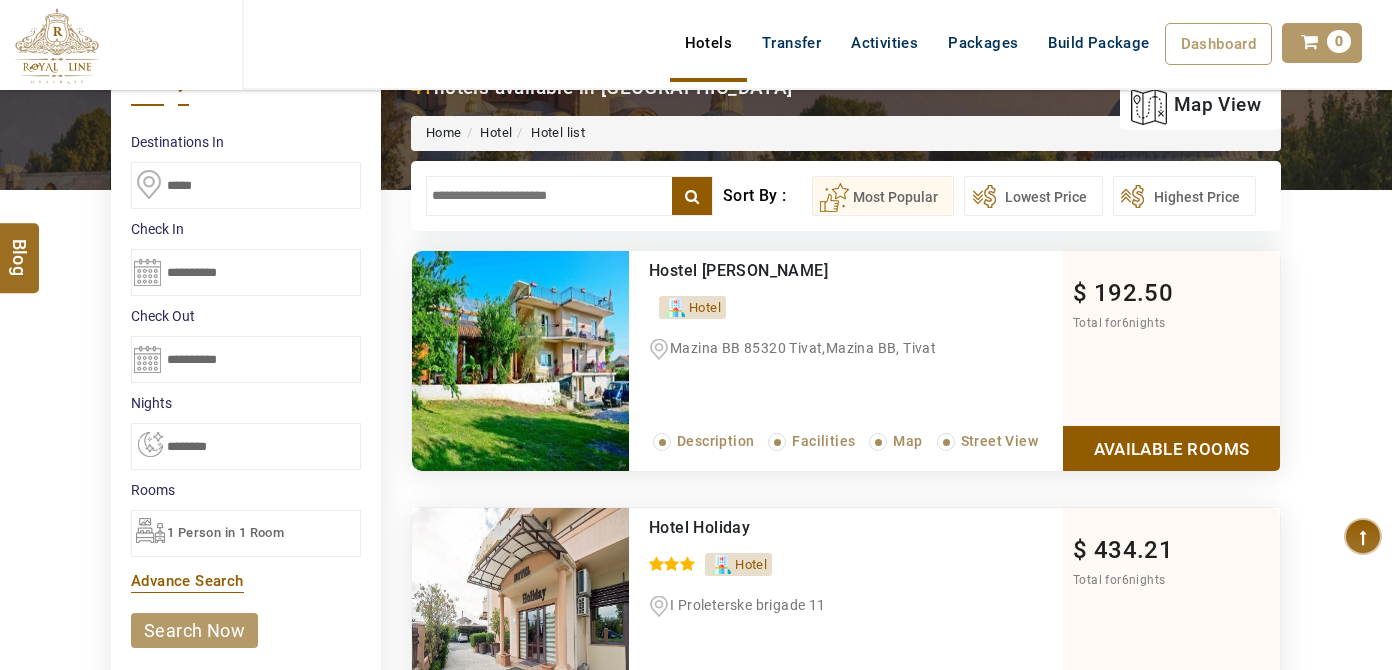 click at bounding box center [569, 196] 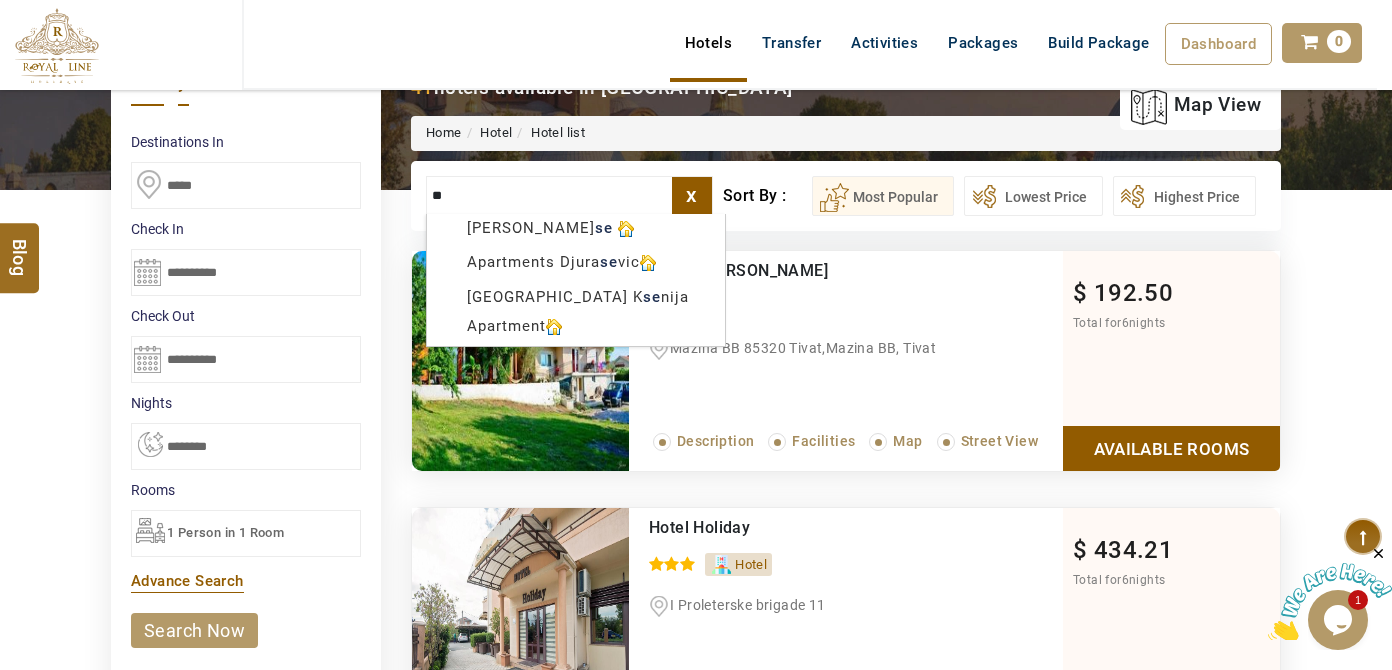 scroll, scrollTop: 0, scrollLeft: 0, axis: both 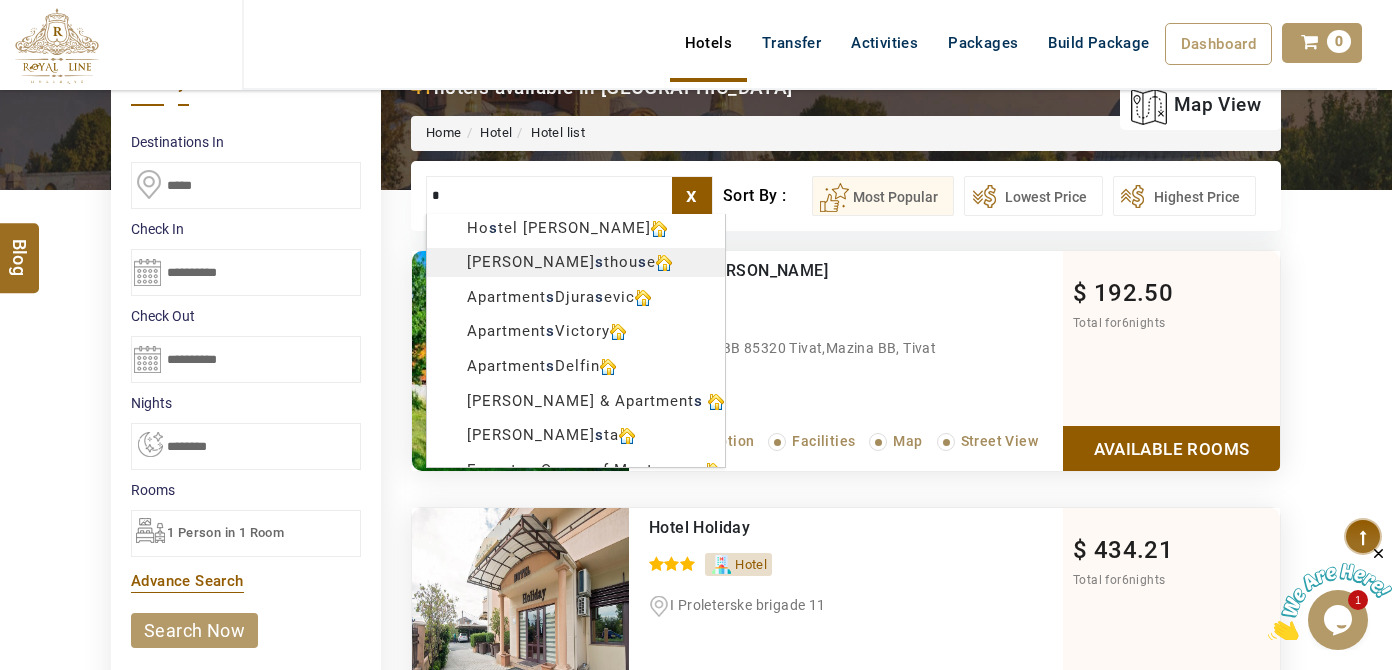 type 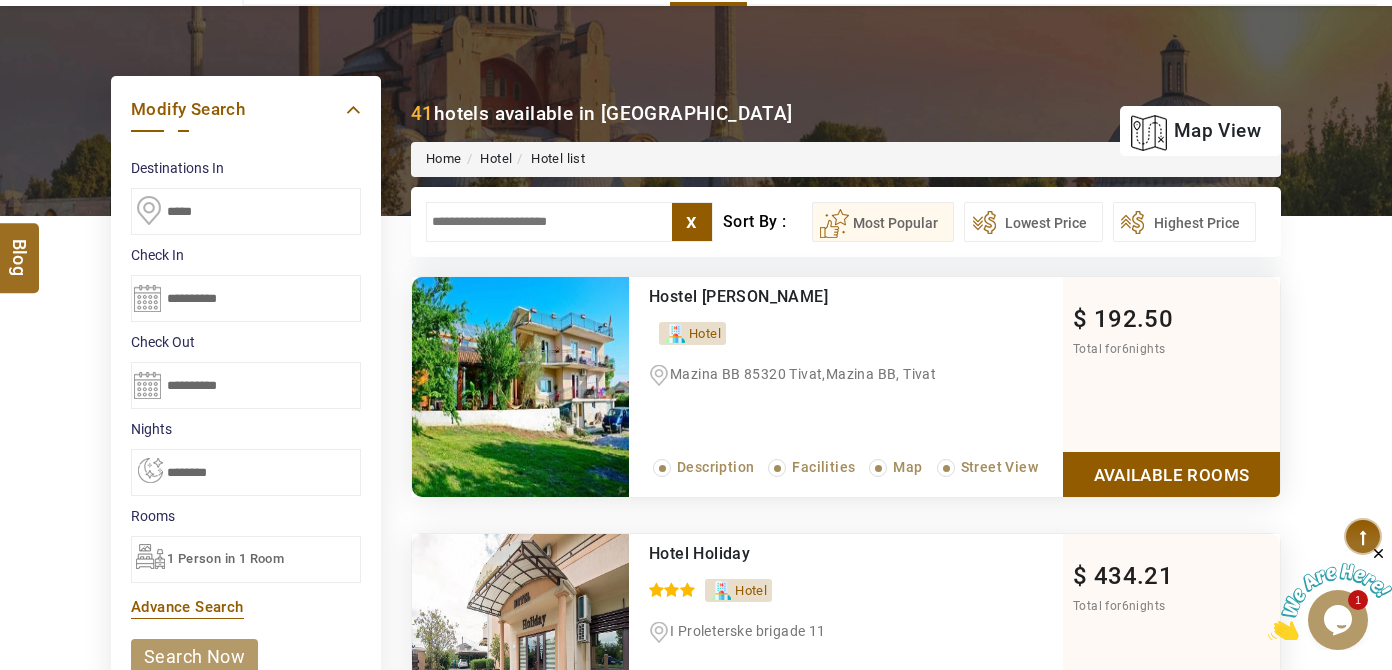 scroll, scrollTop: 454, scrollLeft: 0, axis: vertical 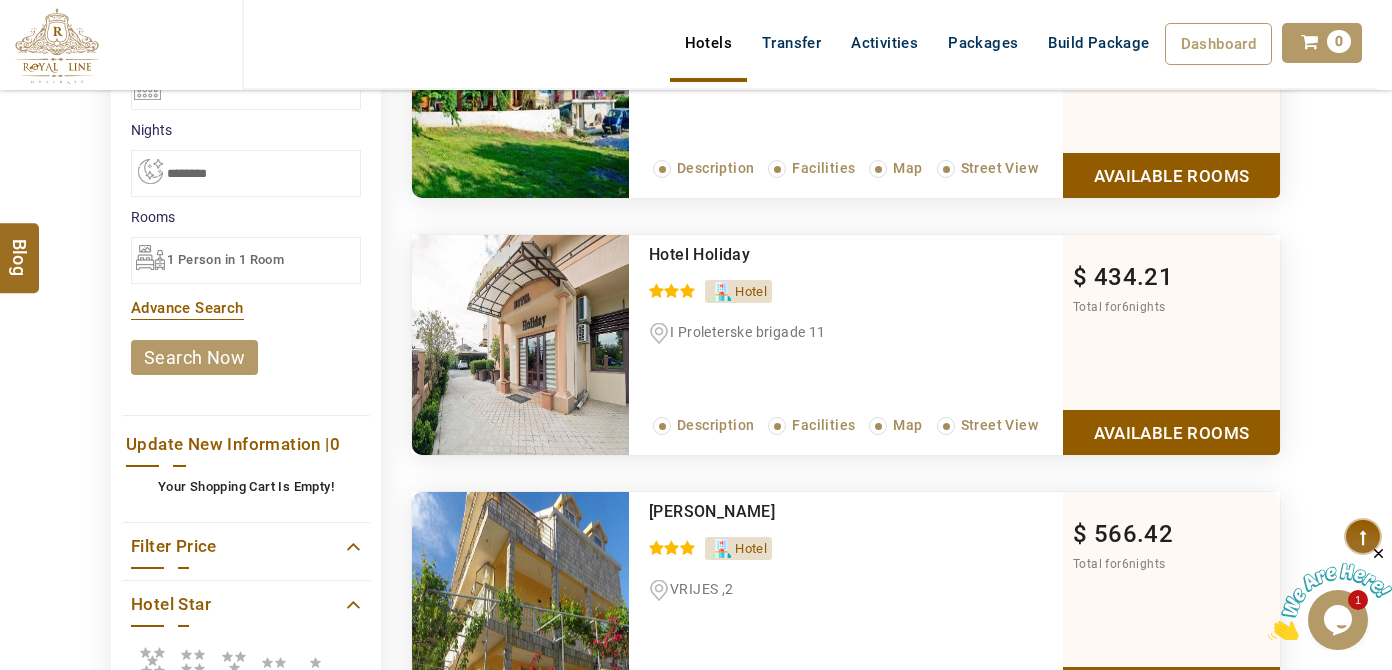 click at bounding box center [152, 661] 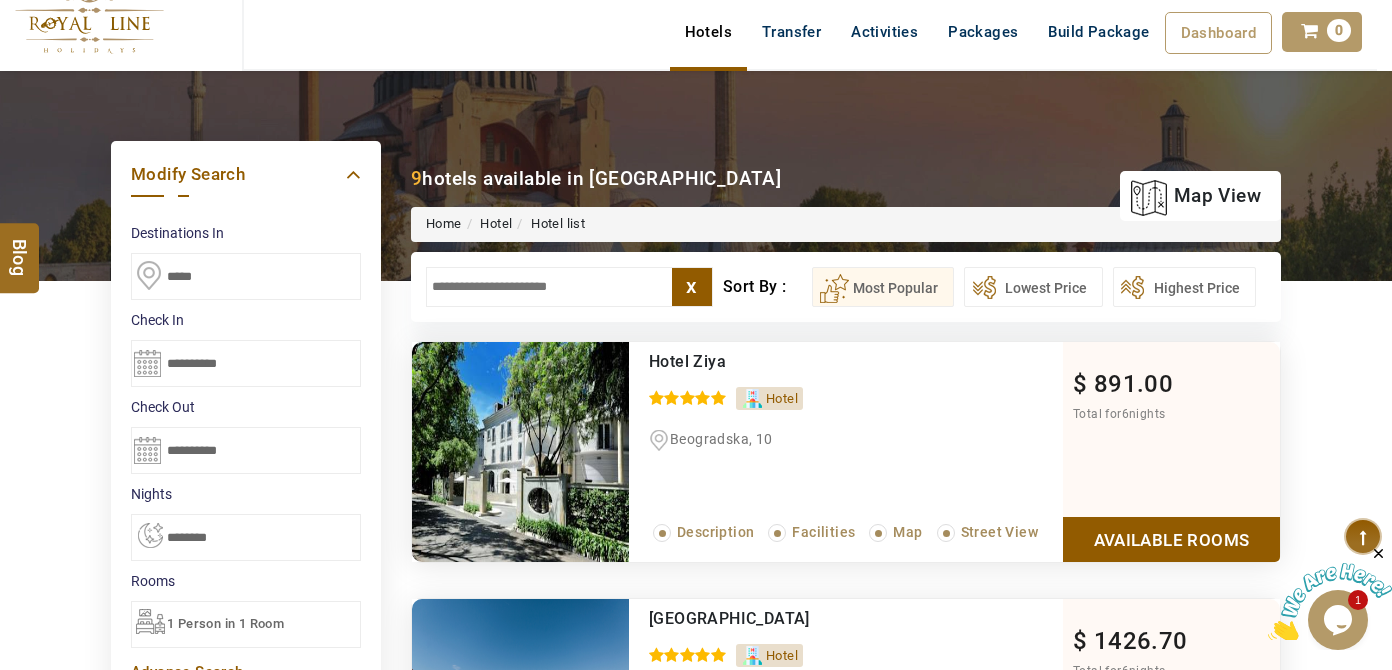 scroll, scrollTop: 0, scrollLeft: 0, axis: both 